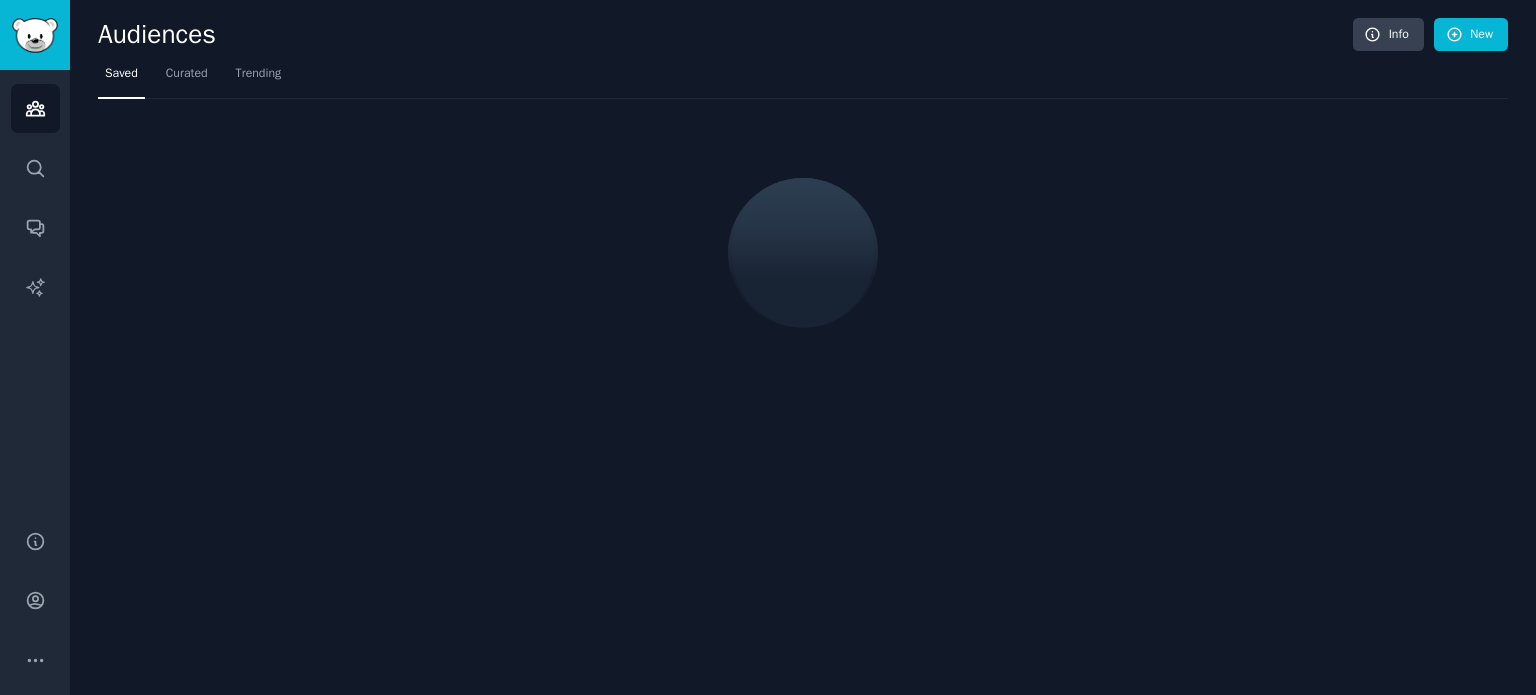 scroll, scrollTop: 0, scrollLeft: 0, axis: both 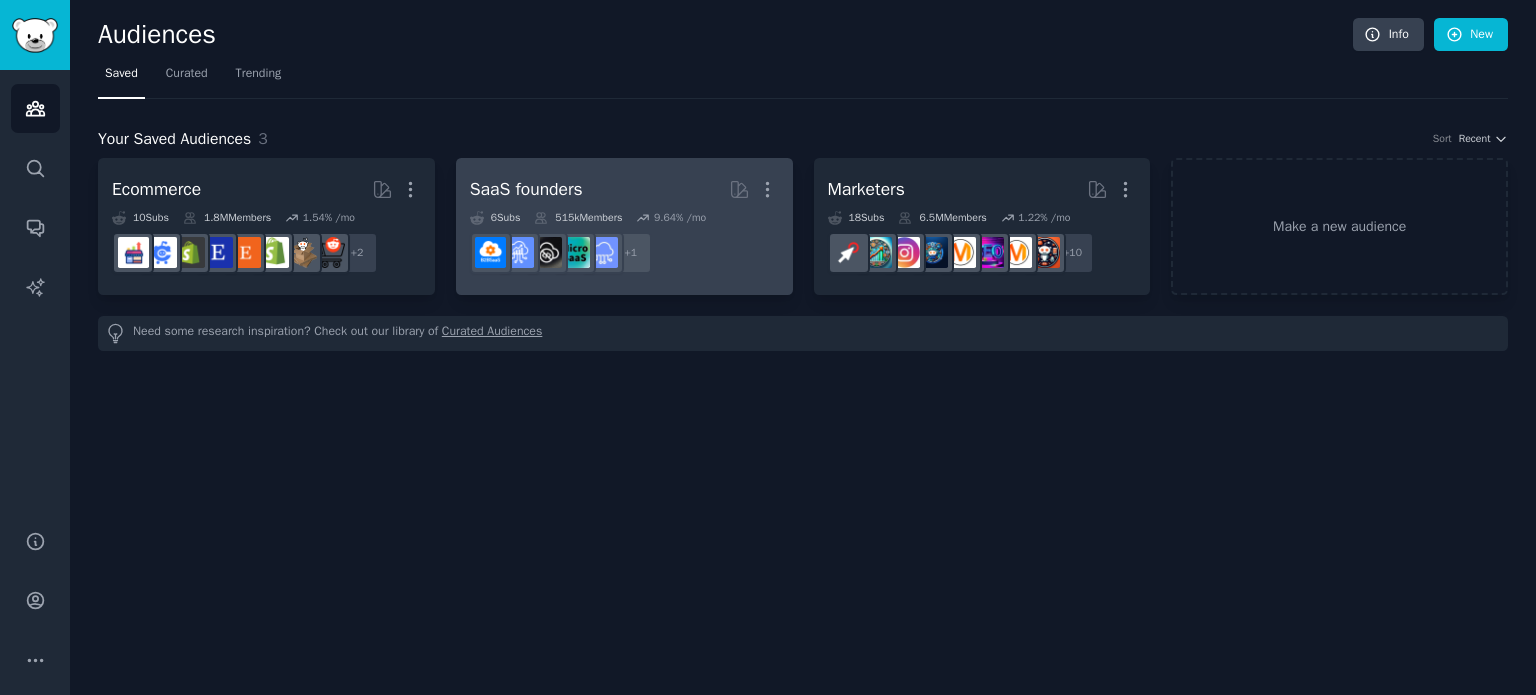 click on "+ 1" at bounding box center (624, 253) 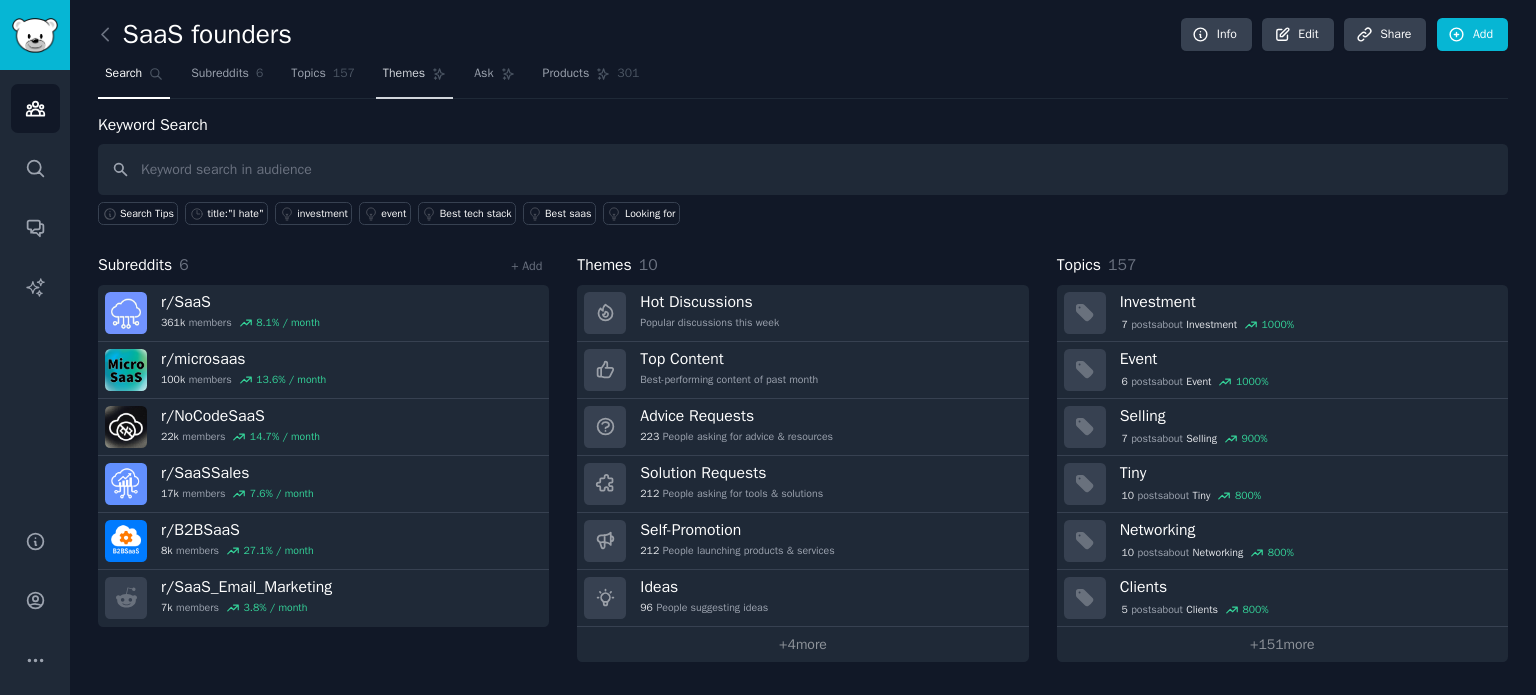 click on "Themes" at bounding box center (414, 78) 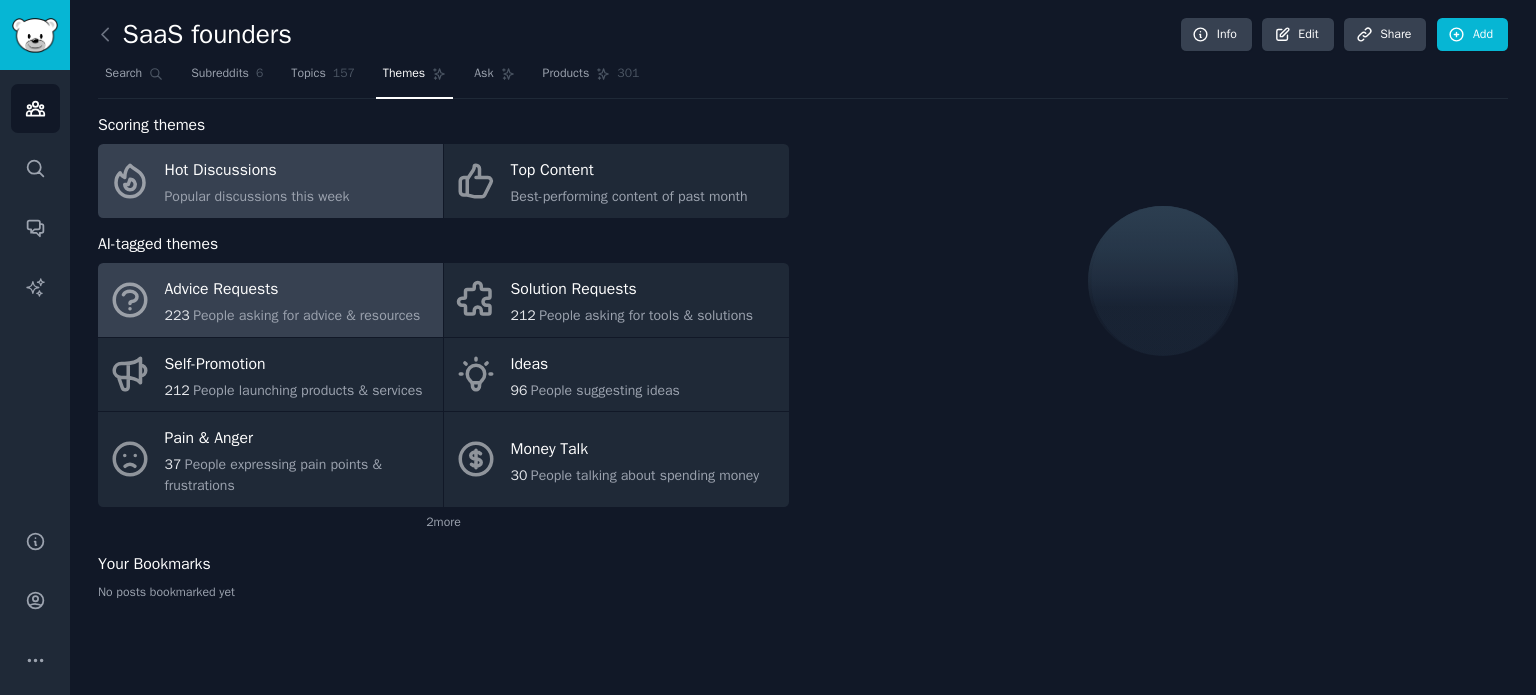 click on "Advice Requests" at bounding box center (293, 290) 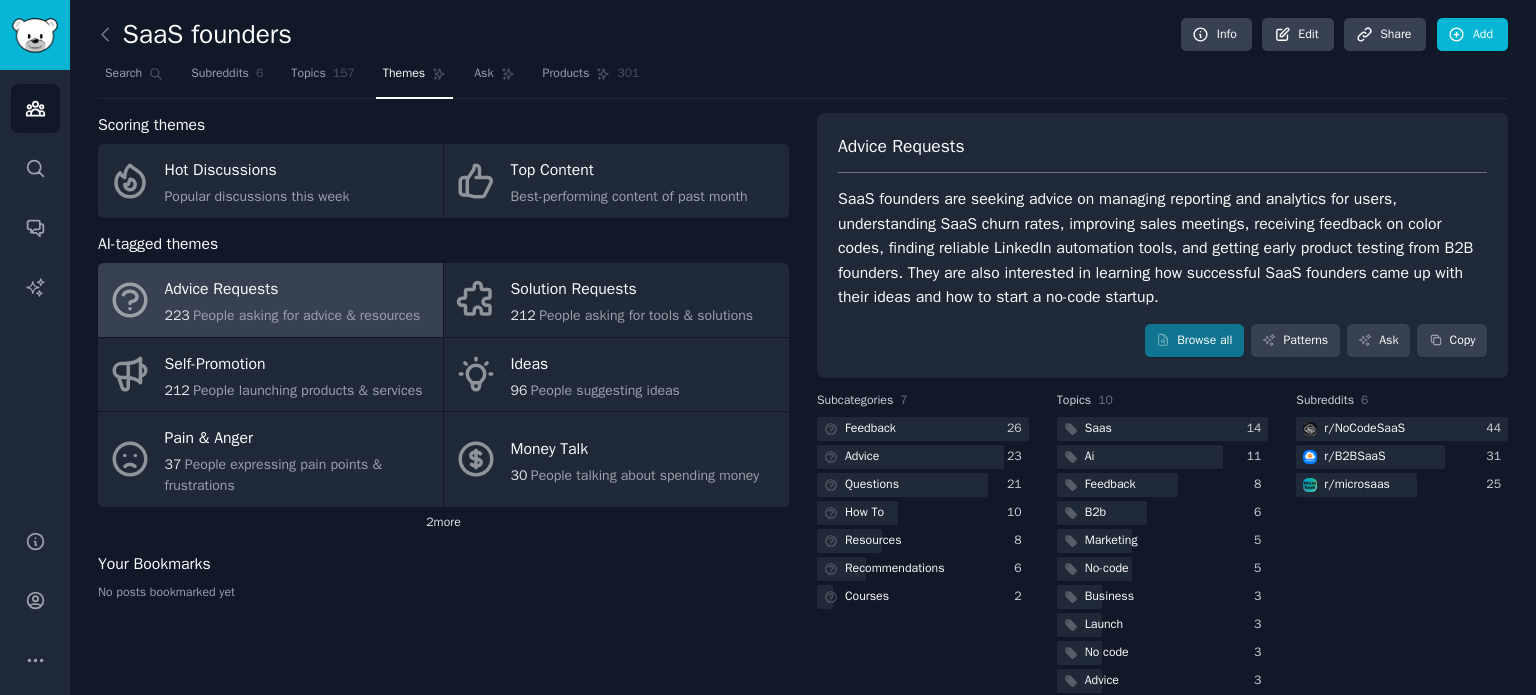 click on "2  more" 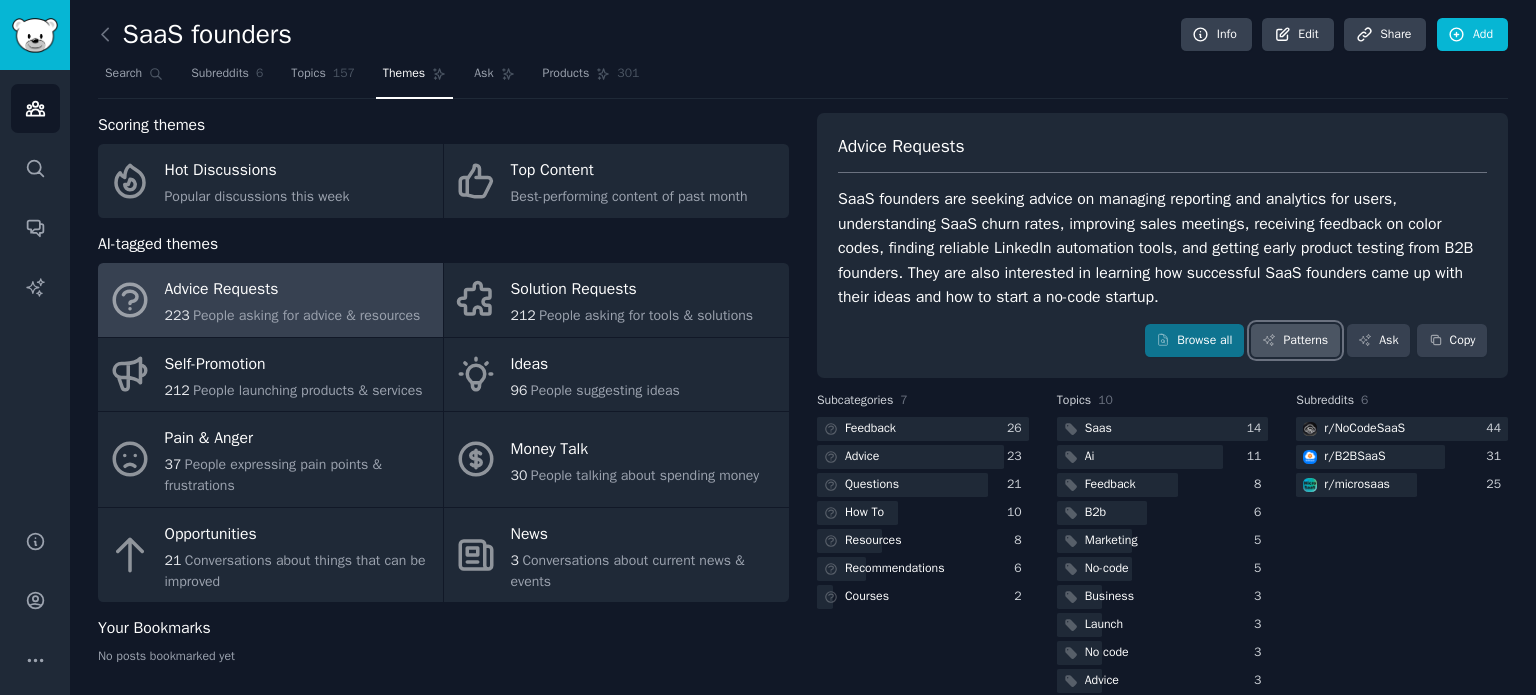click on "Patterns" at bounding box center [1295, 341] 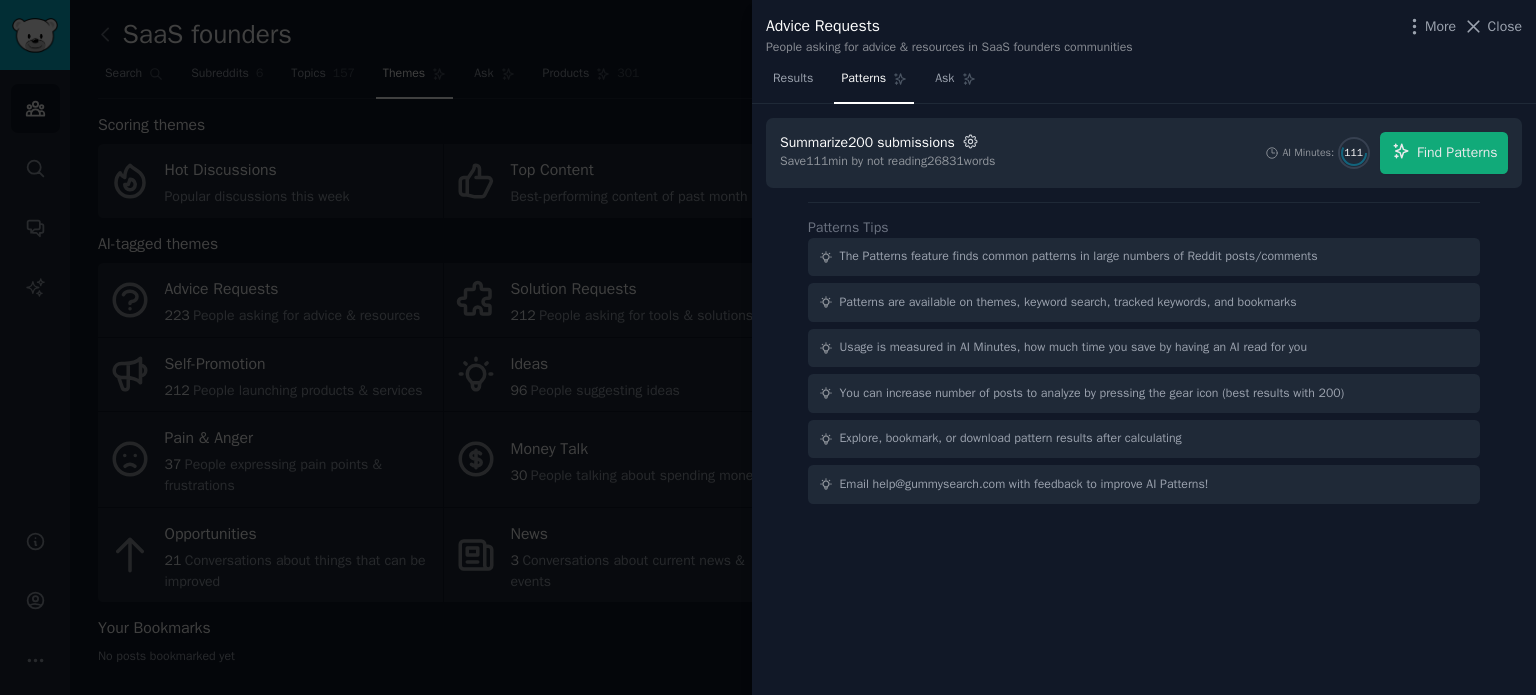 click 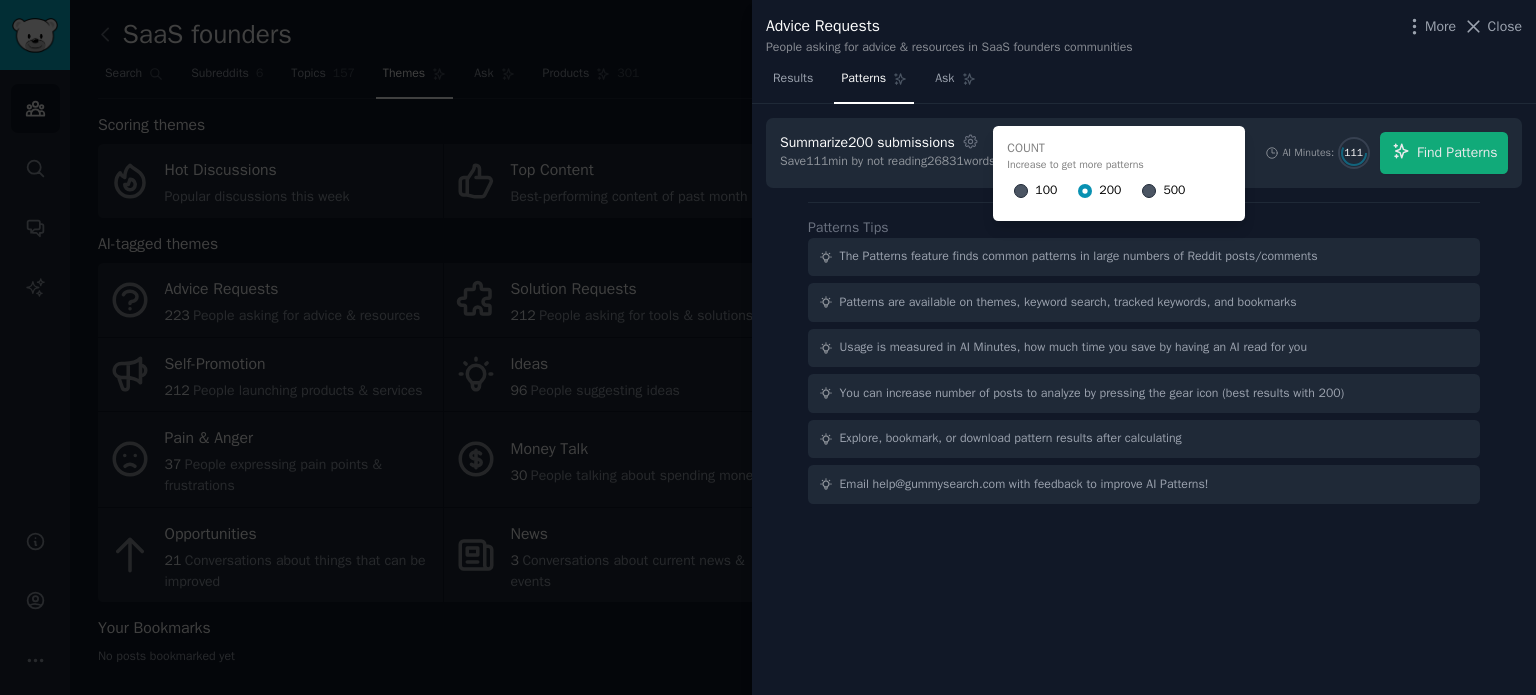click on "500" at bounding box center (1174, 191) 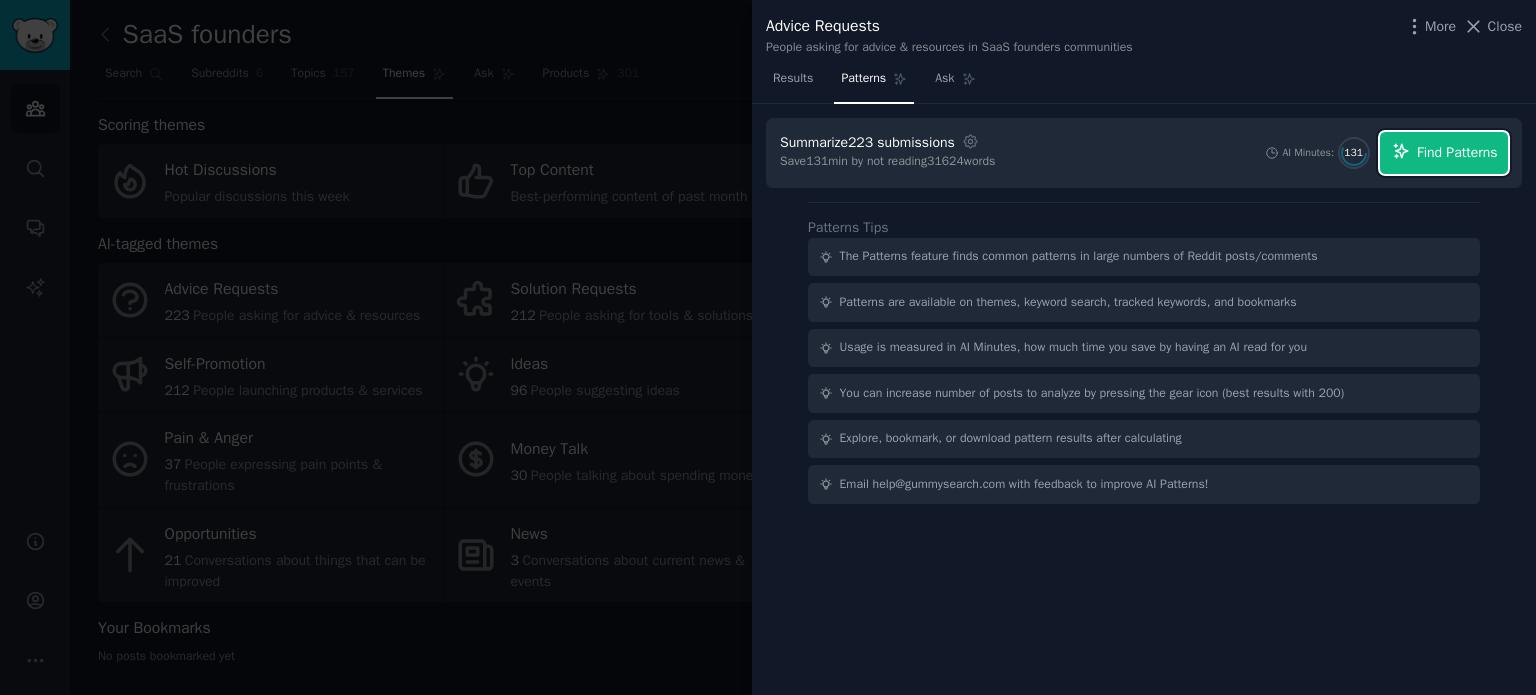click on "Find Patterns" at bounding box center (1457, 152) 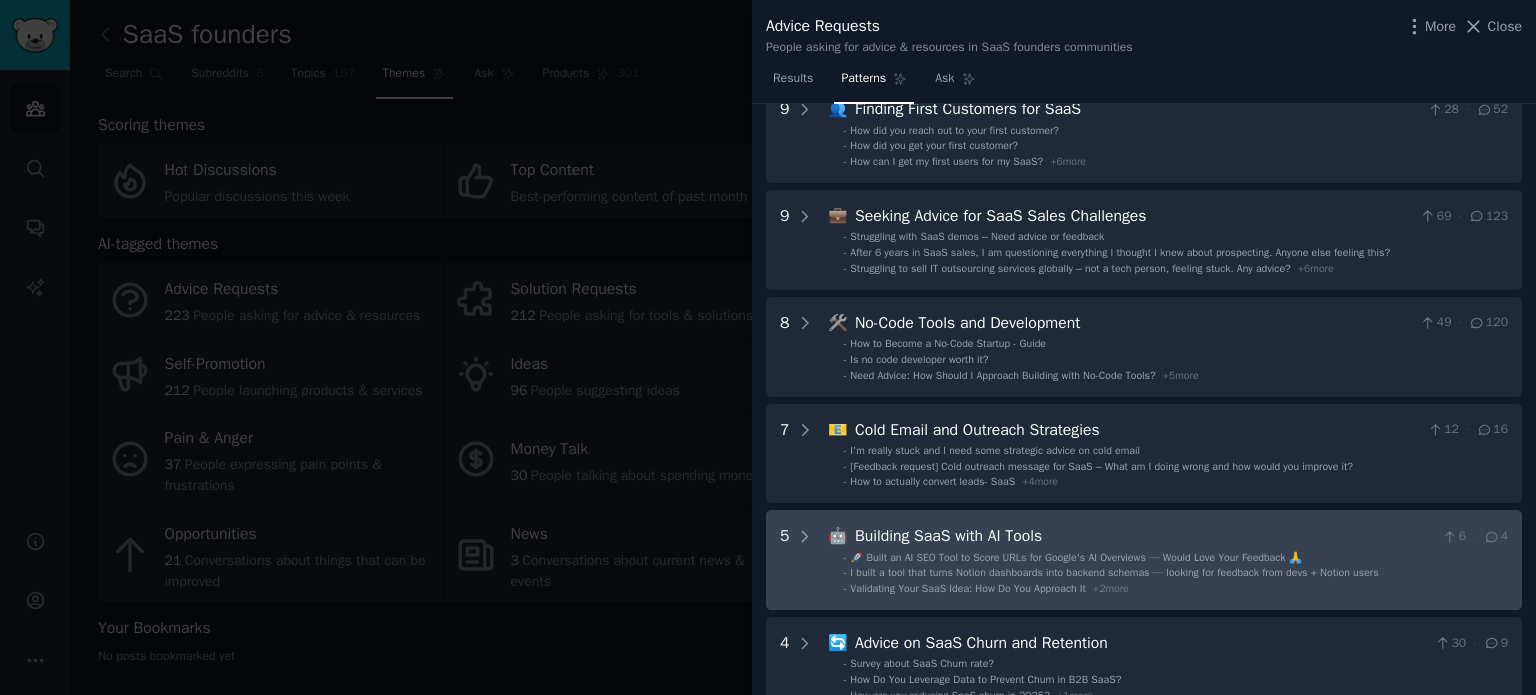 scroll, scrollTop: 0, scrollLeft: 0, axis: both 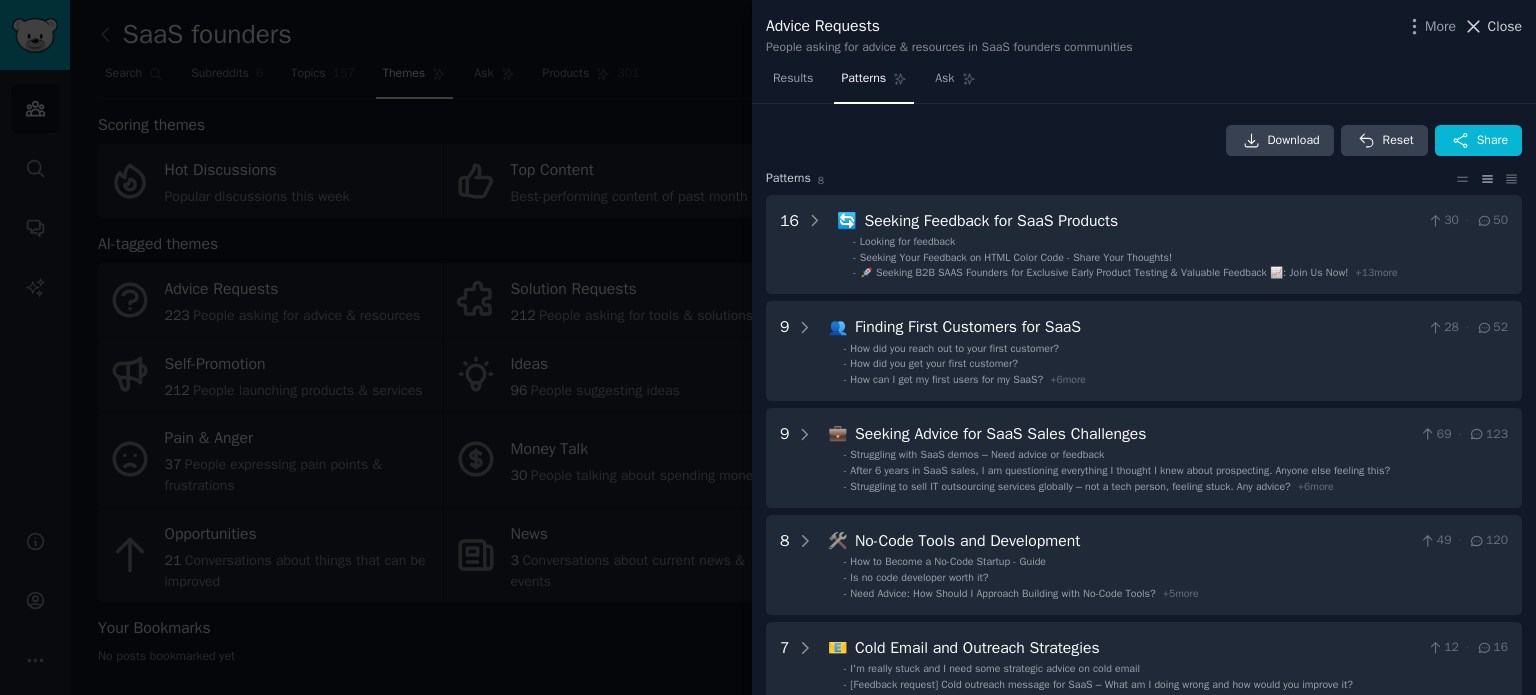 click on "Close" at bounding box center (1505, 26) 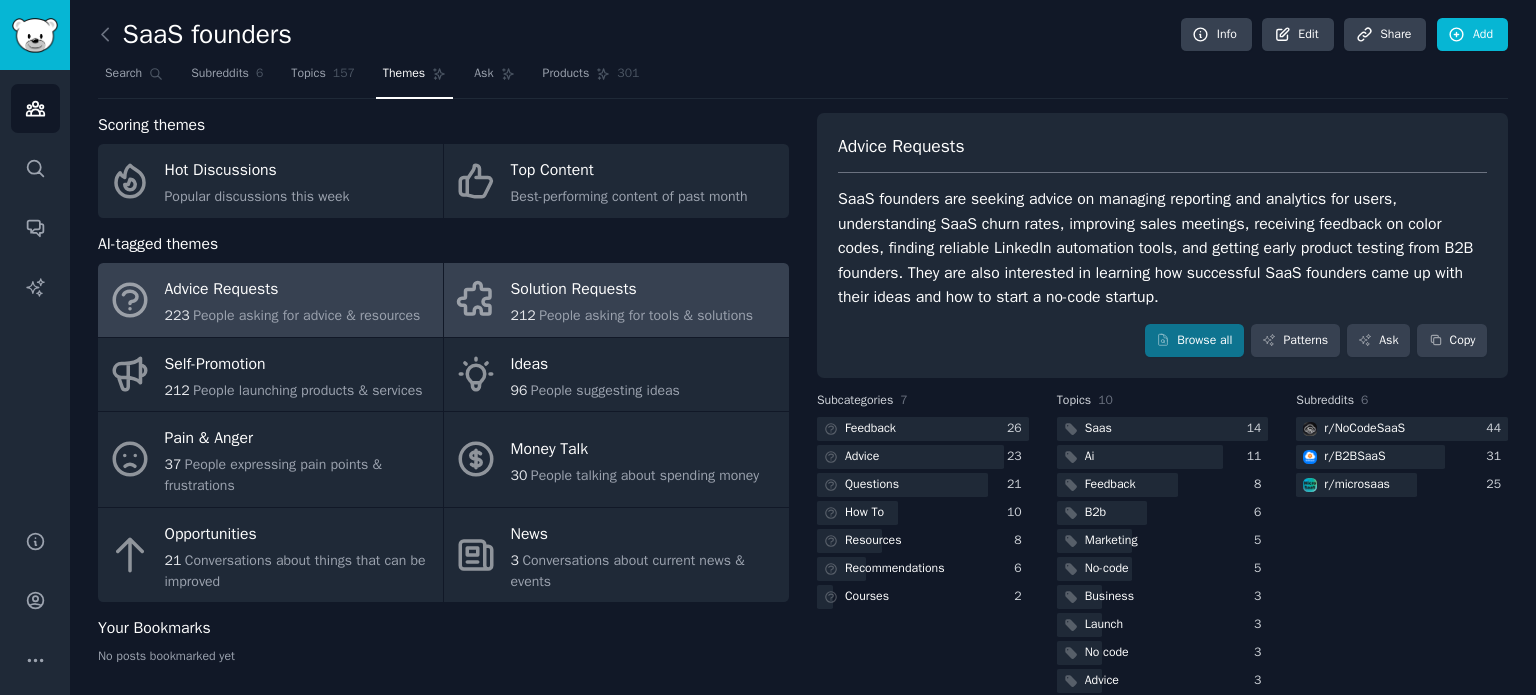 click on "People asking for tools & solutions" at bounding box center (646, 315) 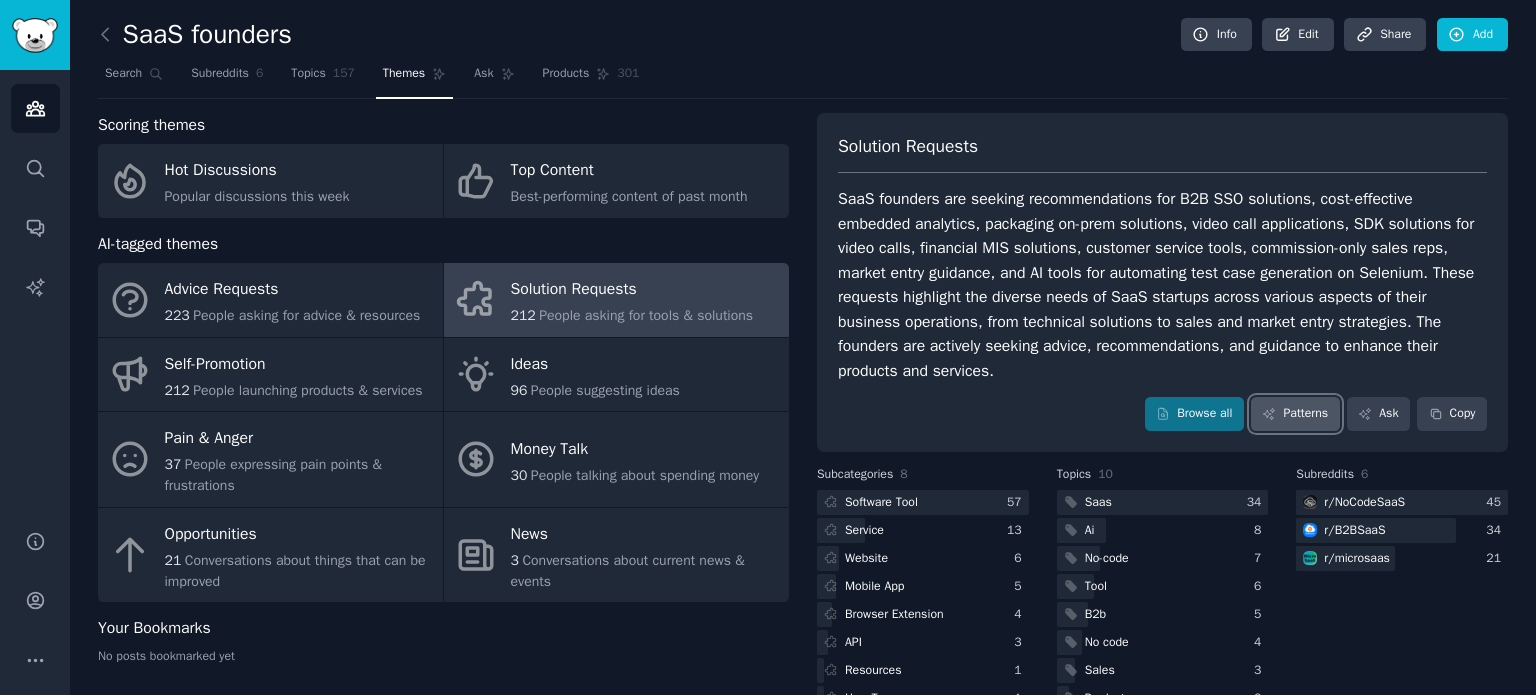 click on "Patterns" at bounding box center (1295, 414) 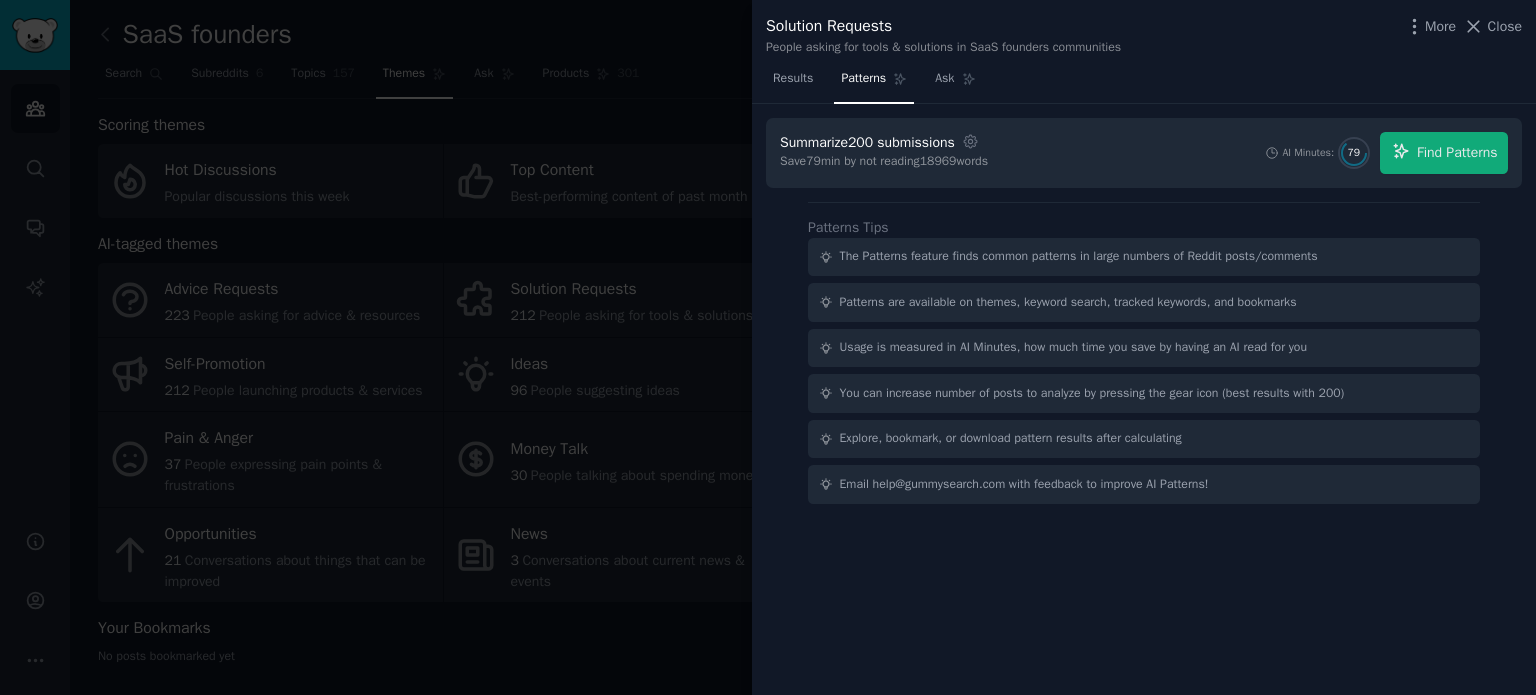 click on "Summarize  200   submissions Settings Save  79  min by not reading  18969  words AI Minutes:  79 Find Patterns" at bounding box center (1144, 153) 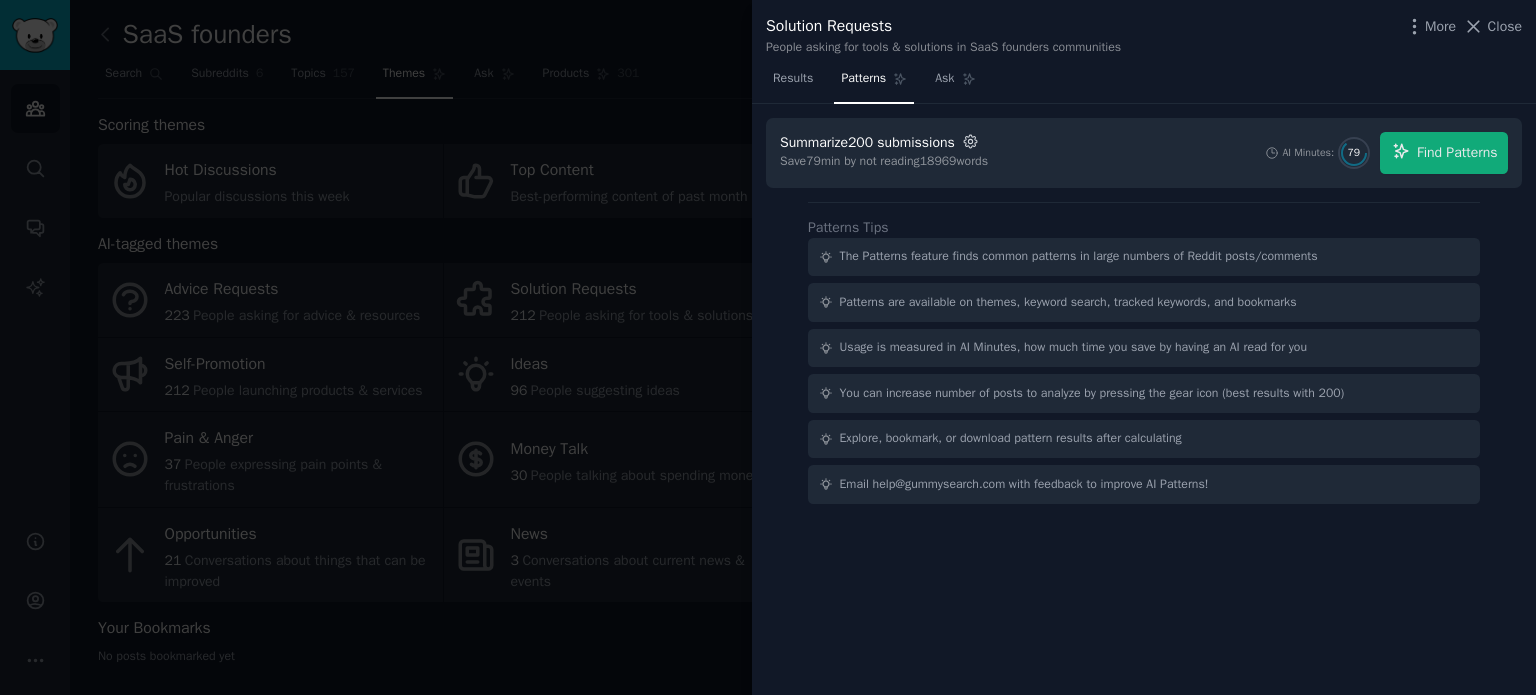 click 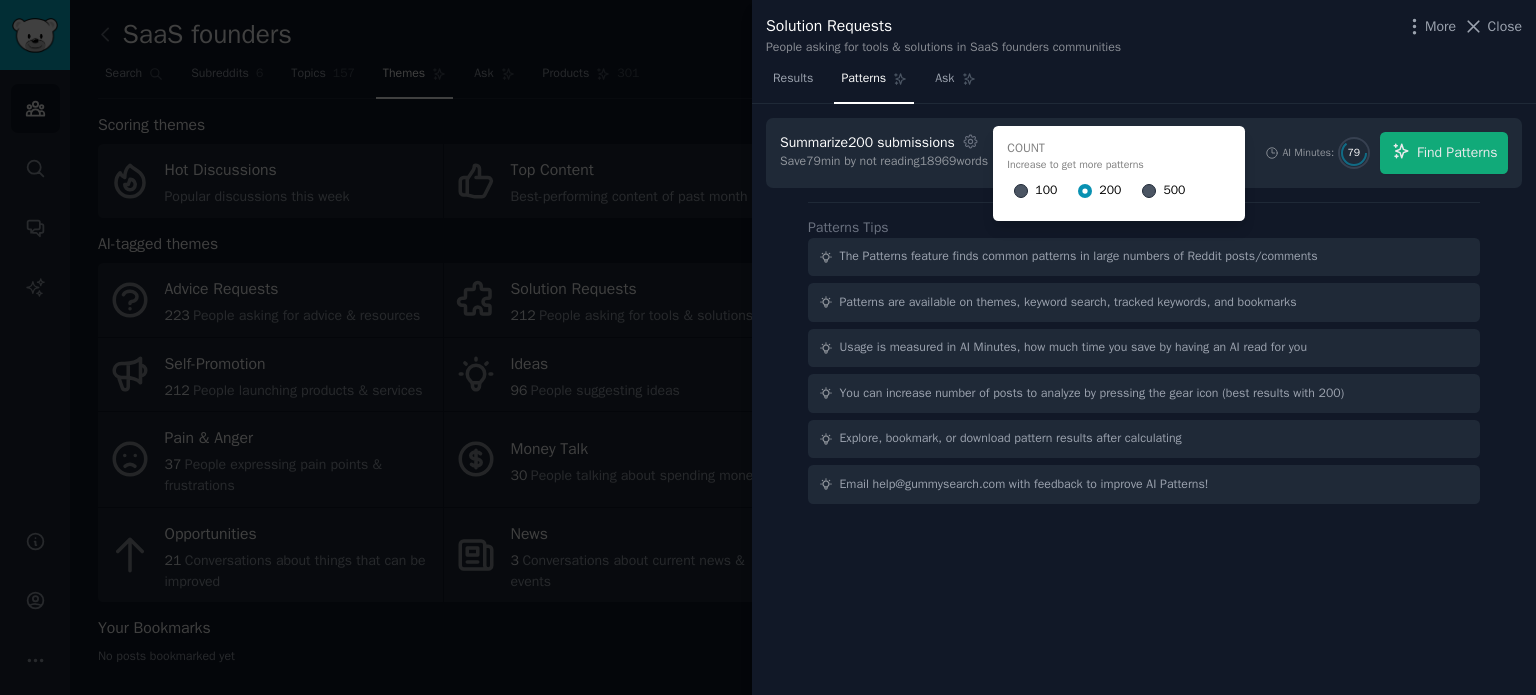 click on "500" at bounding box center (1174, 191) 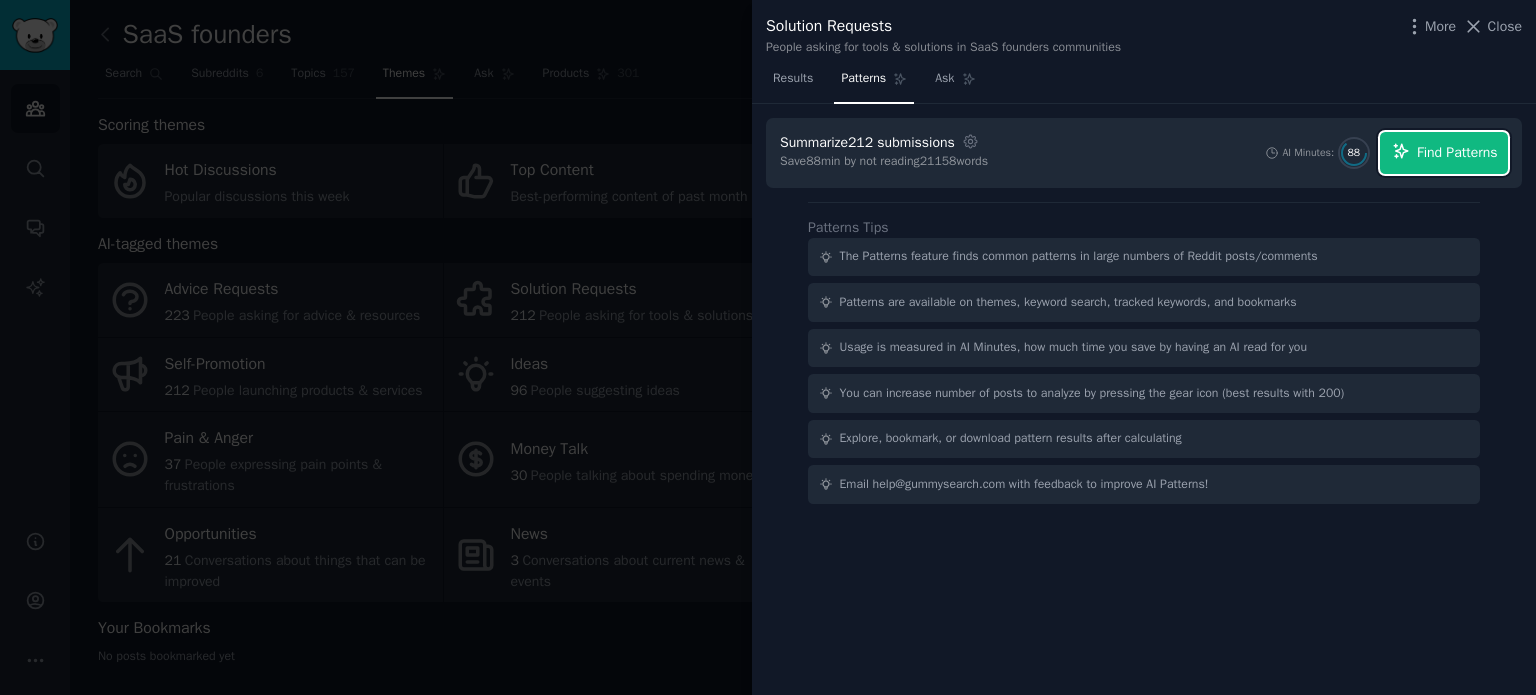 click on "Find Patterns" at bounding box center (1457, 152) 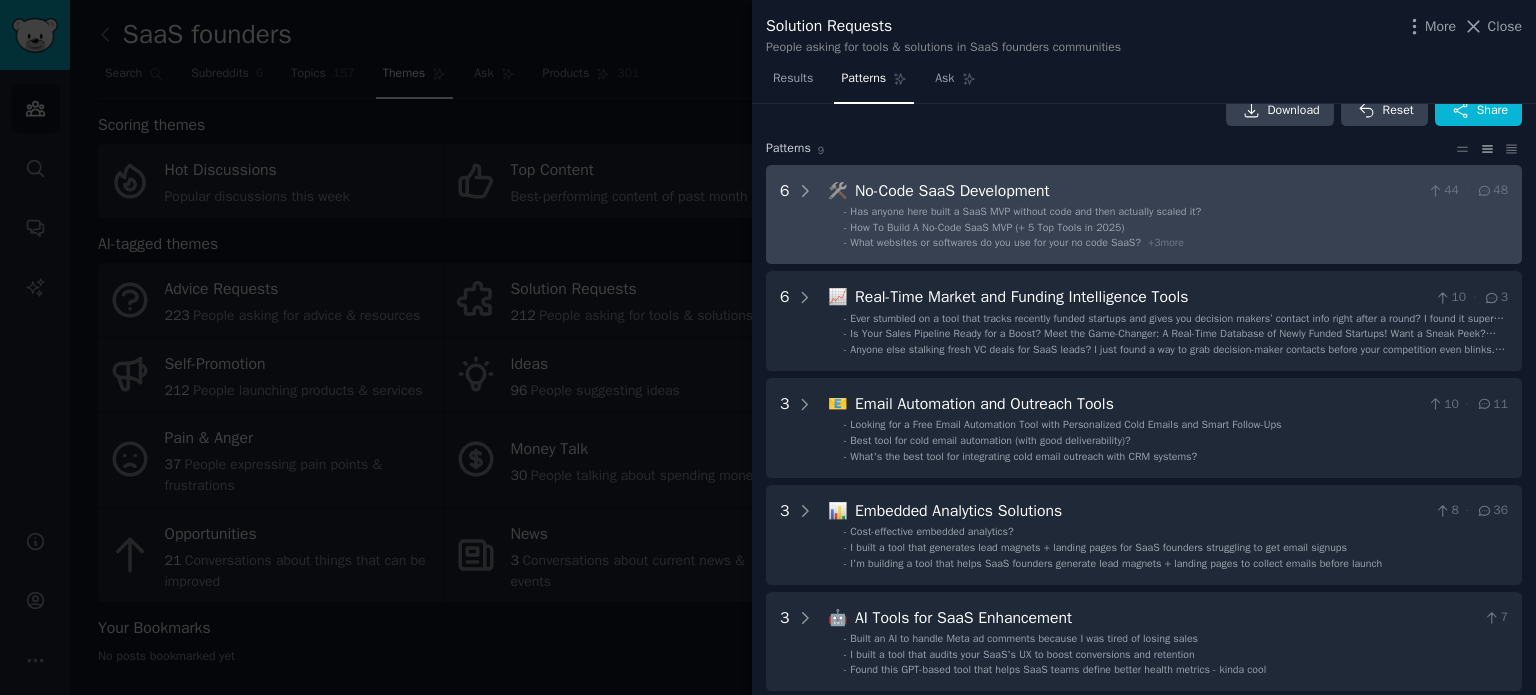 scroll, scrollTop: 0, scrollLeft: 0, axis: both 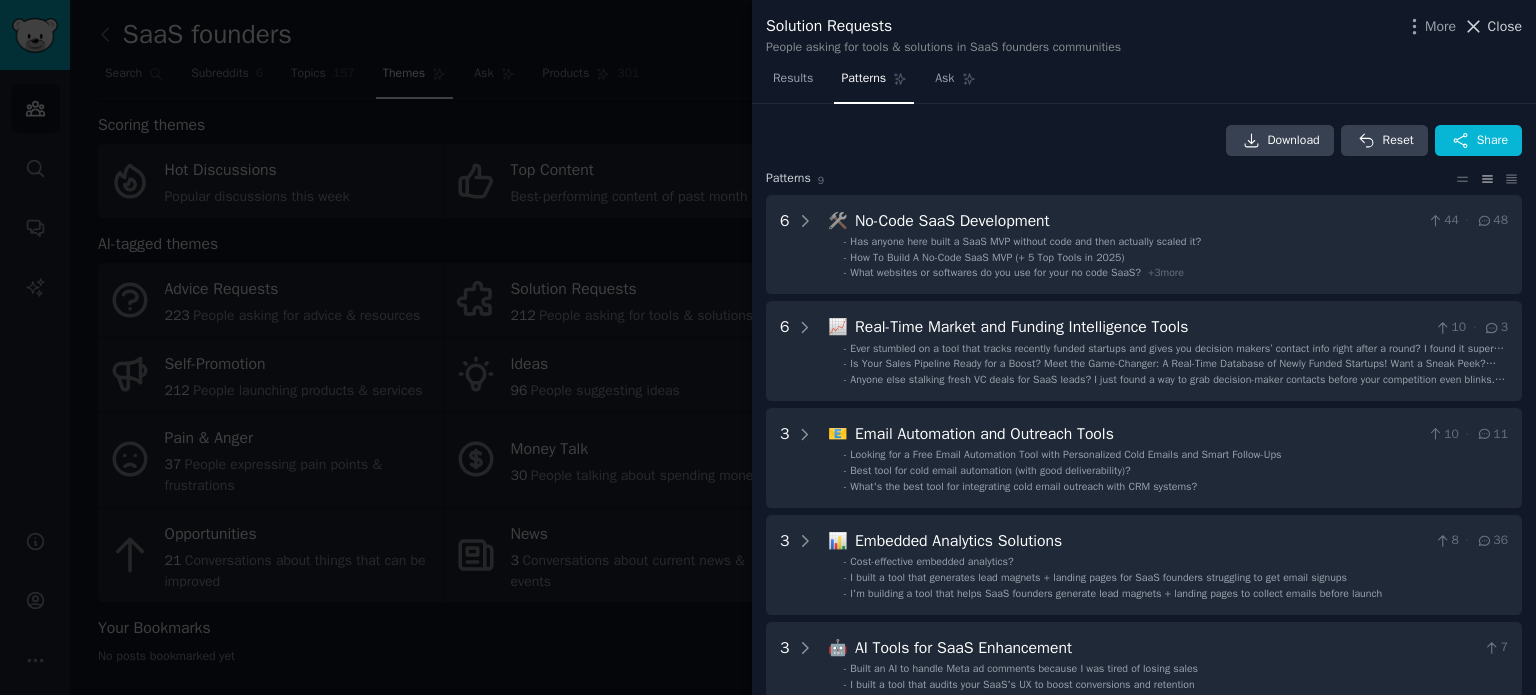 click on "Close" at bounding box center (1505, 26) 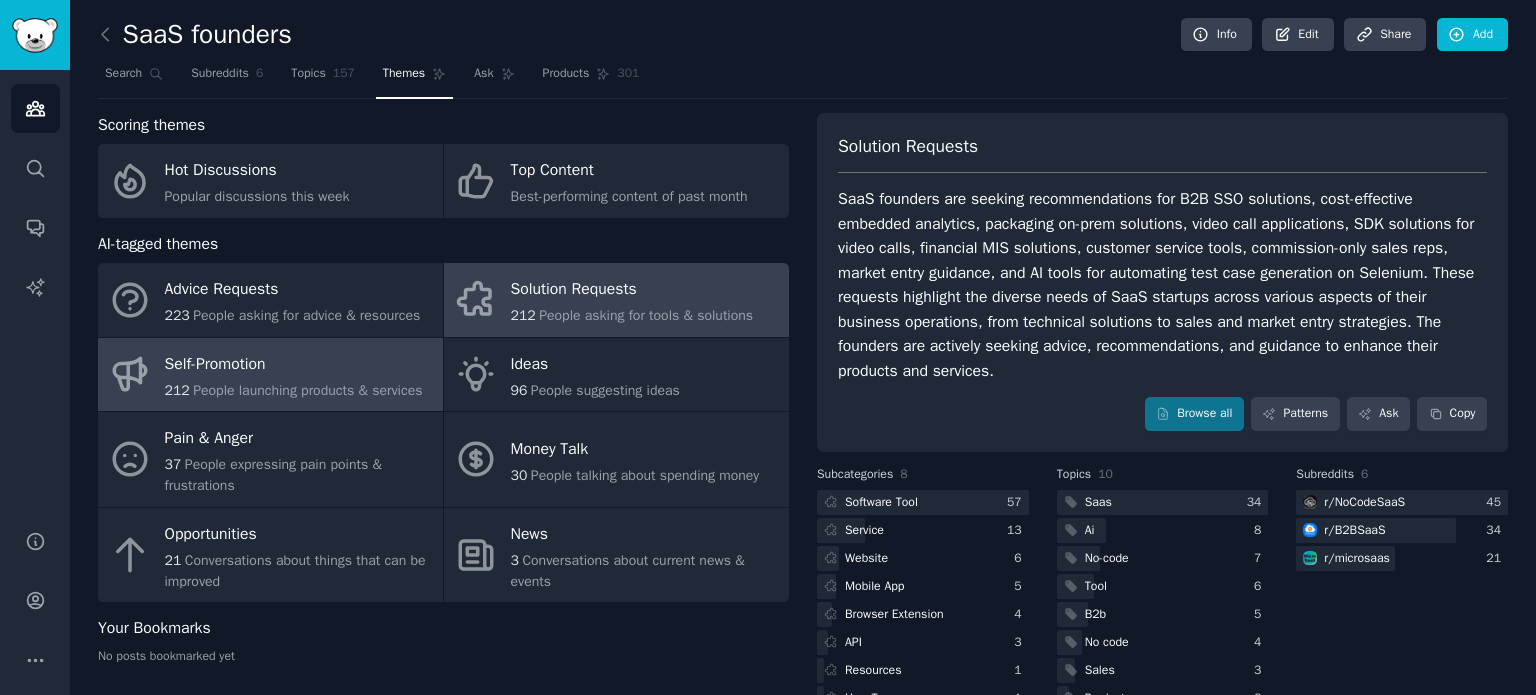 click on "Self-Promotion" at bounding box center [294, 364] 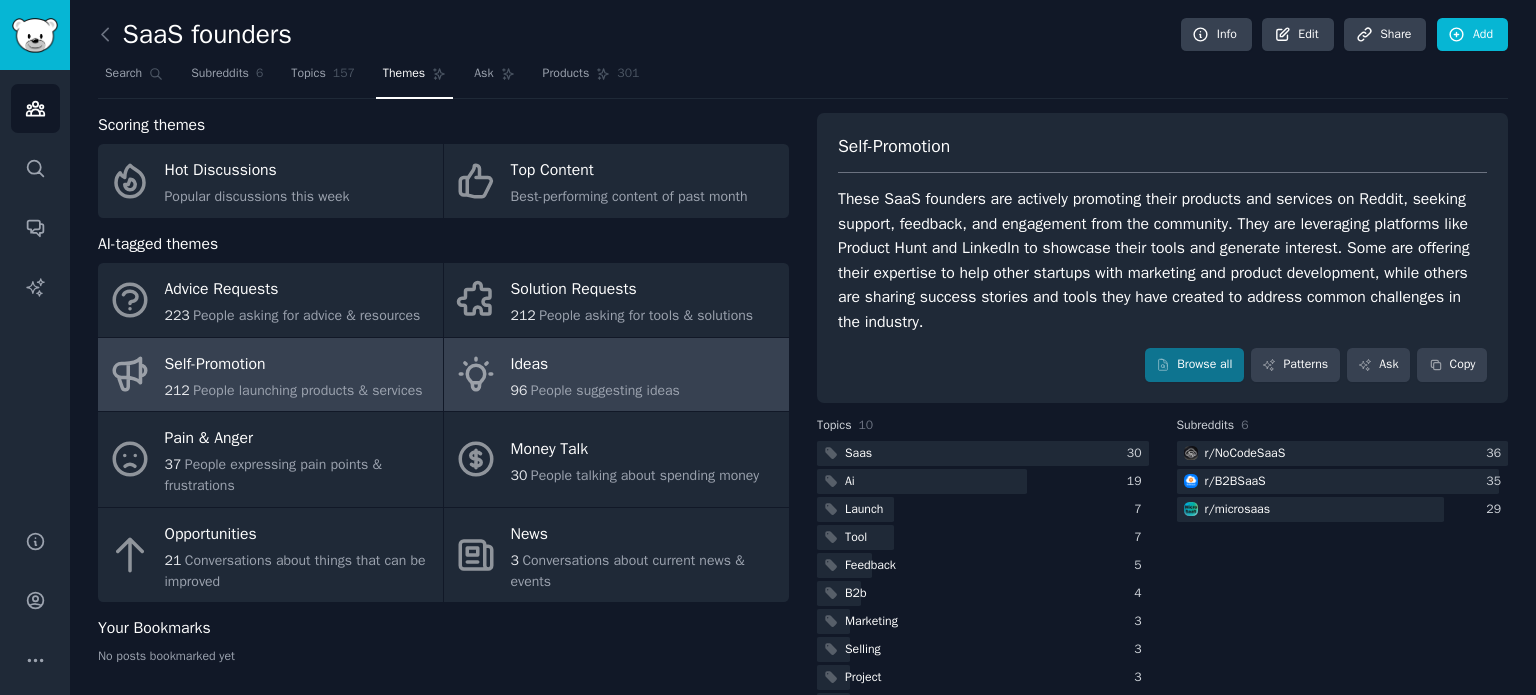 click on "Ideas" at bounding box center [595, 364] 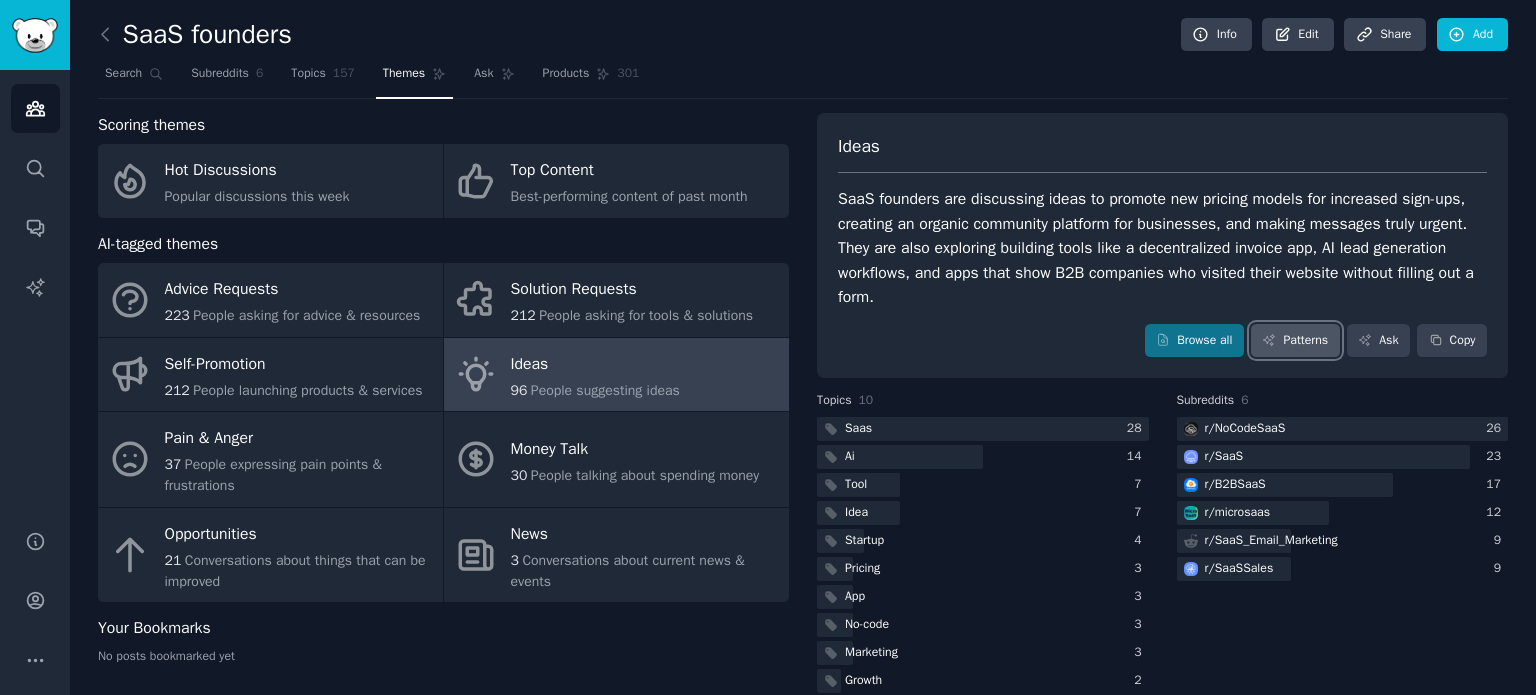 click on "Patterns" at bounding box center (1295, 341) 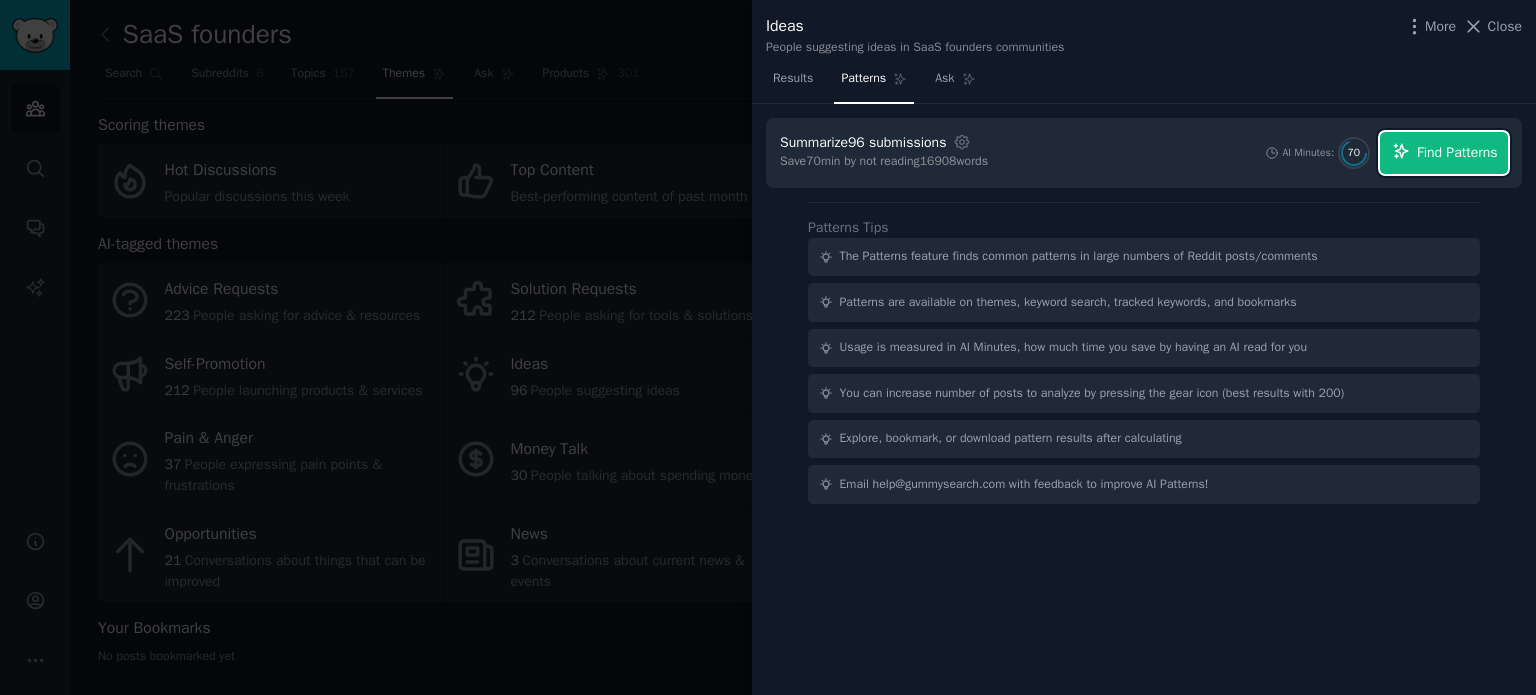 click on "Find Patterns" at bounding box center (1457, 152) 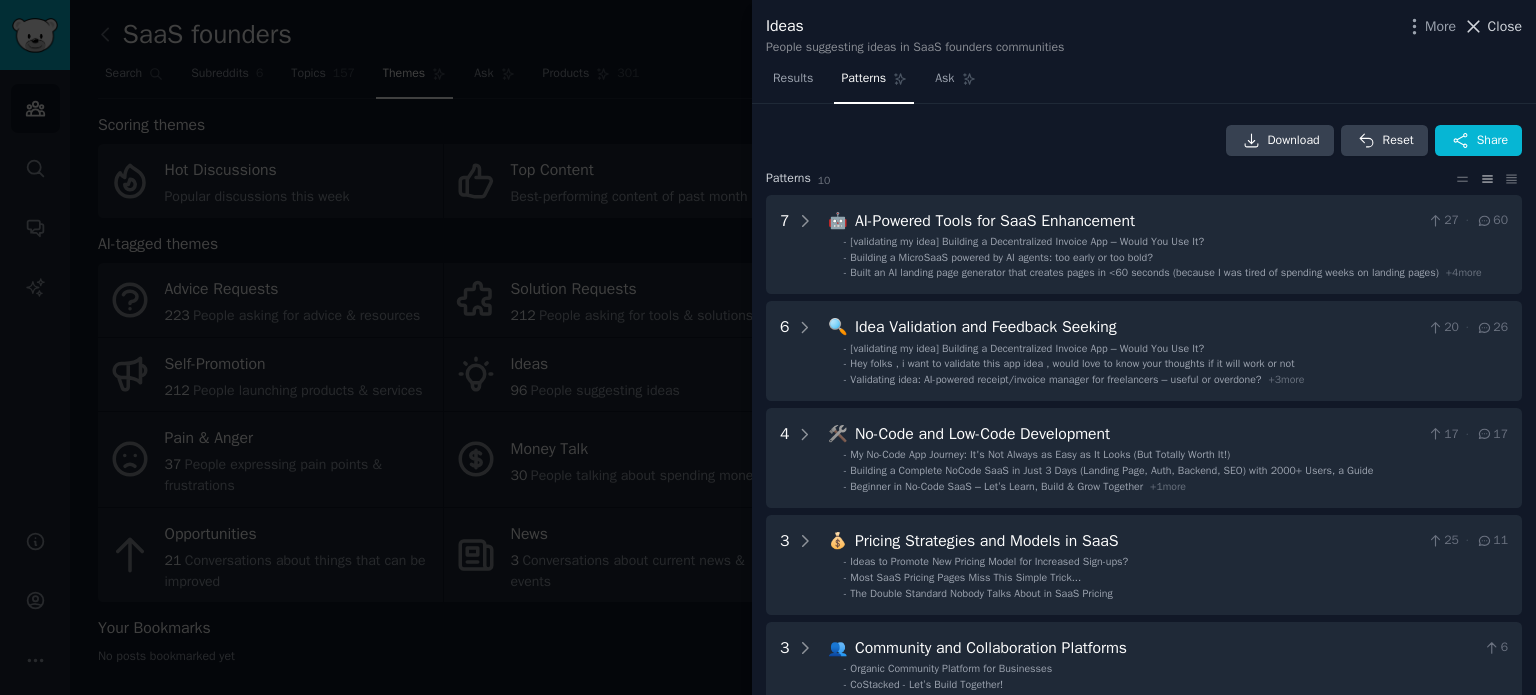 click on "Close" at bounding box center (1505, 26) 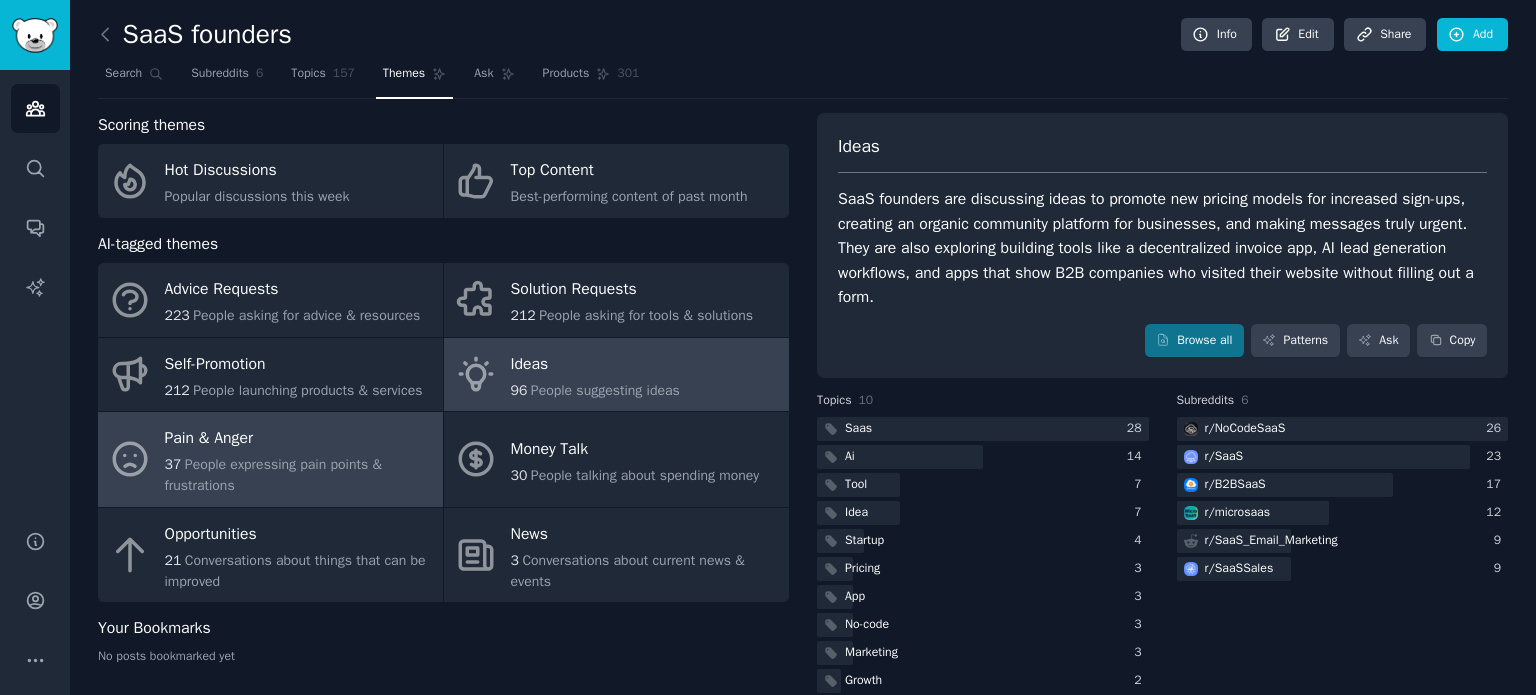 click on "37 People expressing pain points & frustrations" at bounding box center (299, 475) 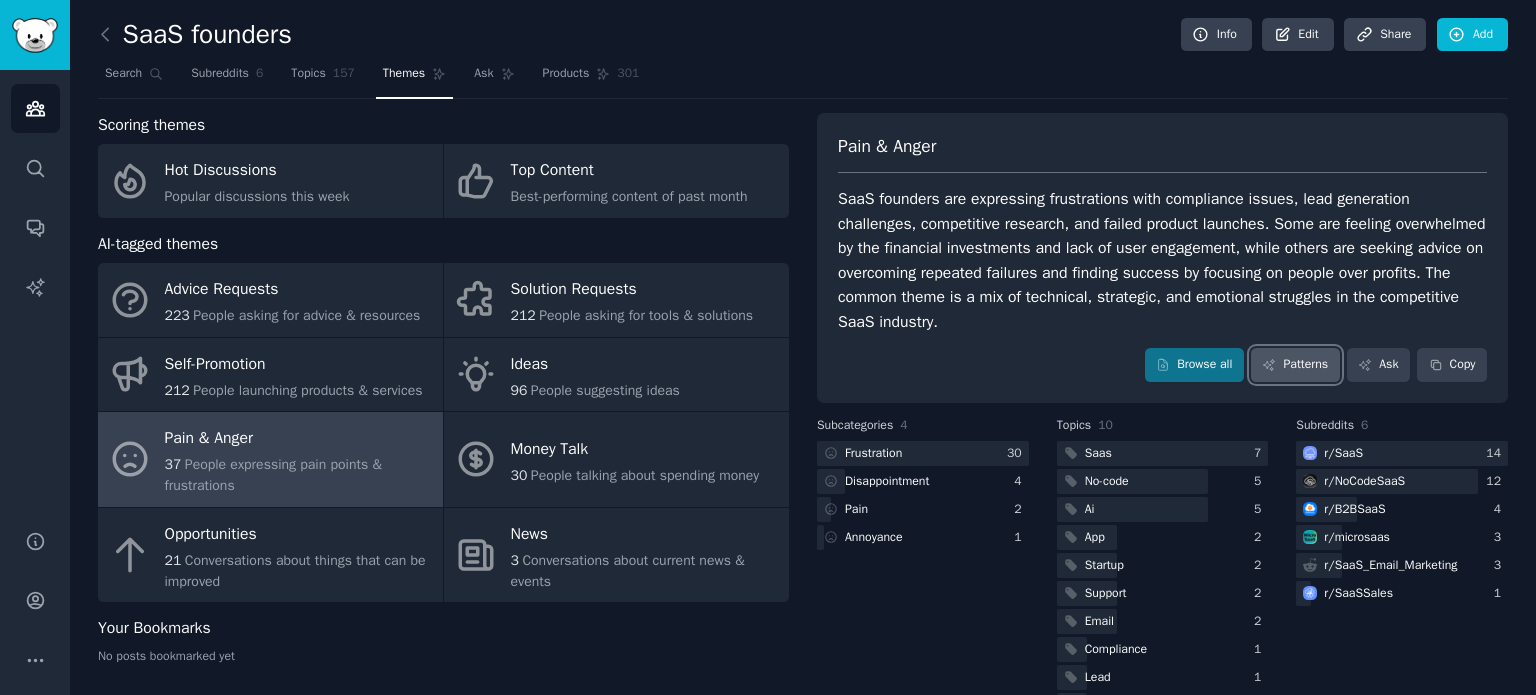 click on "Patterns" at bounding box center [1295, 365] 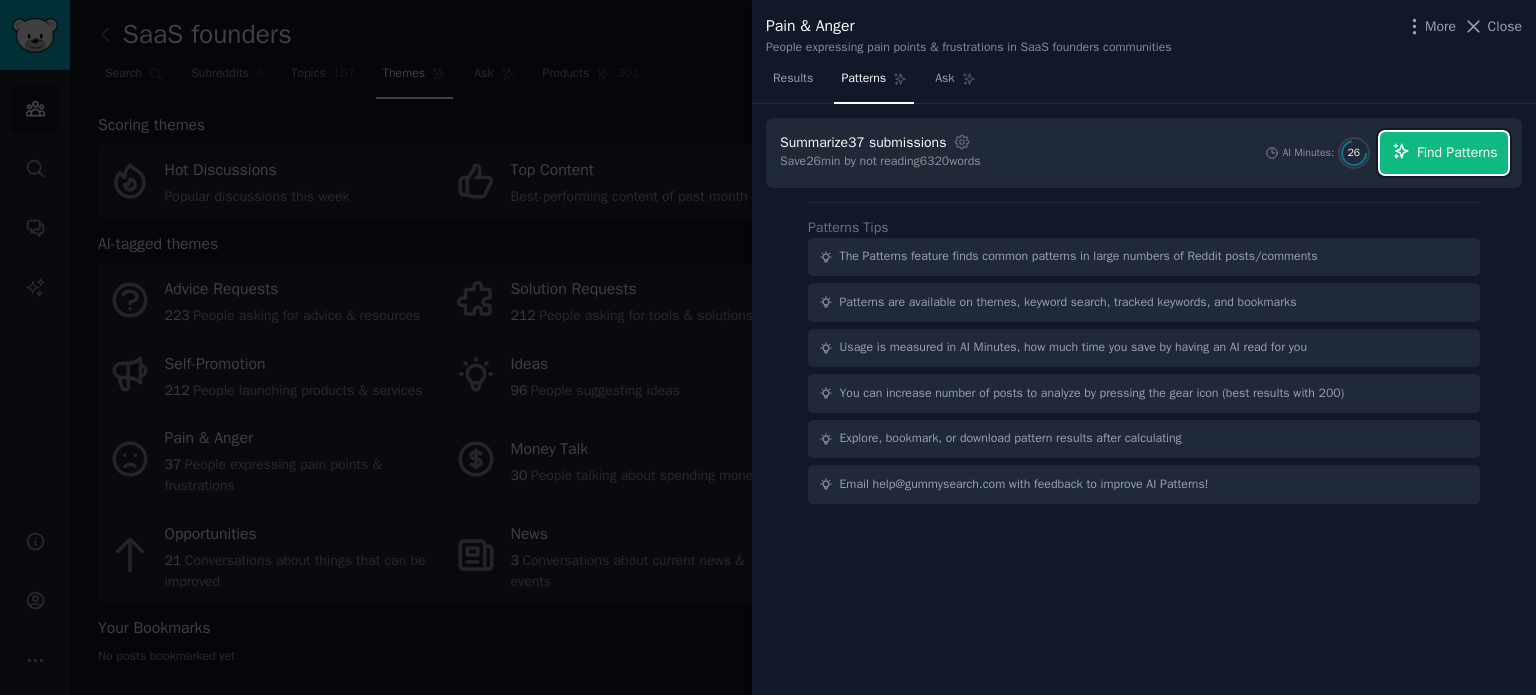 click on "Find Patterns" at bounding box center [1457, 152] 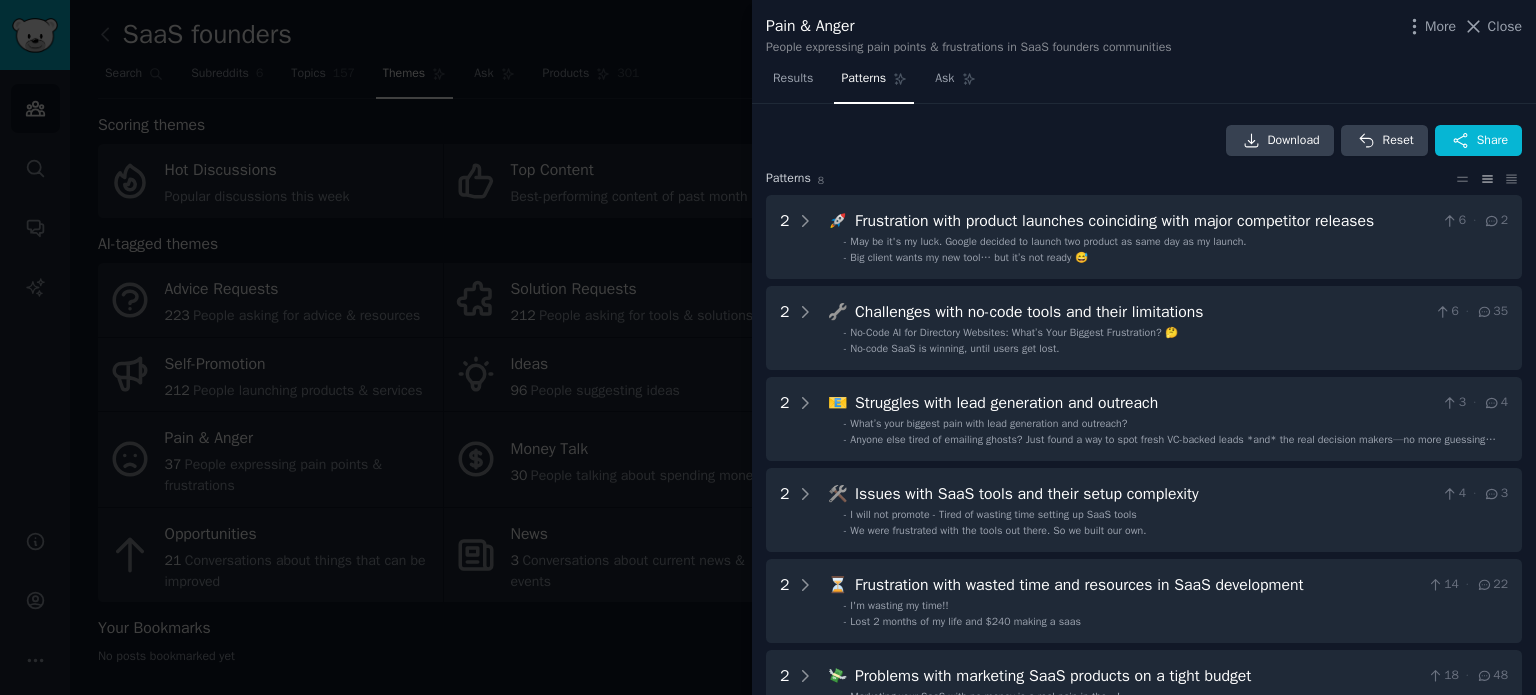 click at bounding box center [768, 347] 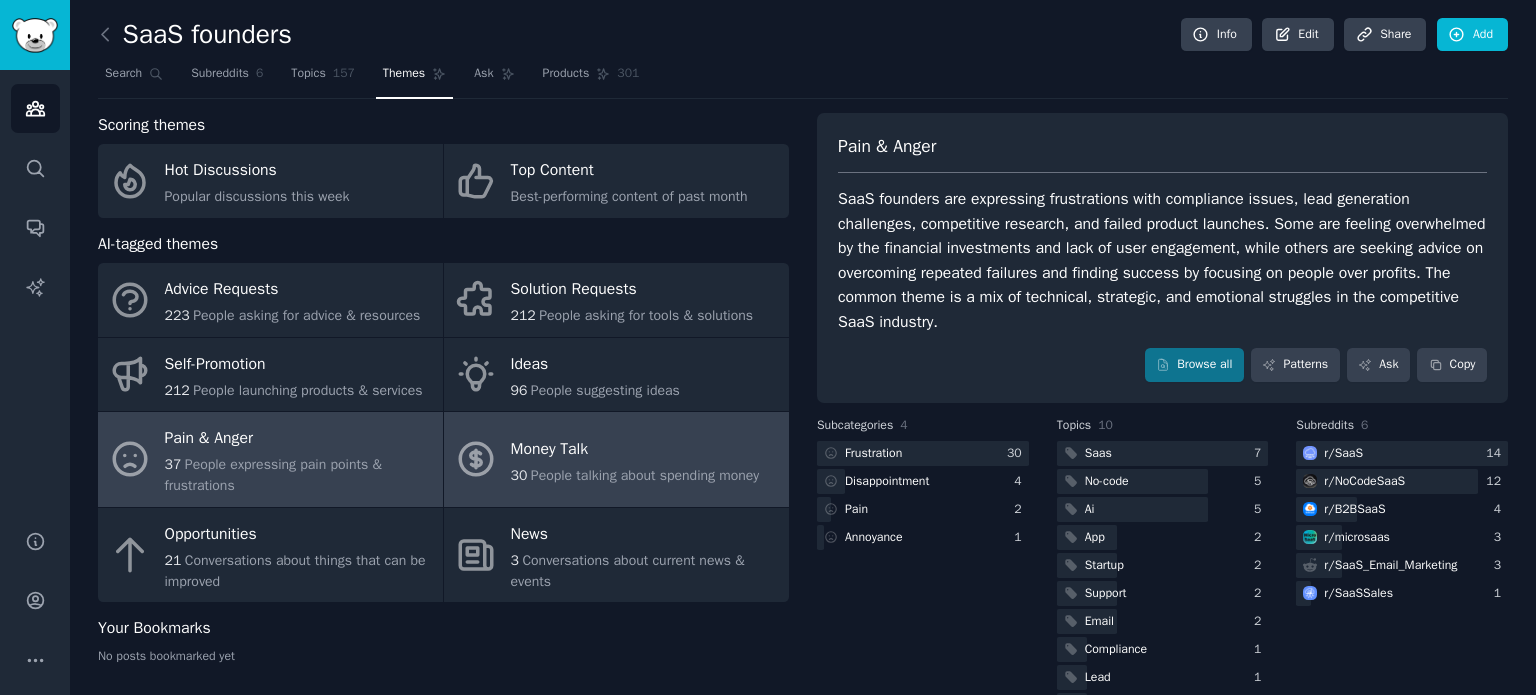 click on "People talking about spending money" at bounding box center (645, 475) 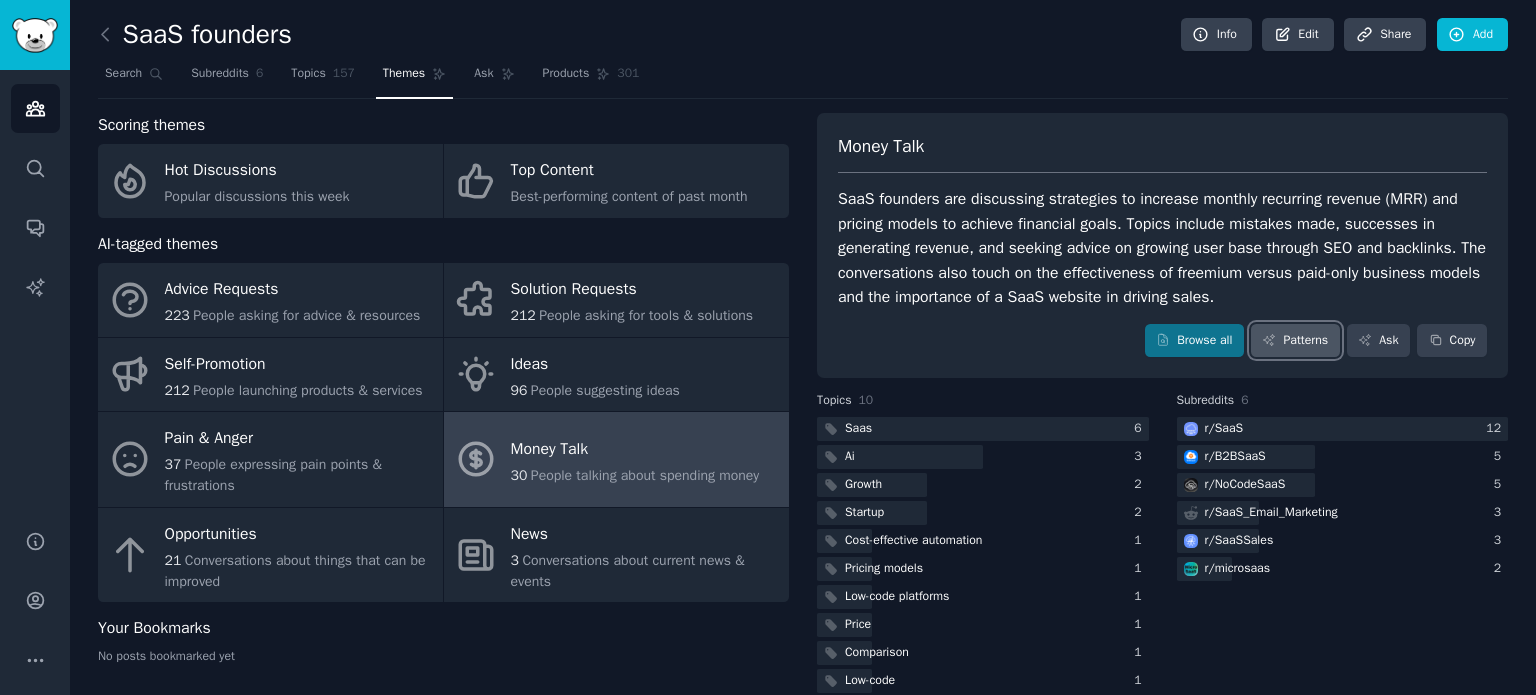 click on "Patterns" at bounding box center (1295, 341) 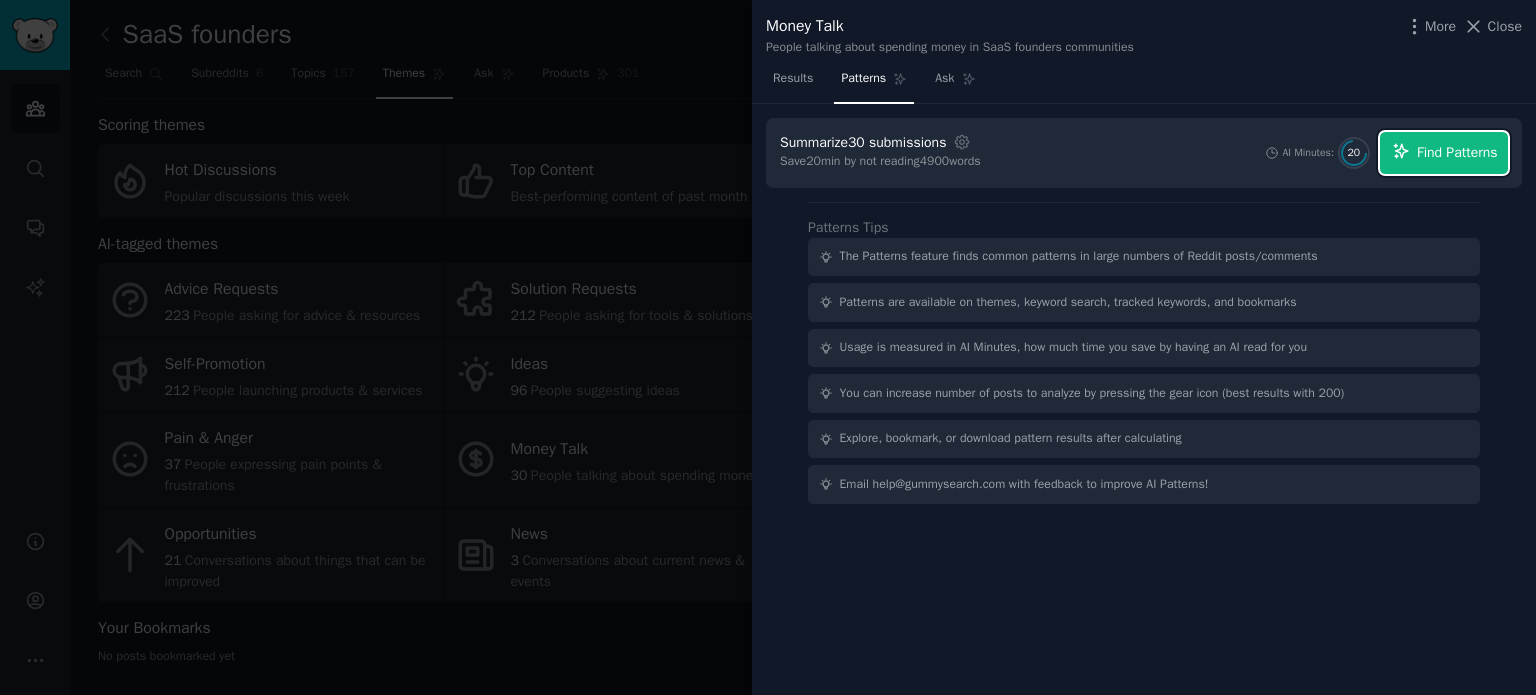 click on "Find Patterns" at bounding box center [1457, 152] 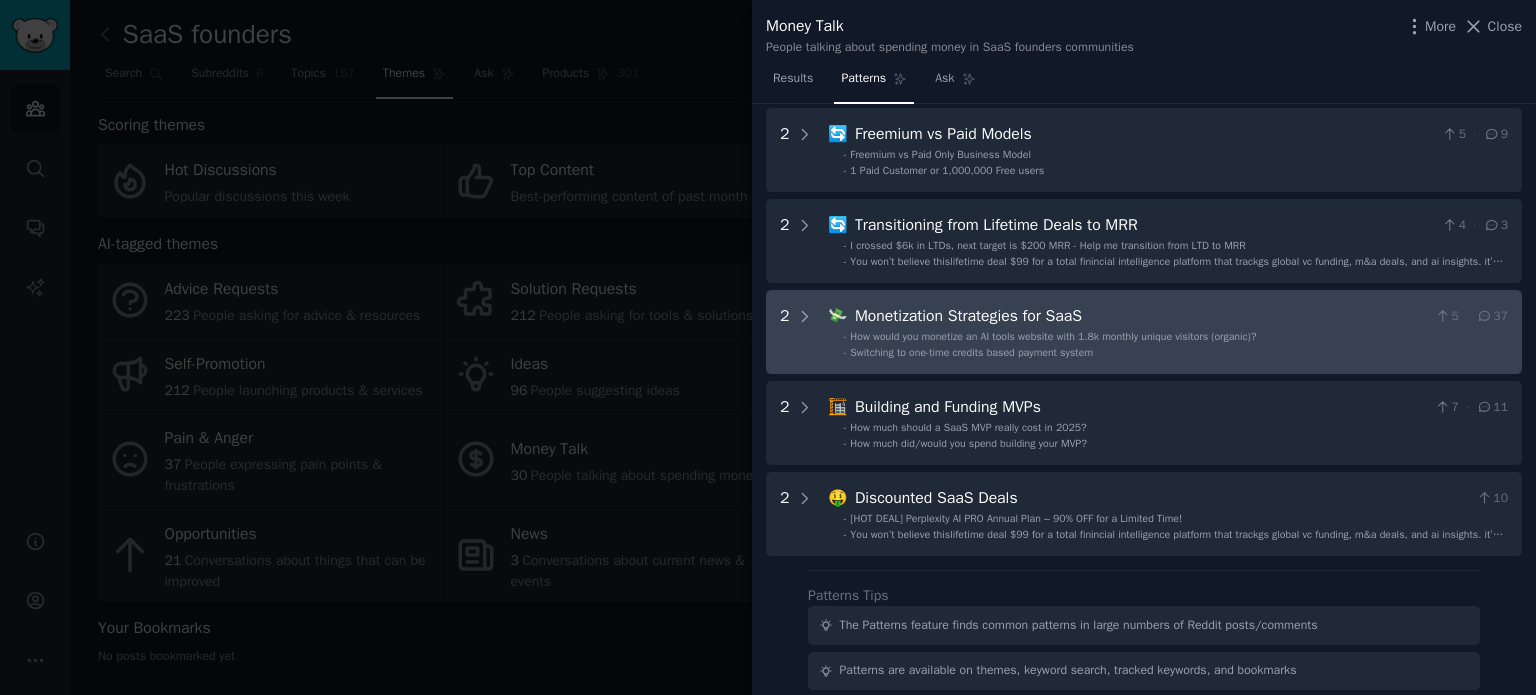 scroll, scrollTop: 0, scrollLeft: 0, axis: both 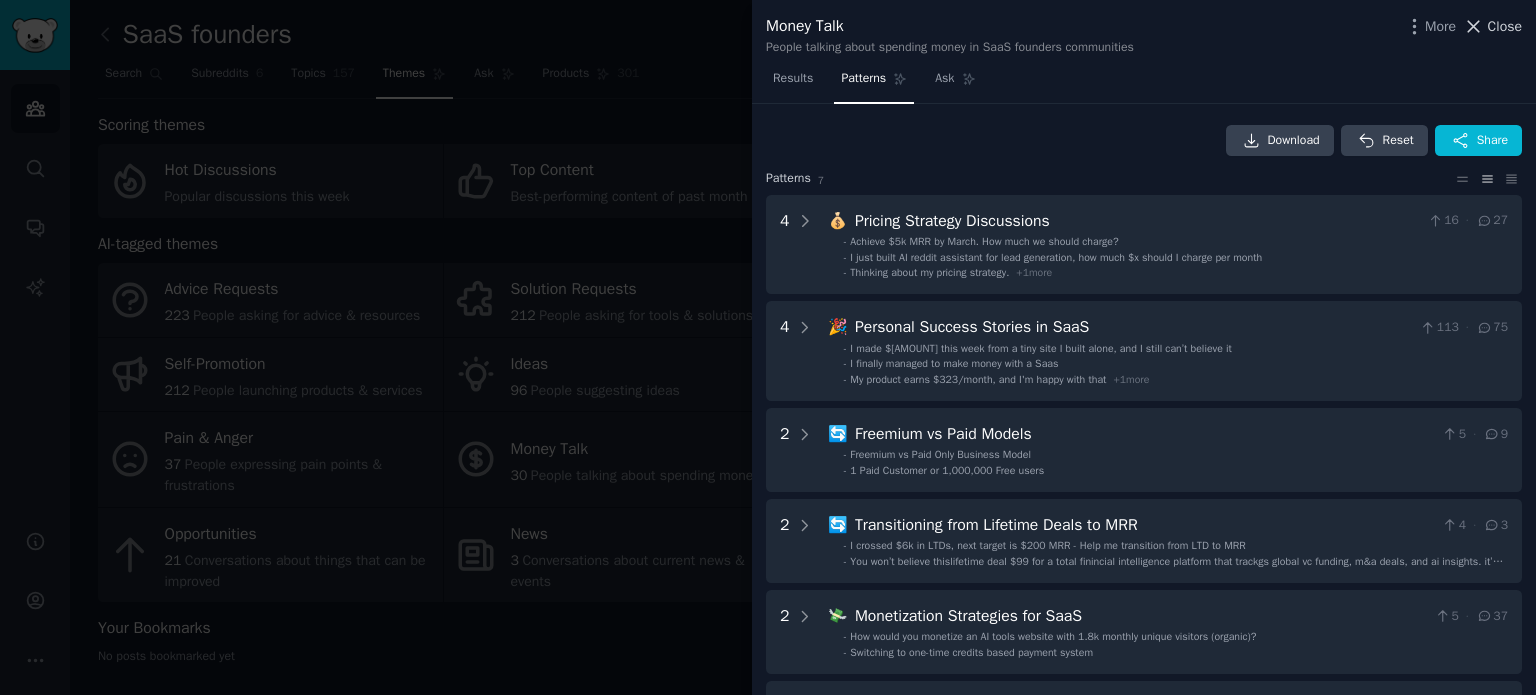 click on "Close" at bounding box center (1505, 26) 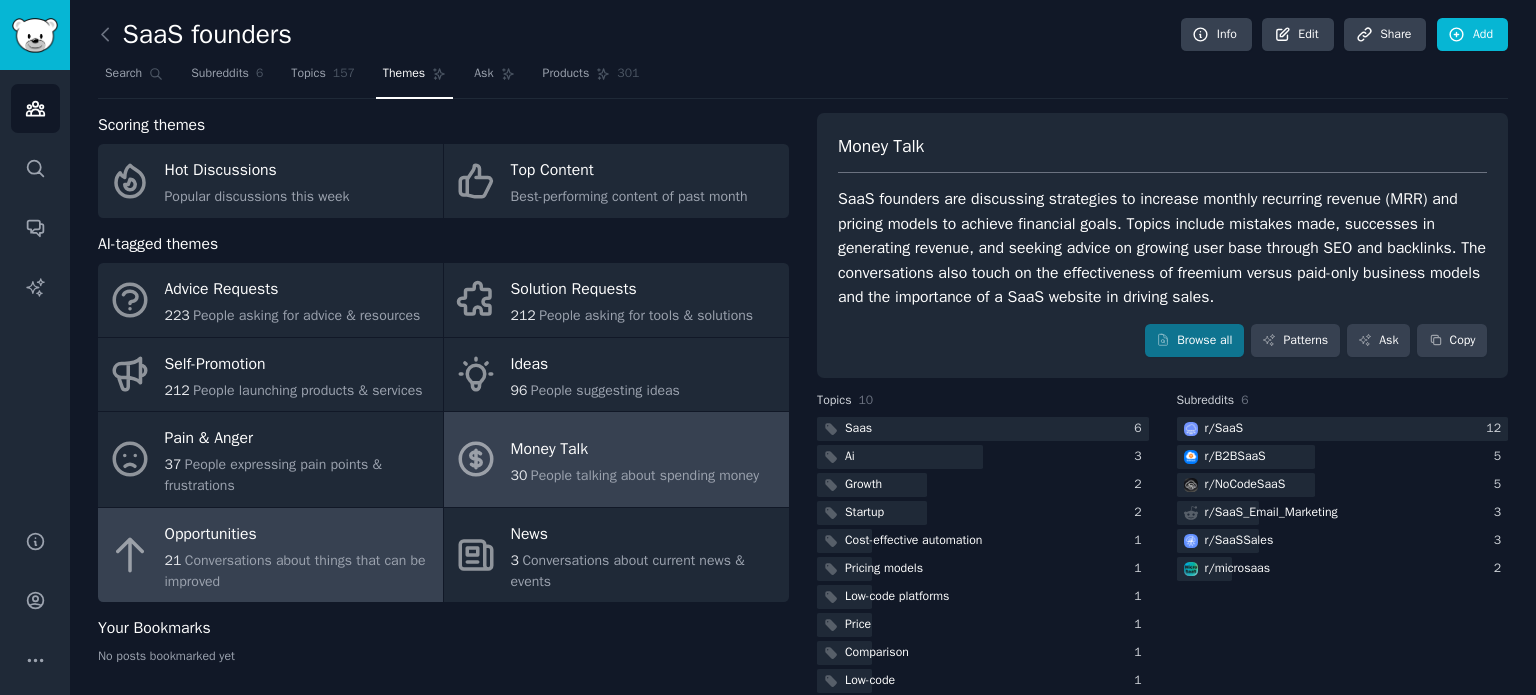 click on "Opportunities 21 Conversations about things that can be improved" at bounding box center (270, 555) 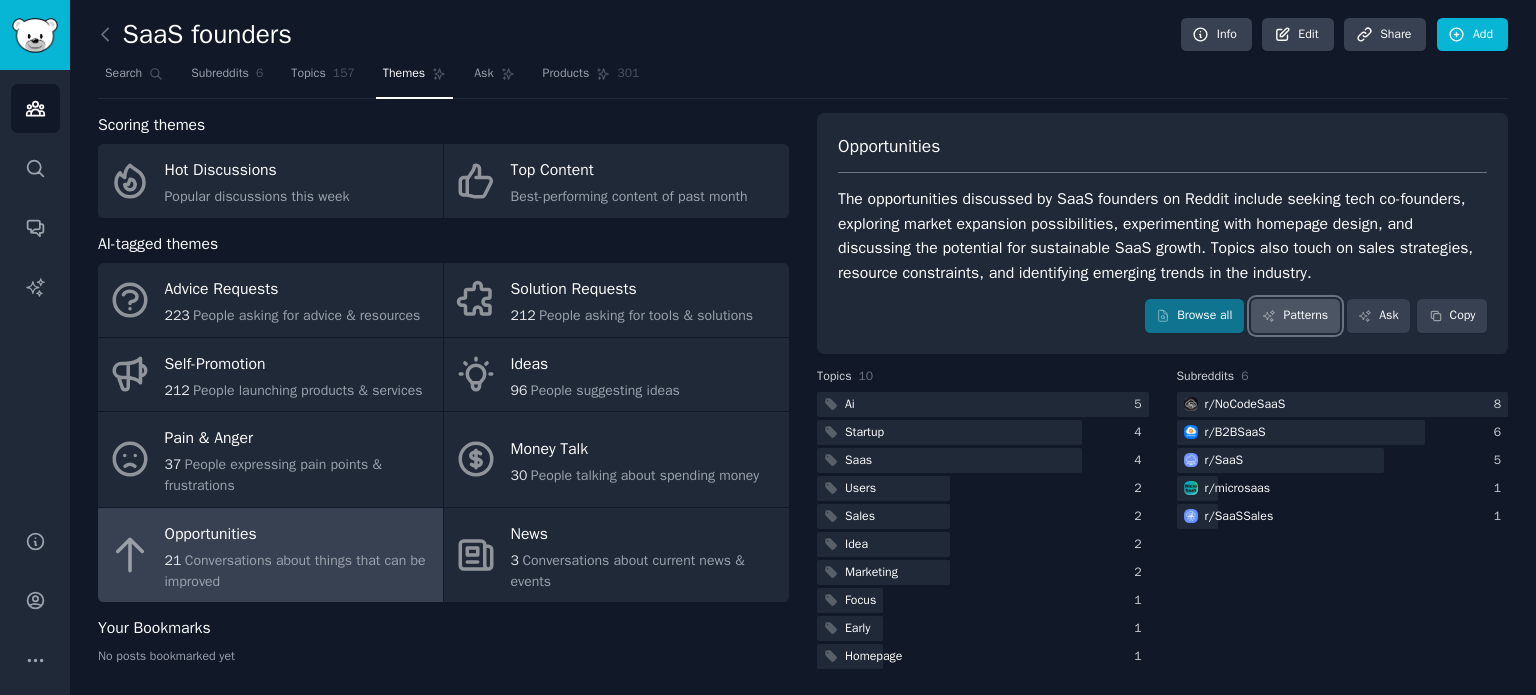 click on "Patterns" at bounding box center [1295, 316] 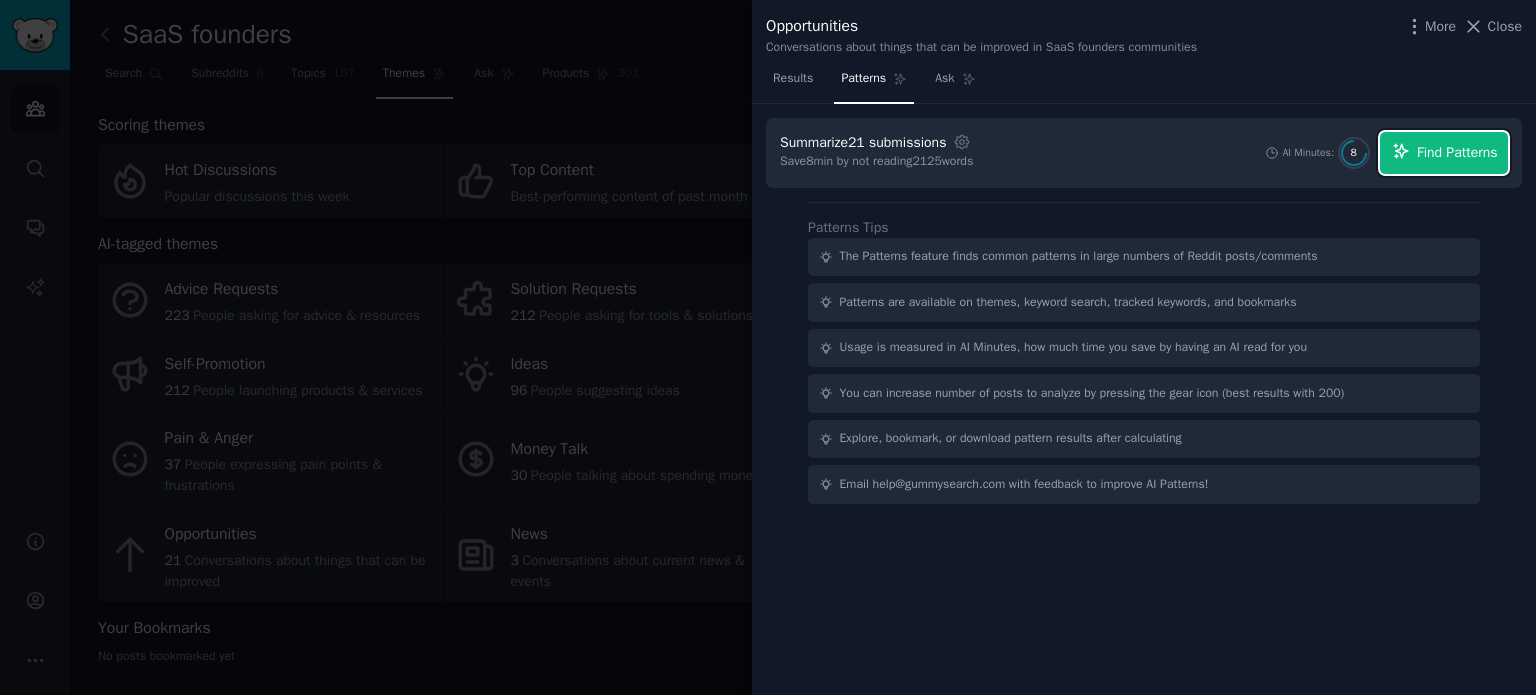 click on "Find Patterns" at bounding box center (1457, 152) 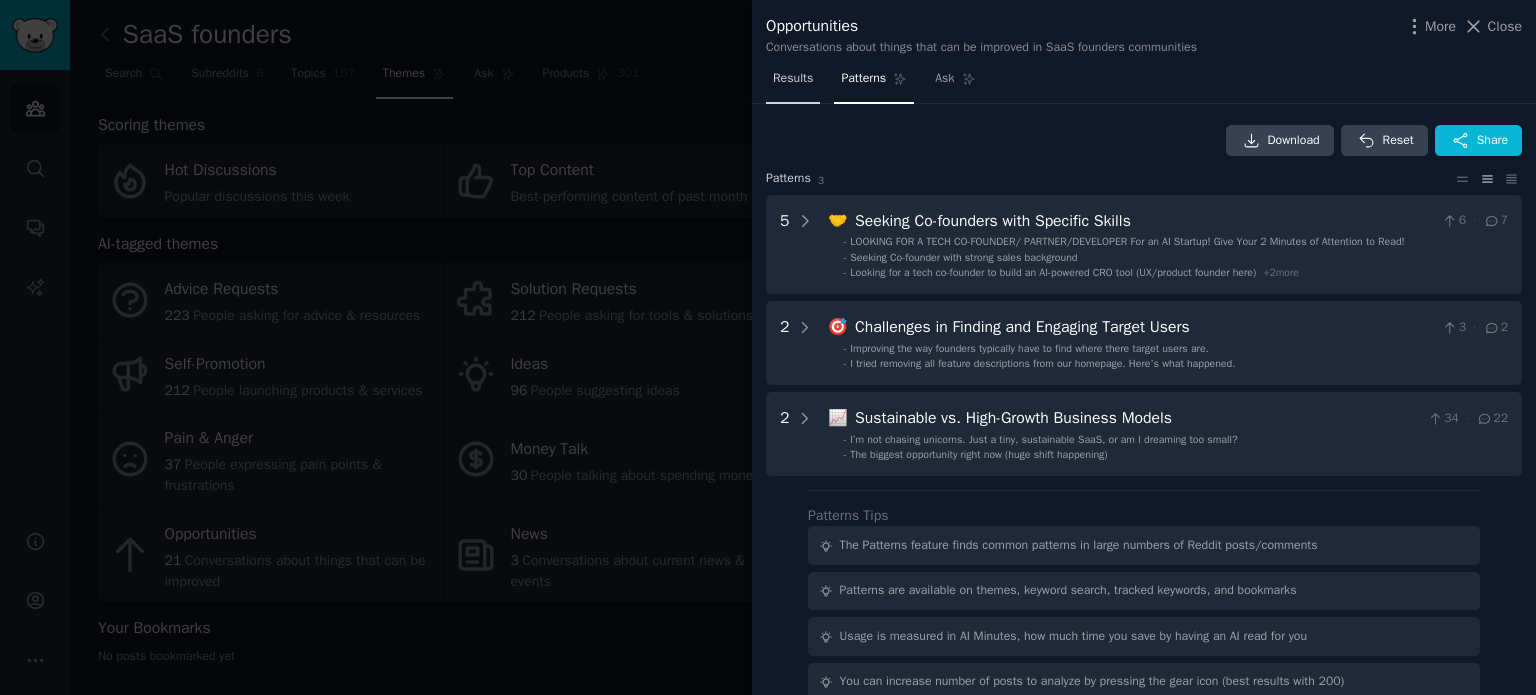 click on "Results" at bounding box center [793, 79] 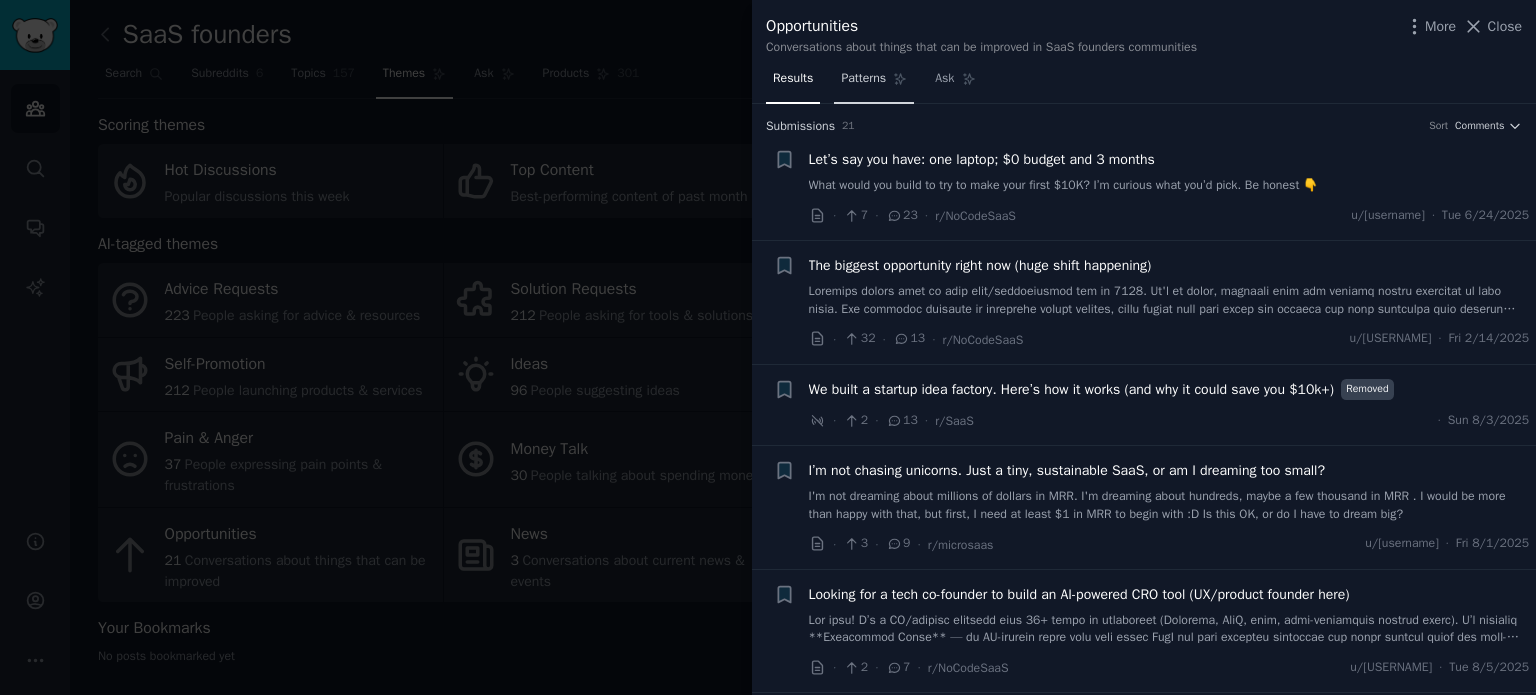 click on "Patterns" at bounding box center [874, 83] 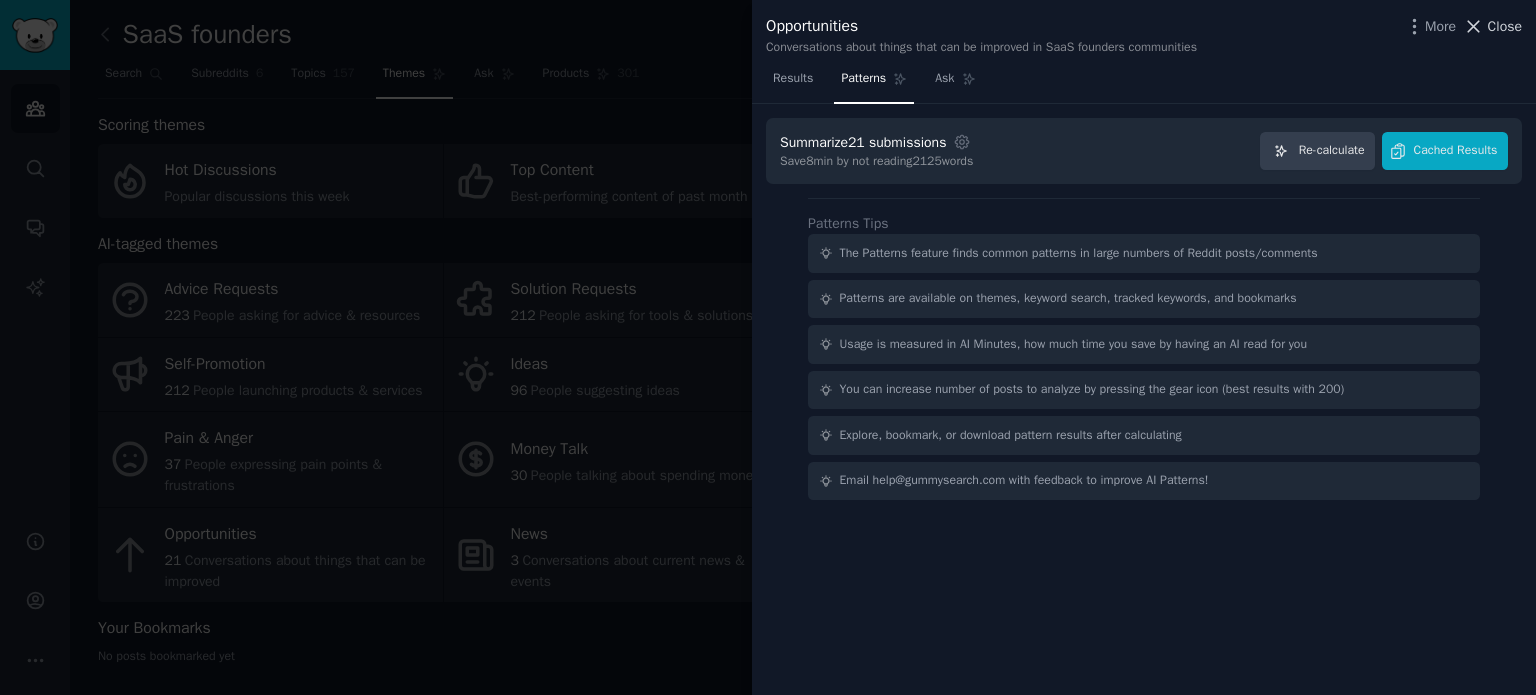 click 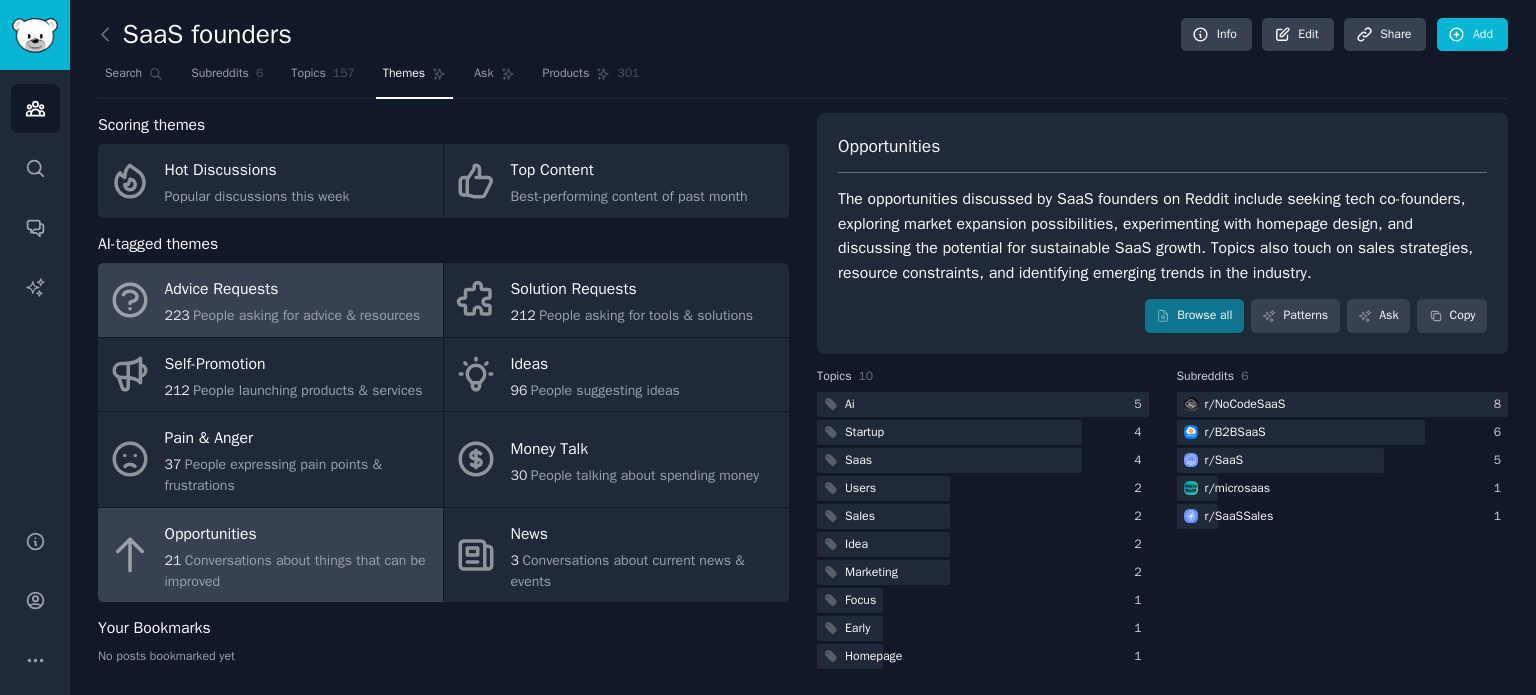 click on "Advice Requests" at bounding box center [293, 290] 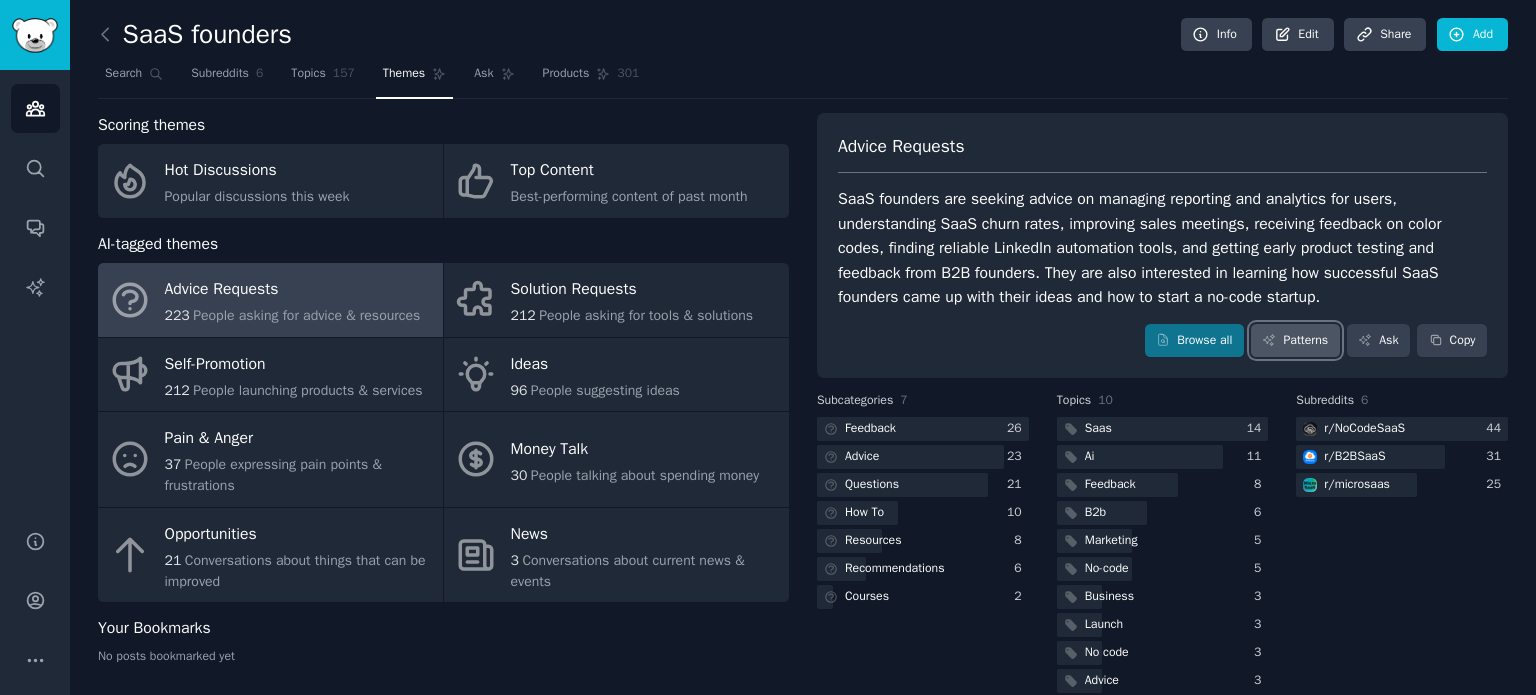click on "Patterns" at bounding box center (1295, 341) 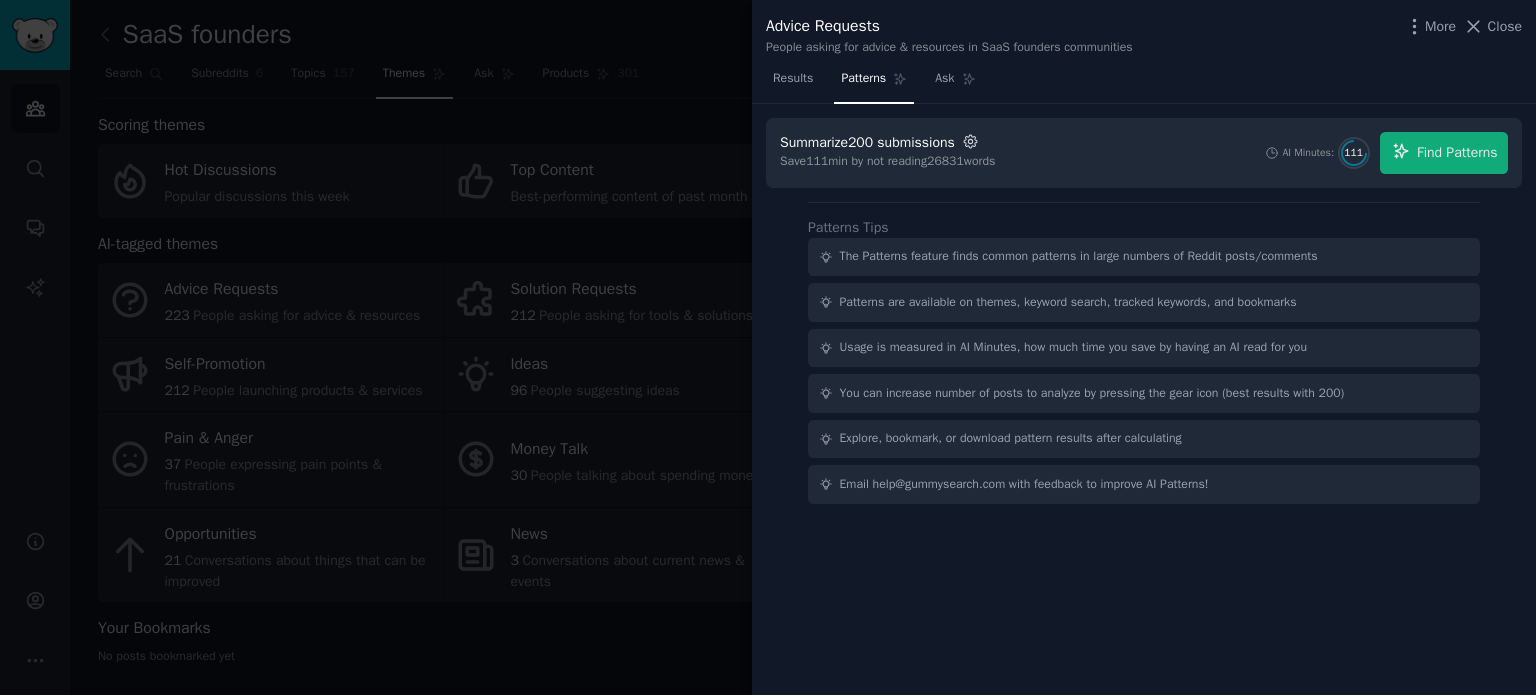 click 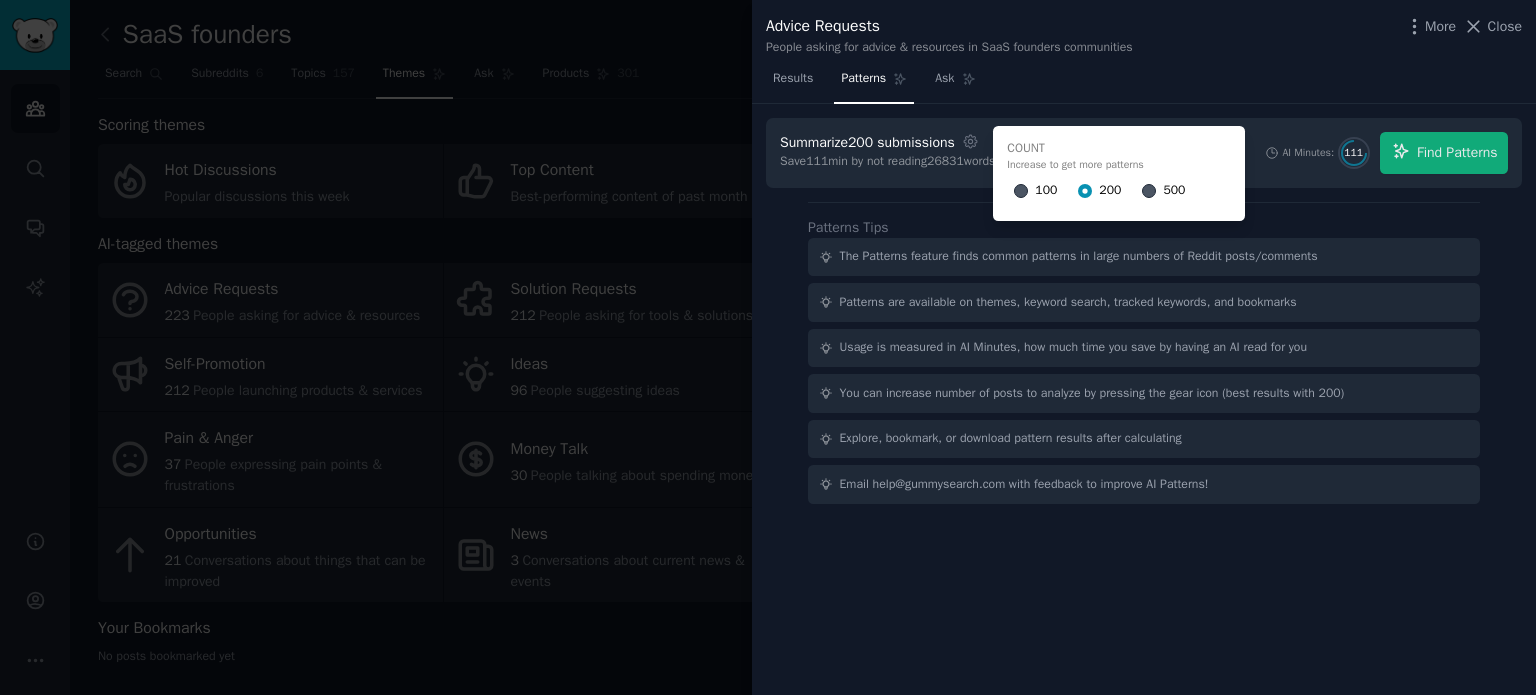 click on "500" at bounding box center [1174, 191] 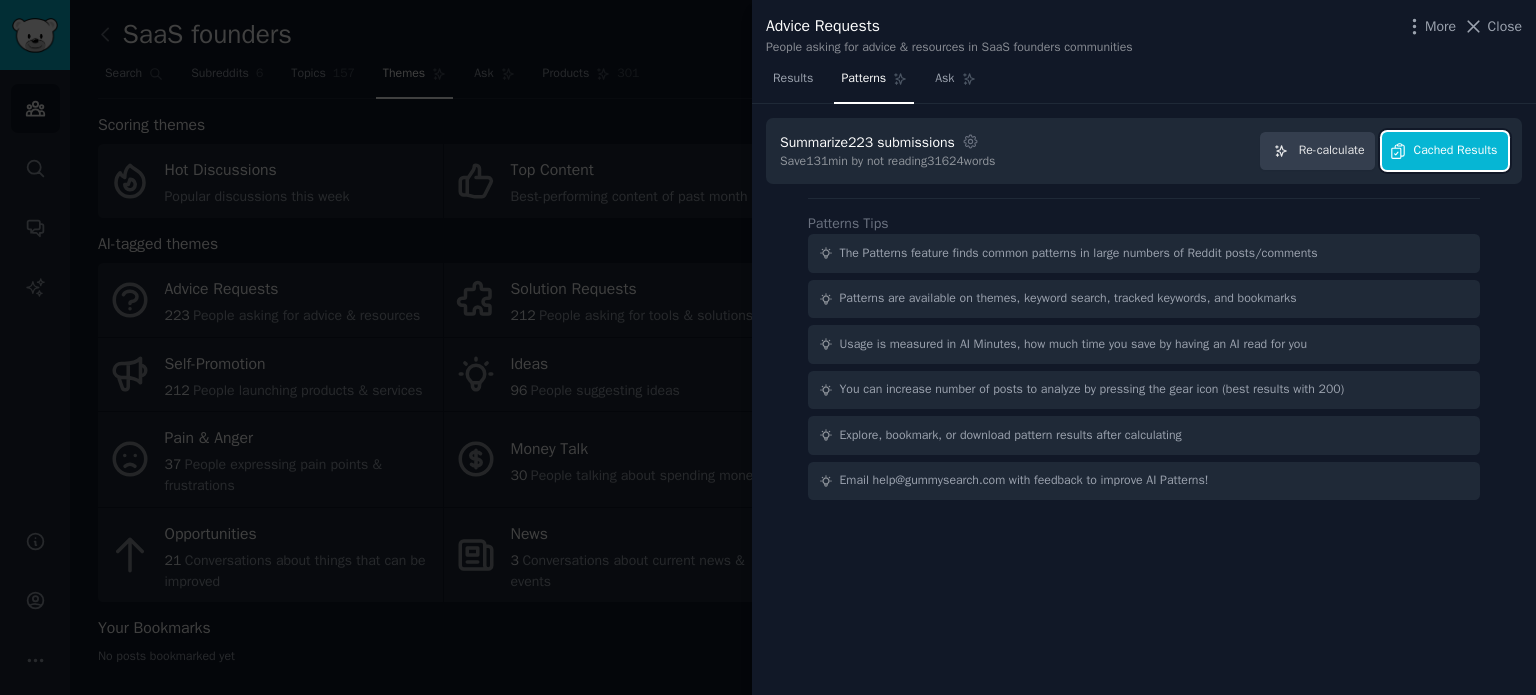click on "Cached Results" at bounding box center (1445, 151) 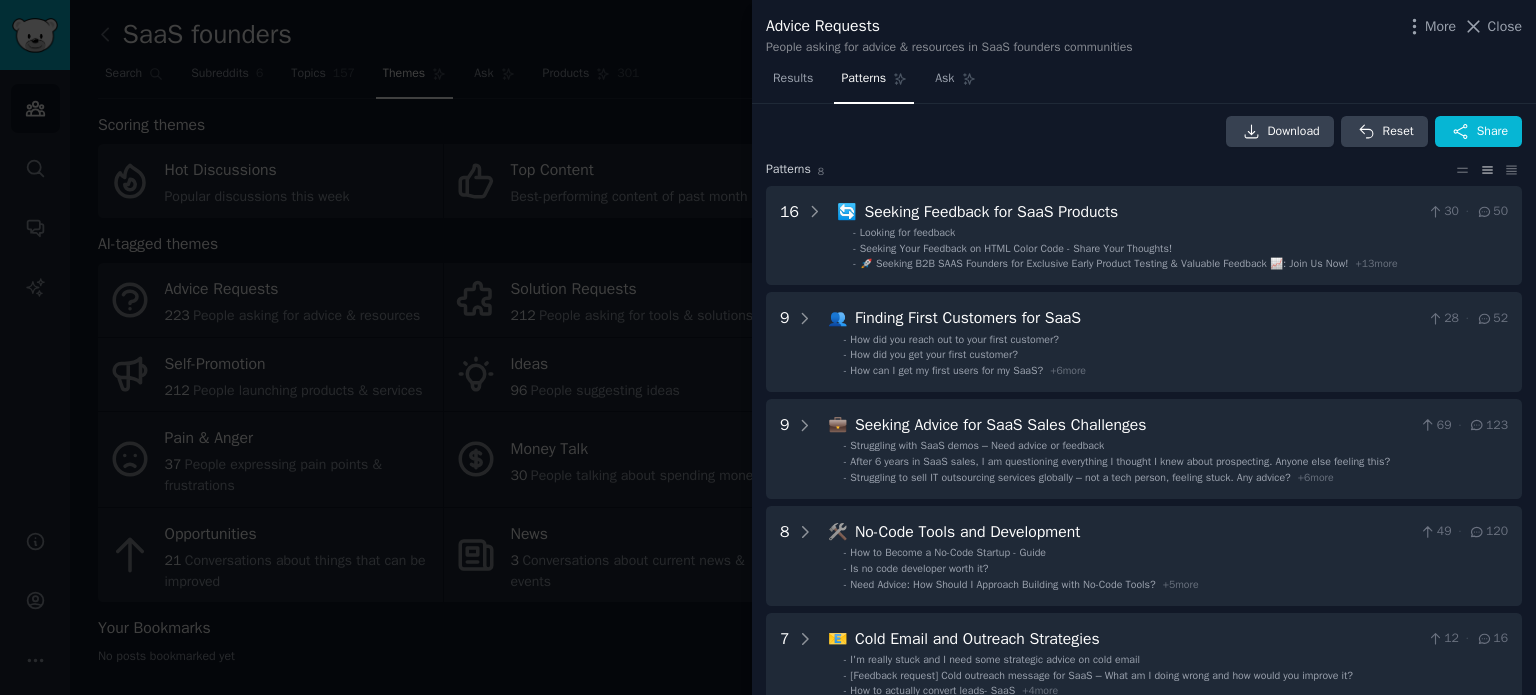 scroll, scrollTop: 0, scrollLeft: 0, axis: both 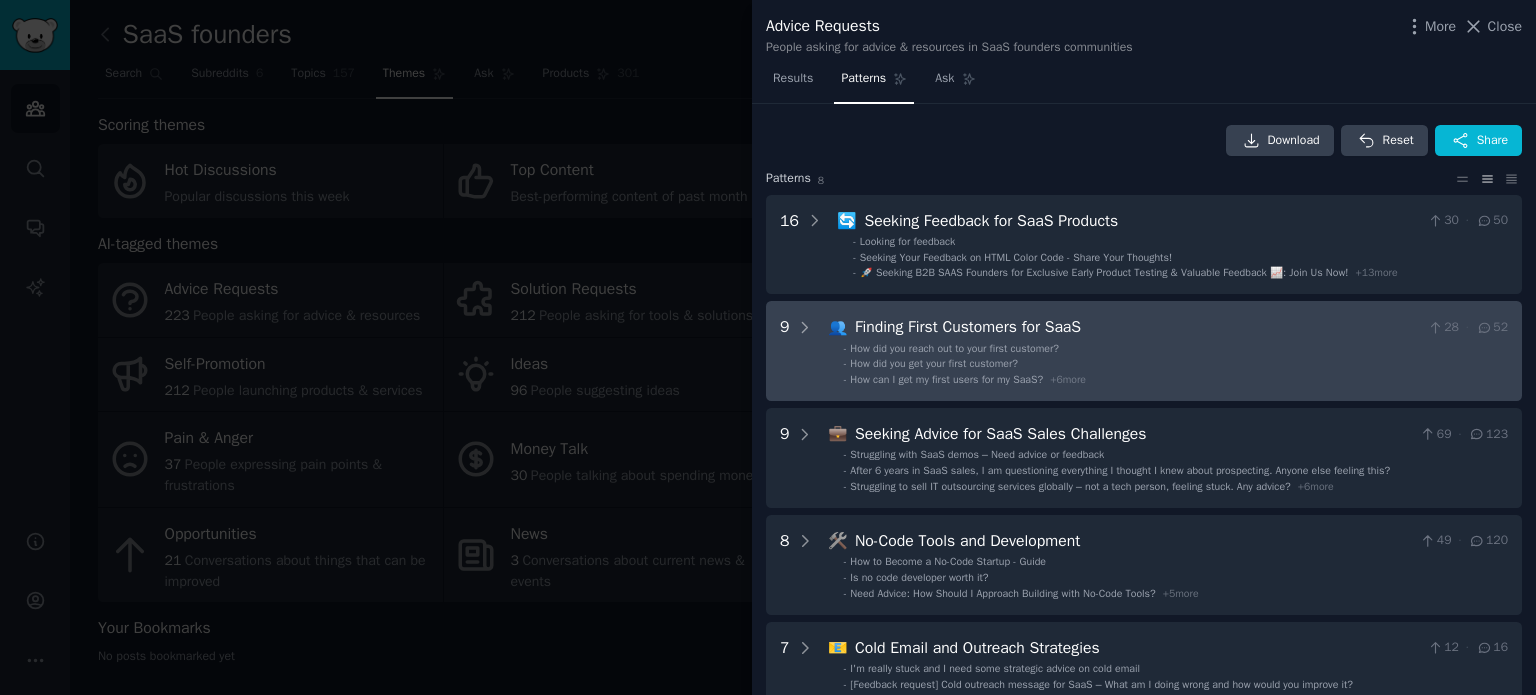 click on "- How can I get my first users for my SaaS? +  6  more" at bounding box center [1176, 380] 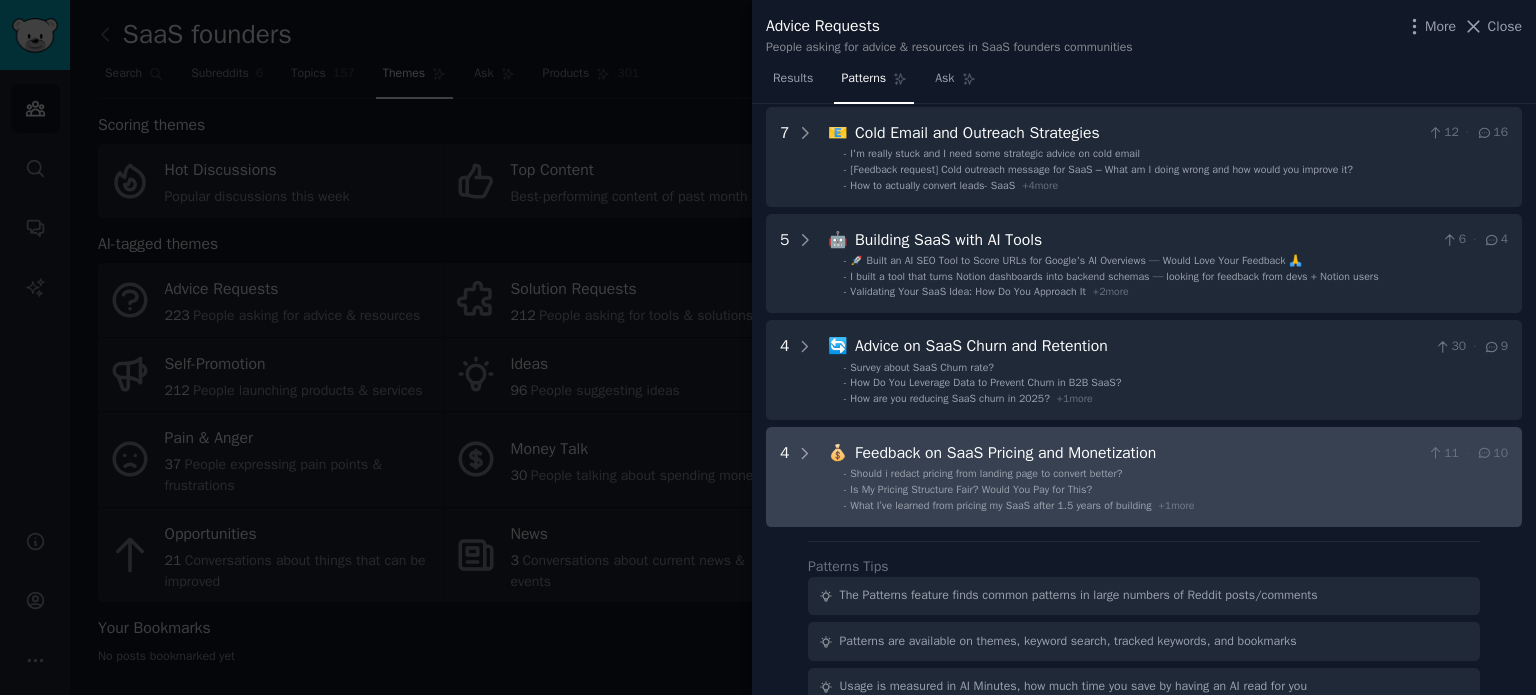 scroll, scrollTop: 1500, scrollLeft: 0, axis: vertical 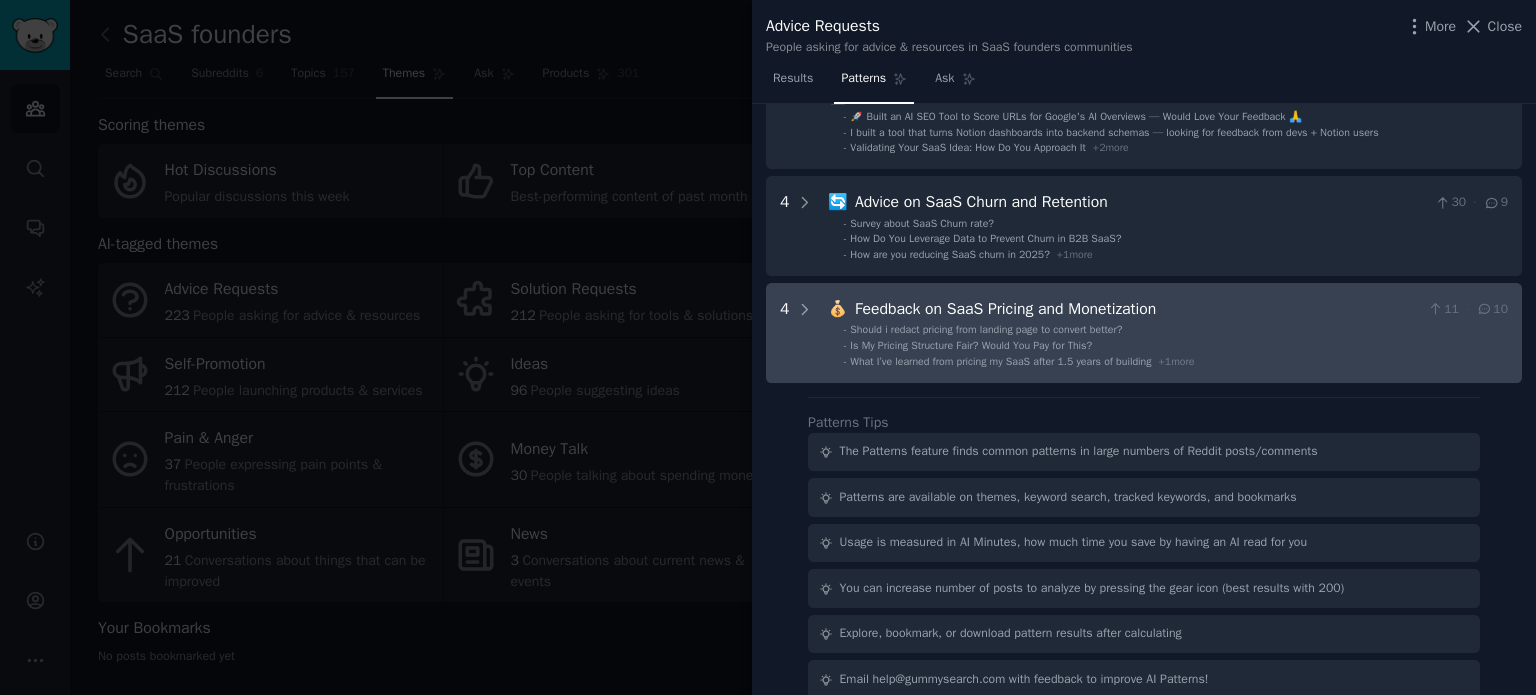click on "4 💰 Feedback on SaaS Pricing and Monetization 11 · 10 - Should i redact pricing from landing page to convert better? - Is My Pricing Structure Fair? Would You Pay for This? - What I’ve learned from pricing my SaaS after 1.5 years of building +  1  more" at bounding box center [1144, 333] 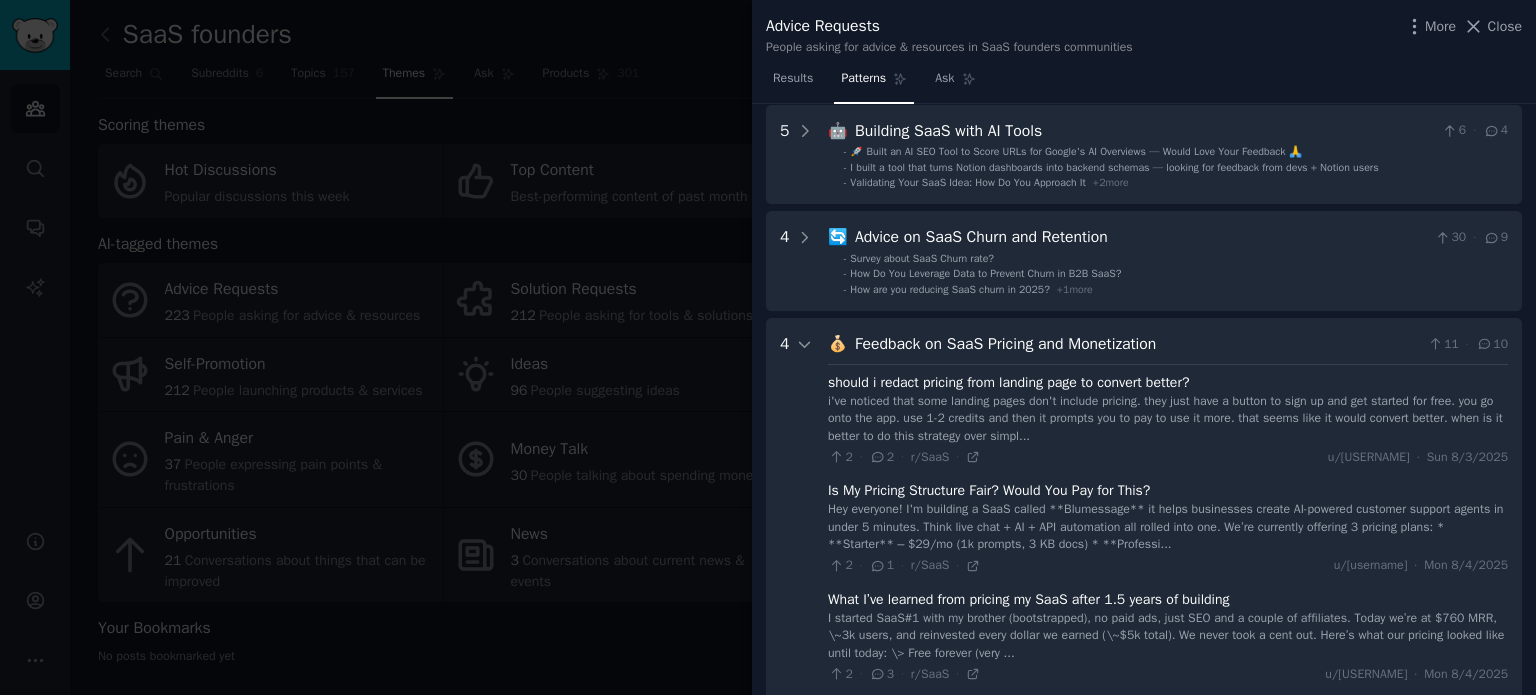 scroll, scrollTop: 1379, scrollLeft: 0, axis: vertical 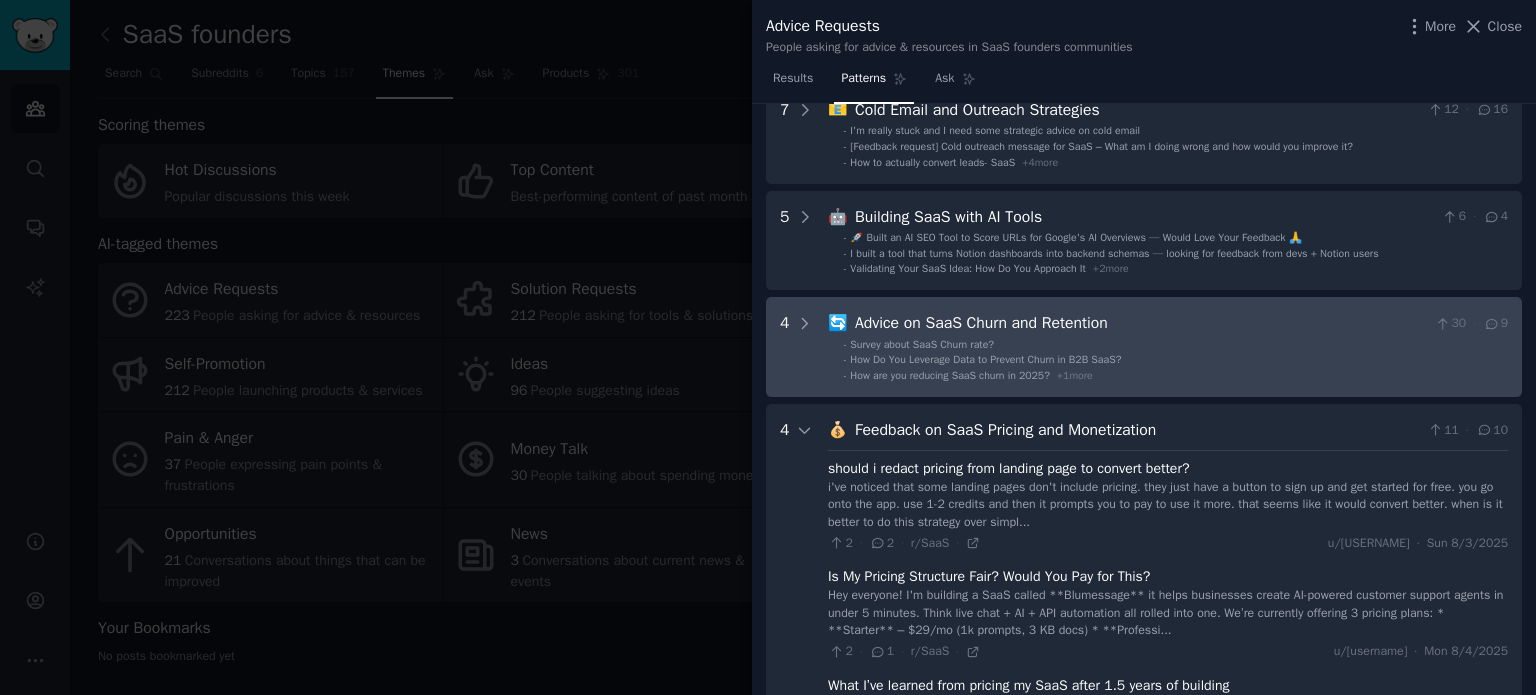 click on "- How are you reducing SaaS churn in 2025? +  1  more" at bounding box center (1176, 376) 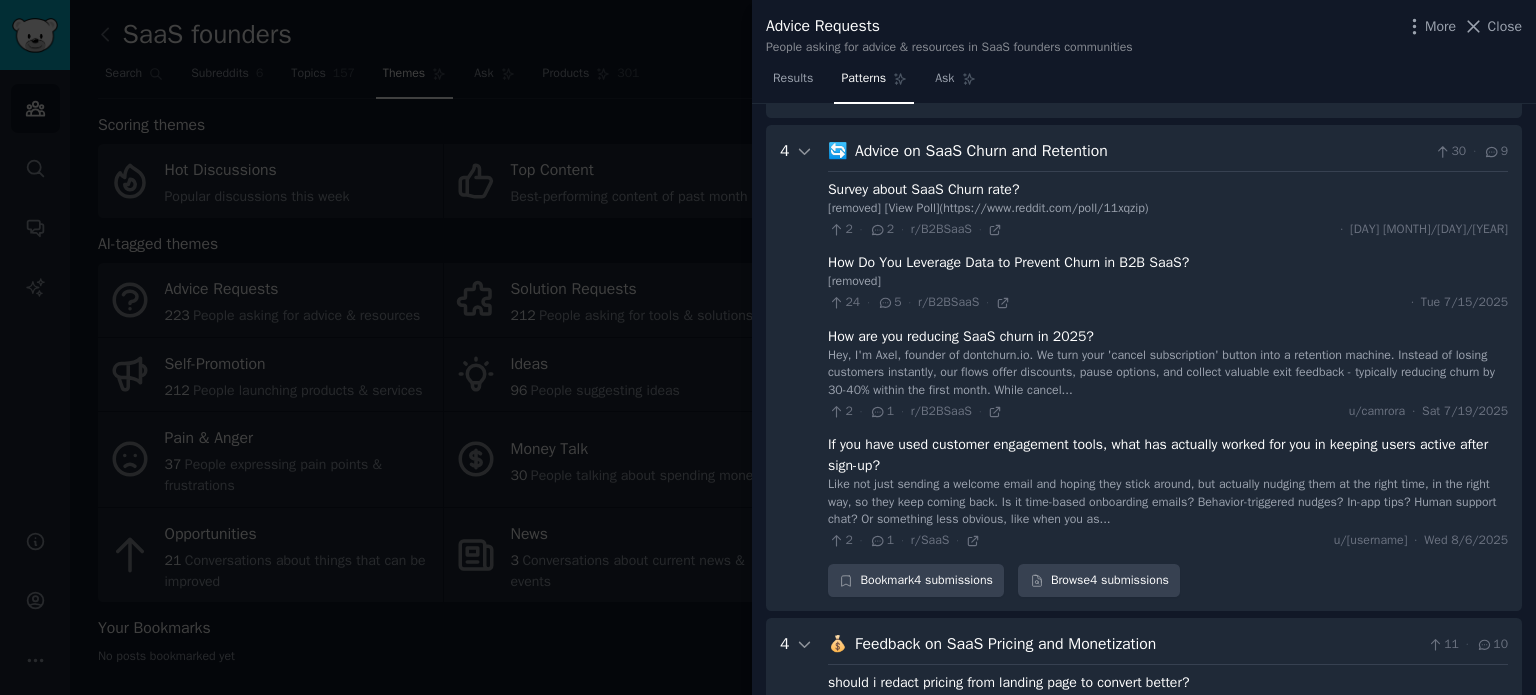 scroll, scrollTop: 1572, scrollLeft: 0, axis: vertical 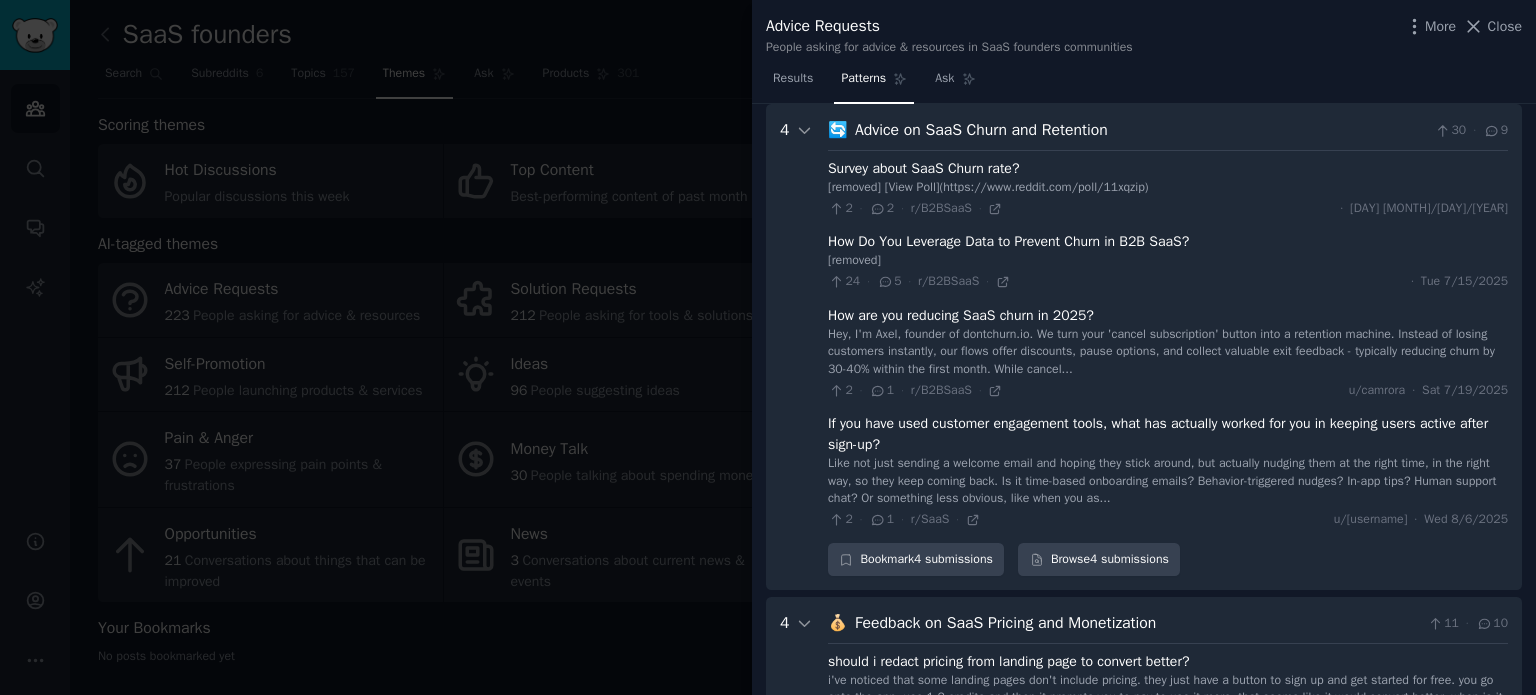 click on "24 · 5 · r/B2BSaaS ·" at bounding box center (919, 282) 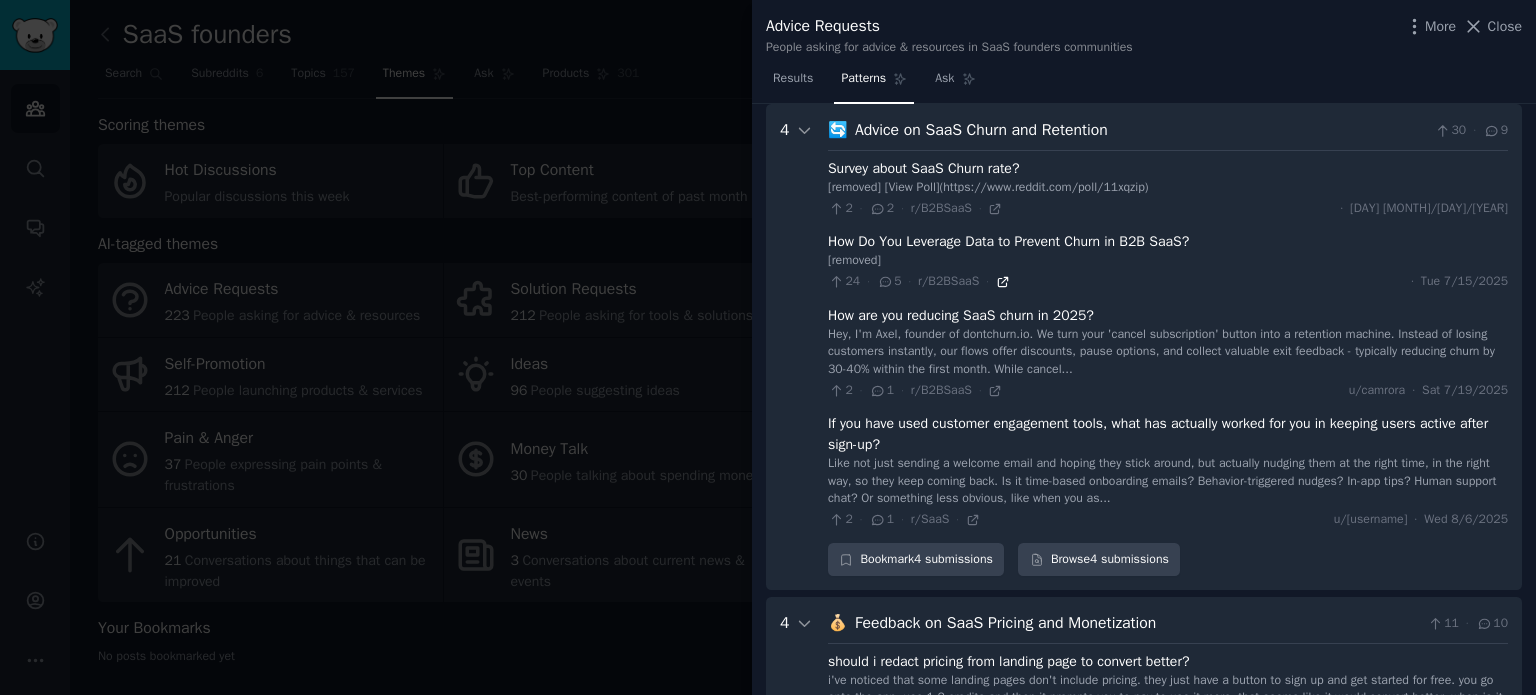 click 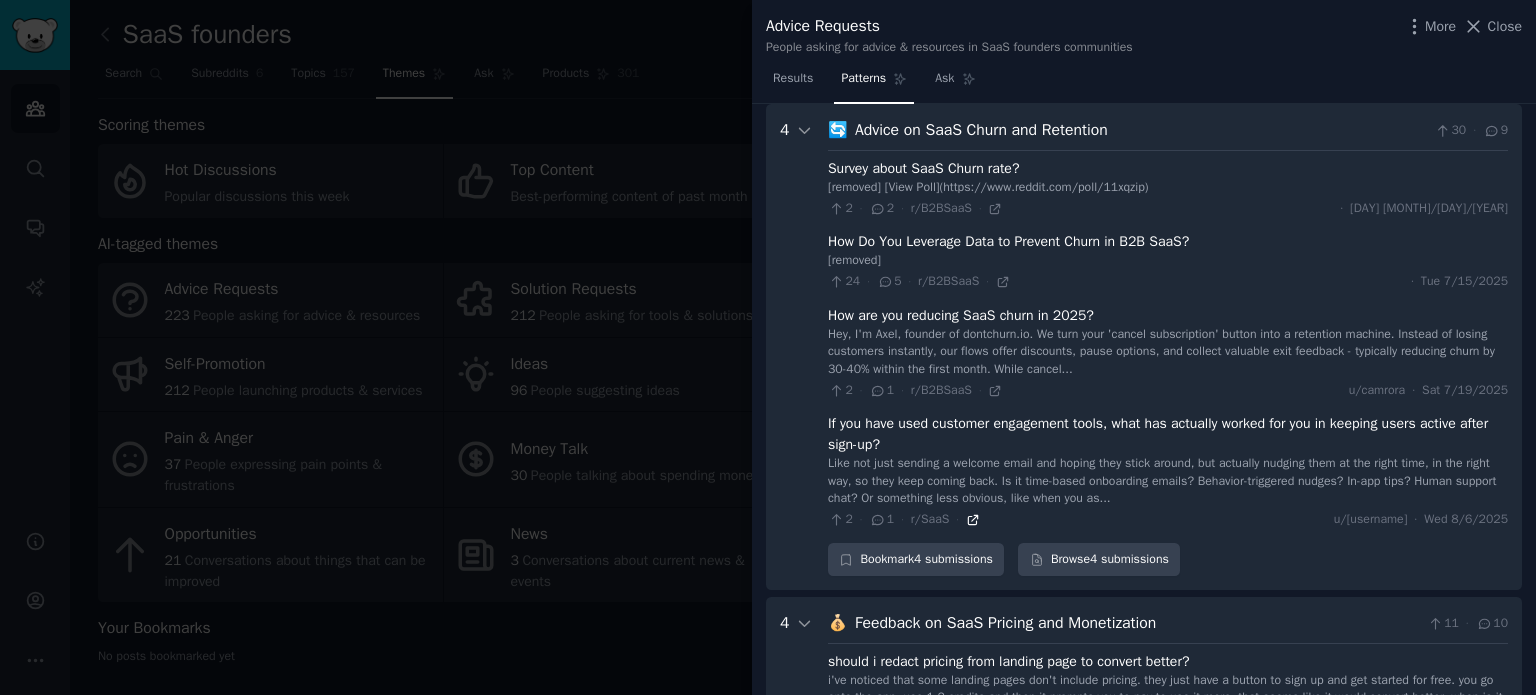 click 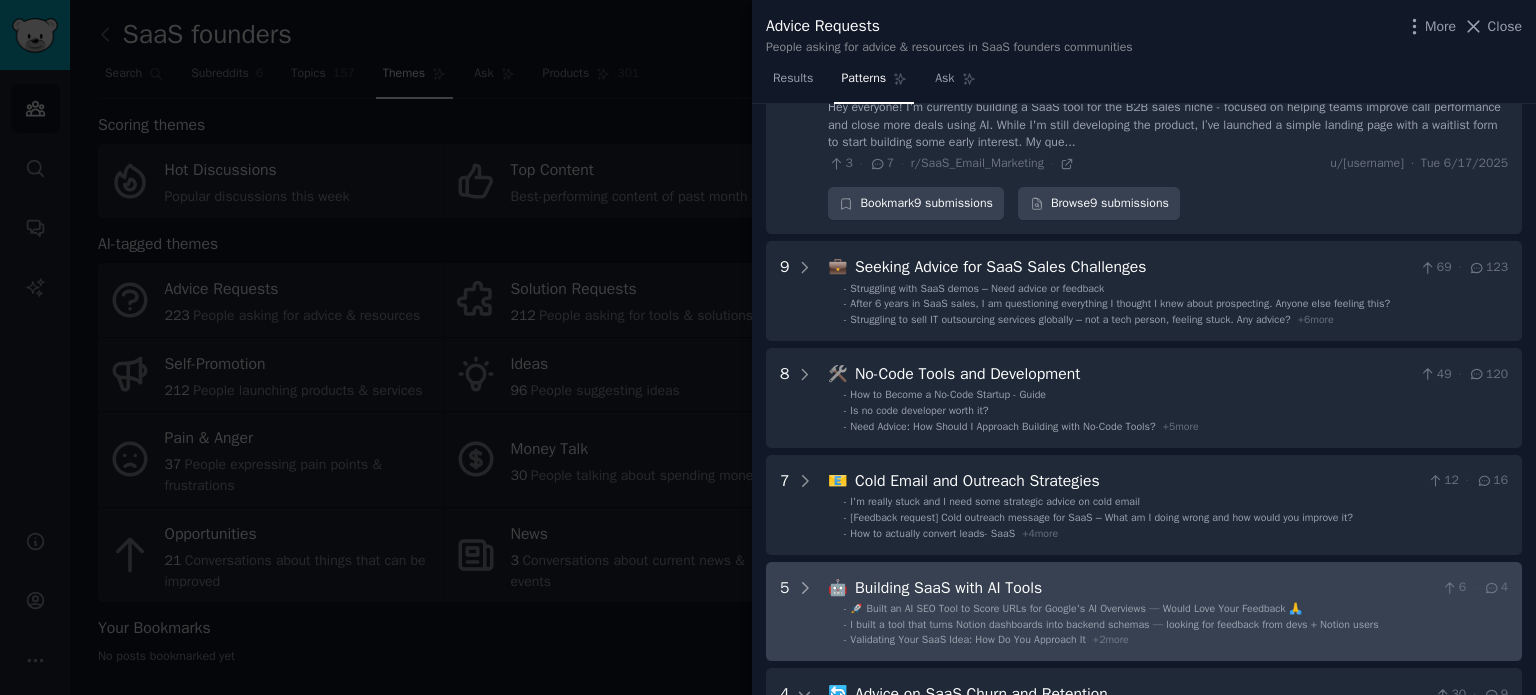 scroll, scrollTop: 1043, scrollLeft: 0, axis: vertical 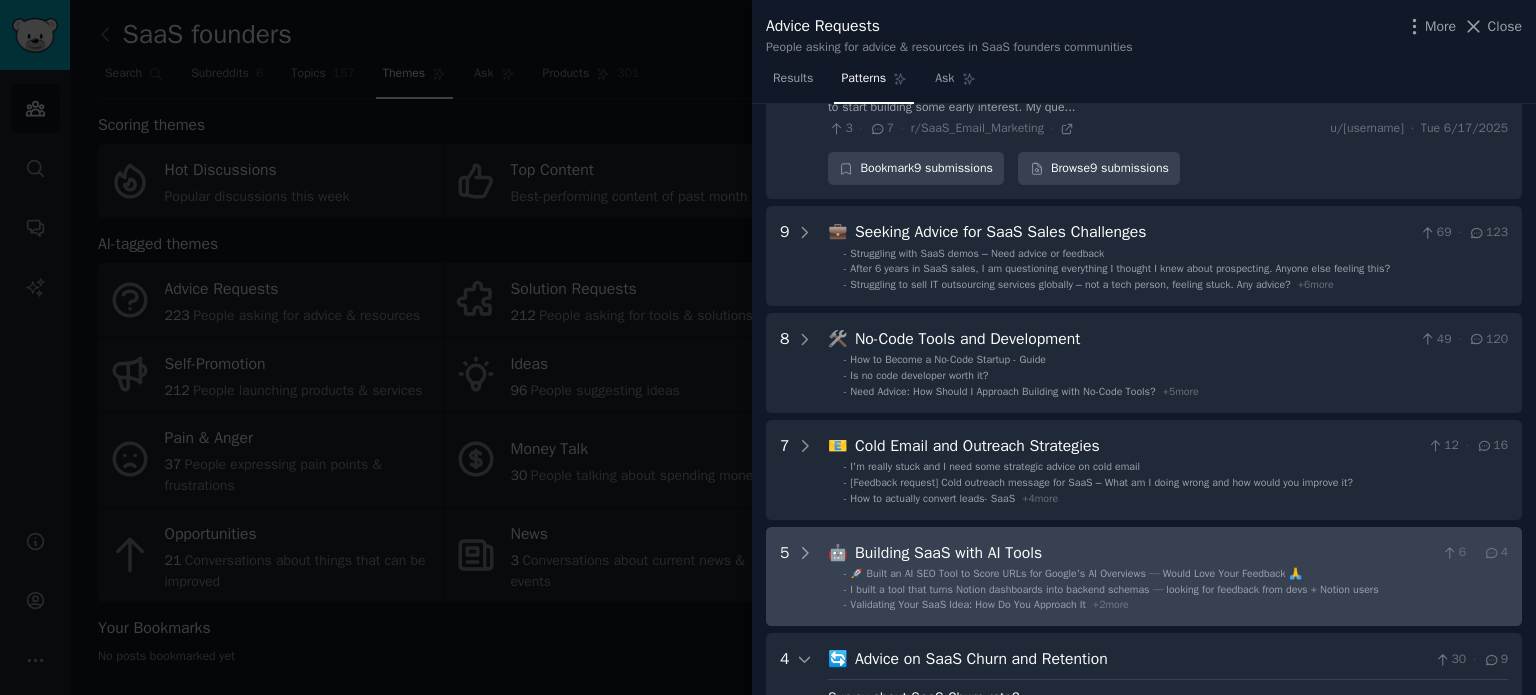 click on "I built a tool that turns Notion dashboards into backend schemas — looking for feedback from devs + Notion users" at bounding box center [1114, 589] 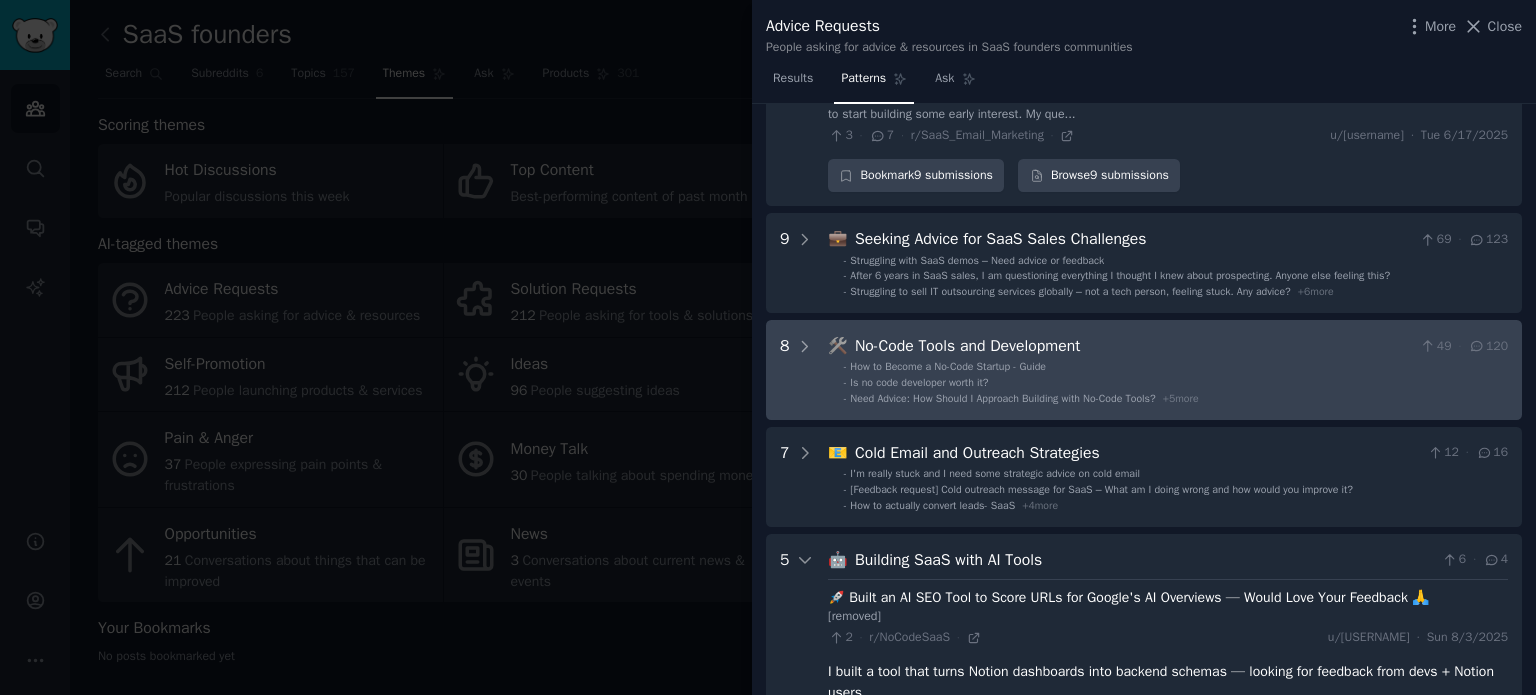 scroll, scrollTop: 1006, scrollLeft: 0, axis: vertical 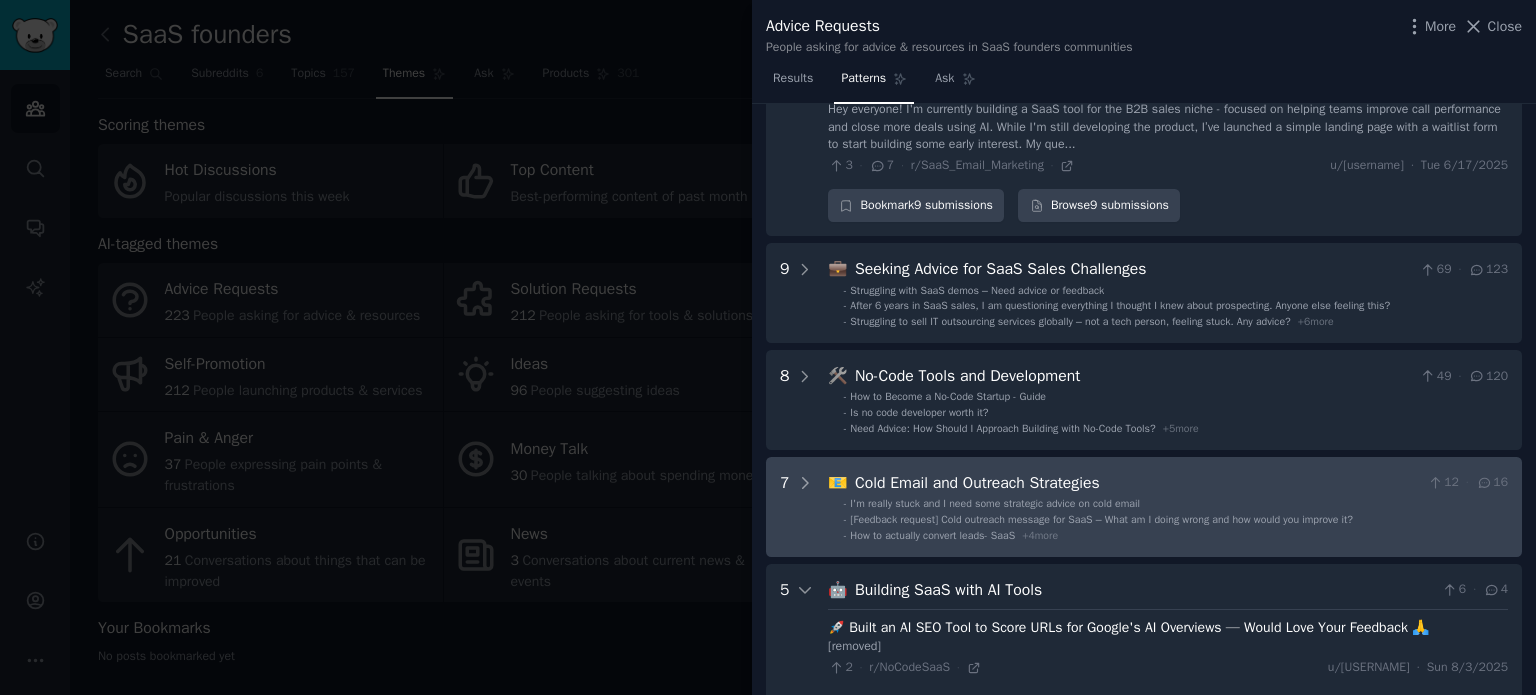 click on "I'm really stuck and I need some strategic advice on cold email" at bounding box center [1176, 504] 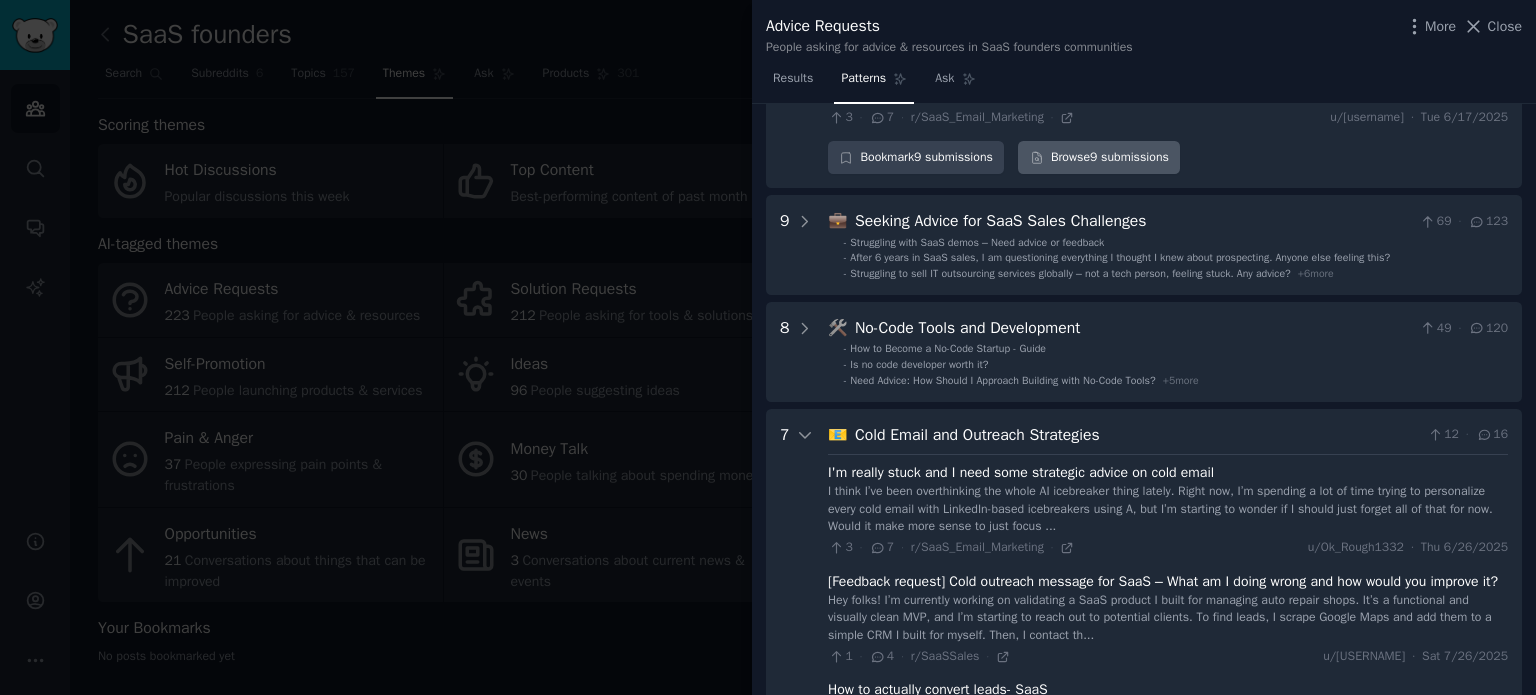 scroll, scrollTop: 858, scrollLeft: 0, axis: vertical 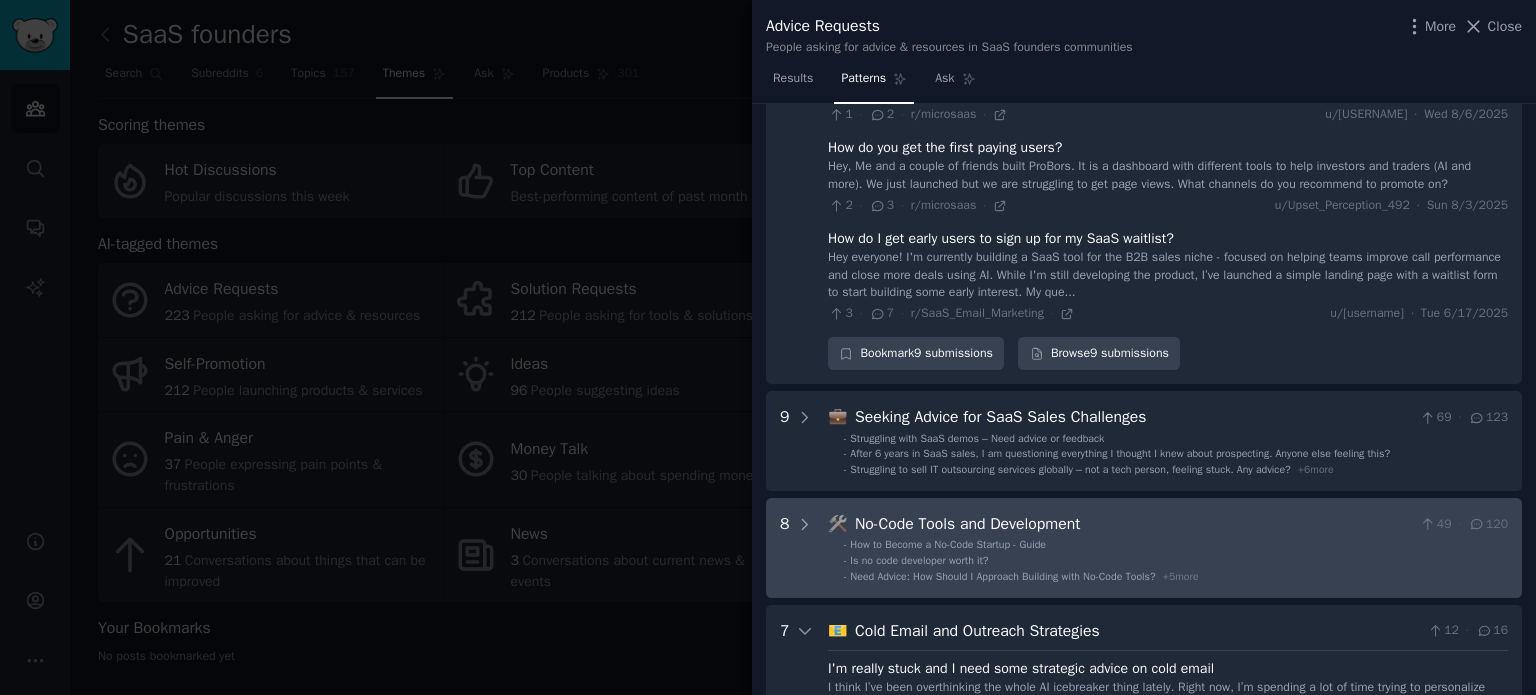 click on "8 🛠️ No-Code Tools and Development 49 · 120 - How to Become a No-Code Startup - Guide - Is no code developer worth it? - Need Advice: How Should I Approach Building with No-Code Tools? +  5  more" at bounding box center [1144, 548] 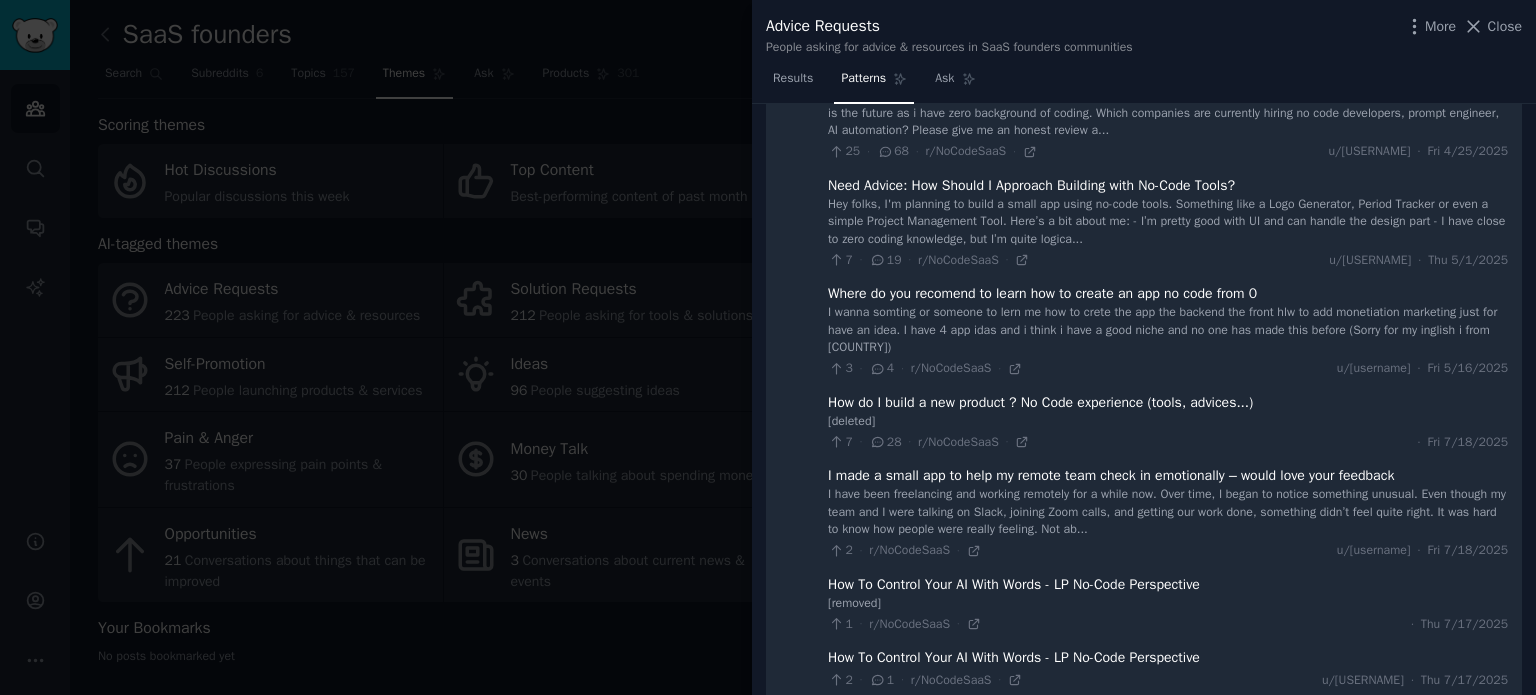 scroll, scrollTop: 952, scrollLeft: 0, axis: vertical 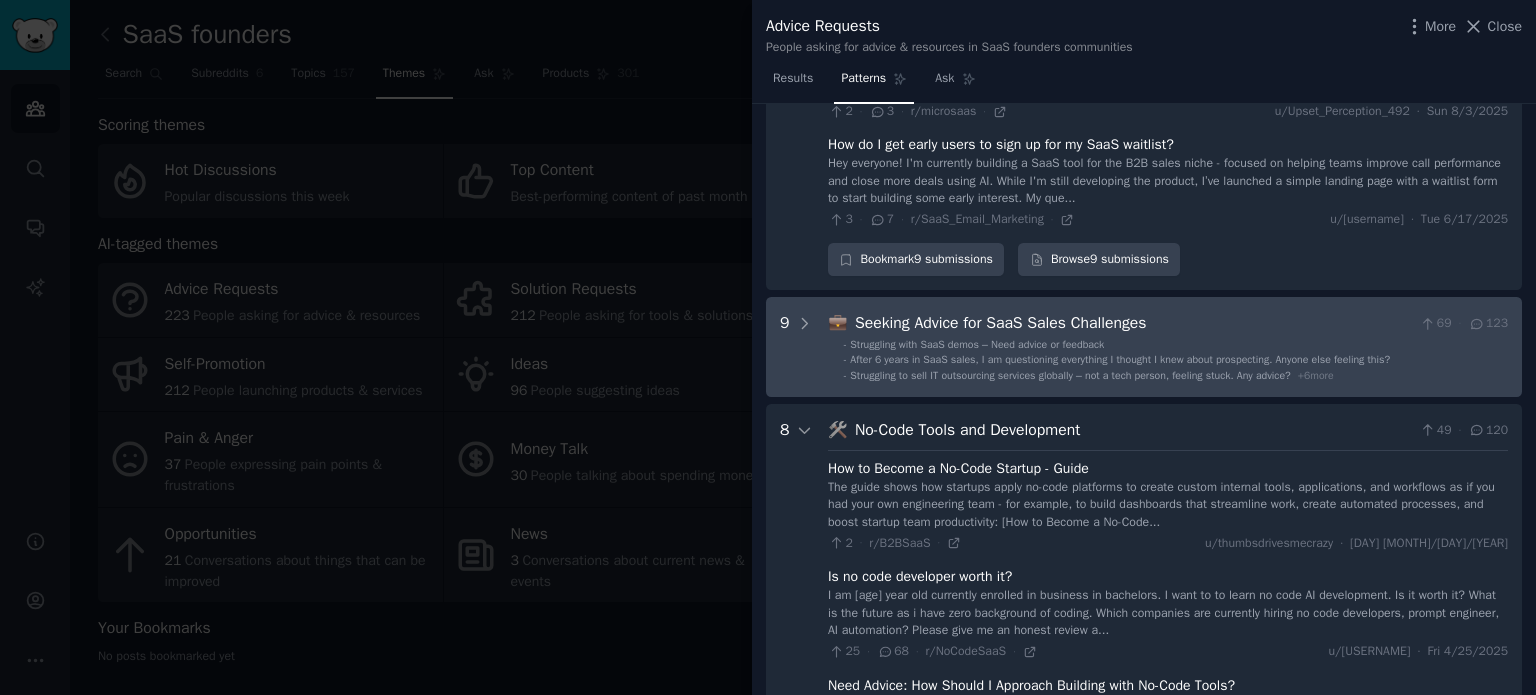 click on "After 6 years in SaaS sales, I am questioning everything I thought I knew about prospecting. Anyone else feeling this?" at bounding box center [1120, 359] 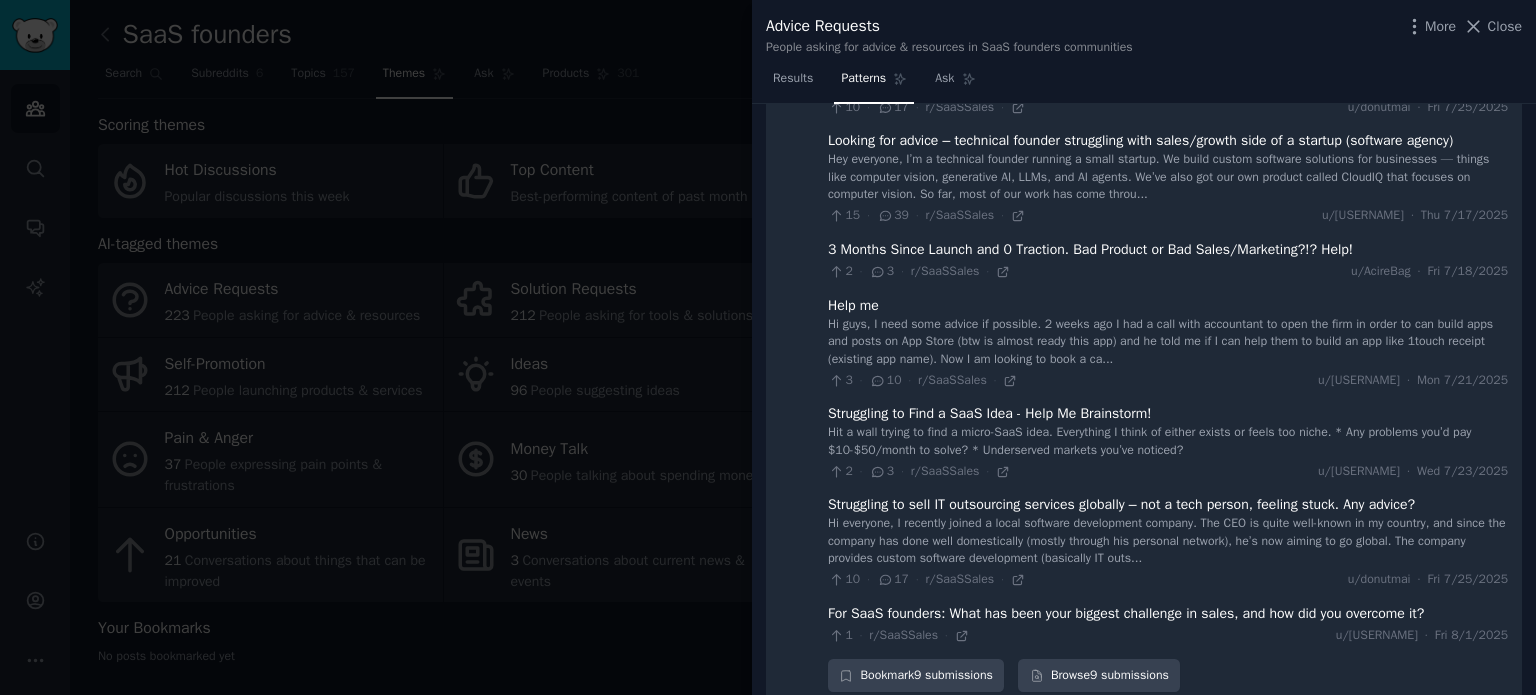 scroll, scrollTop: 1544, scrollLeft: 0, axis: vertical 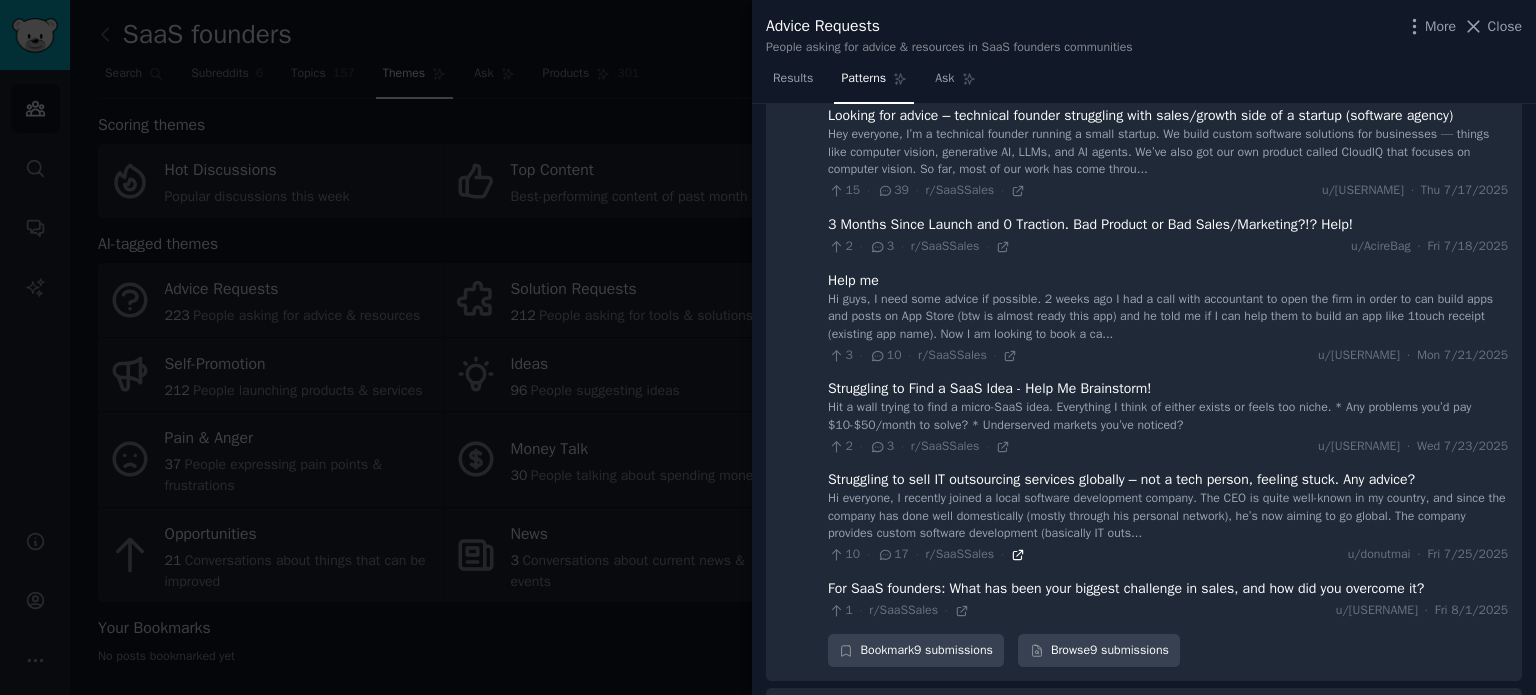 click 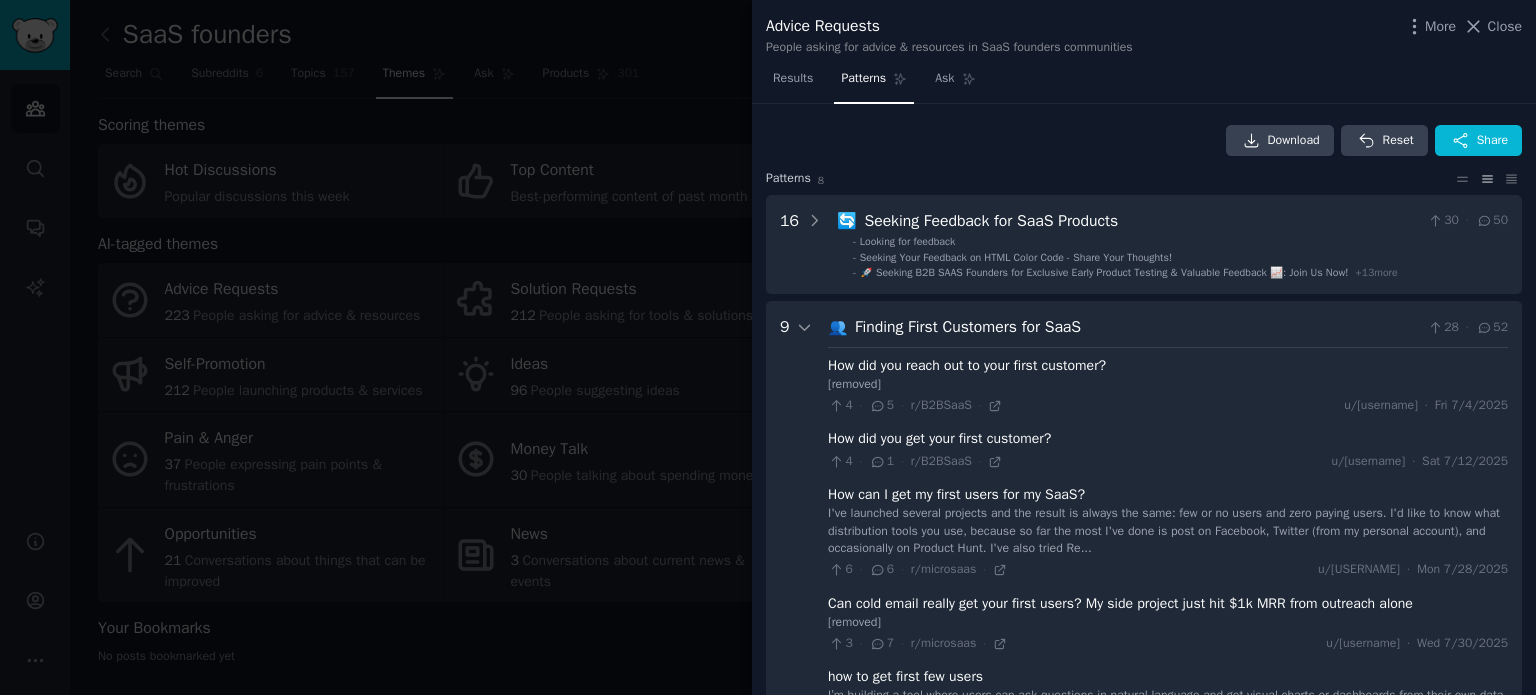 scroll, scrollTop: 0, scrollLeft: 0, axis: both 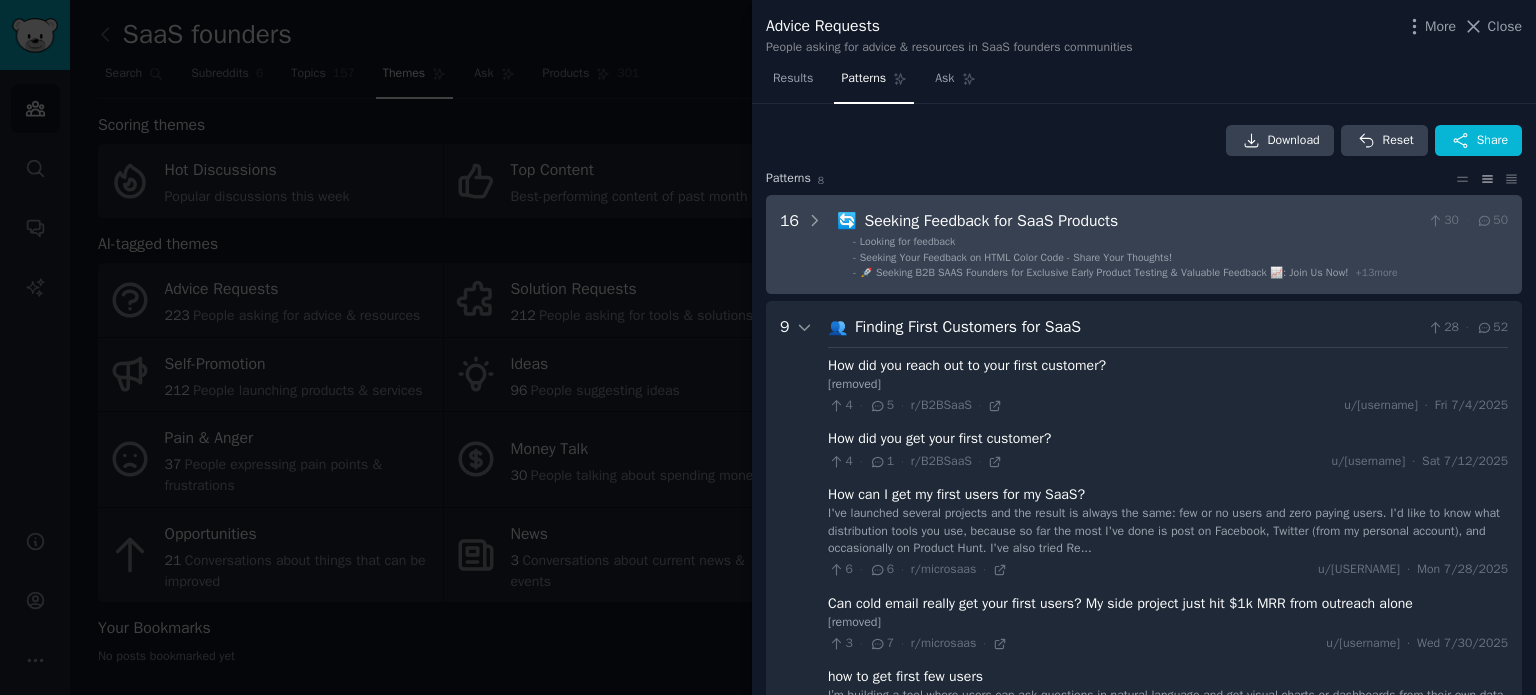click on "Seeking Your Feedback on HTML Color Code - Share Your Thoughts!" at bounding box center (1016, 257) 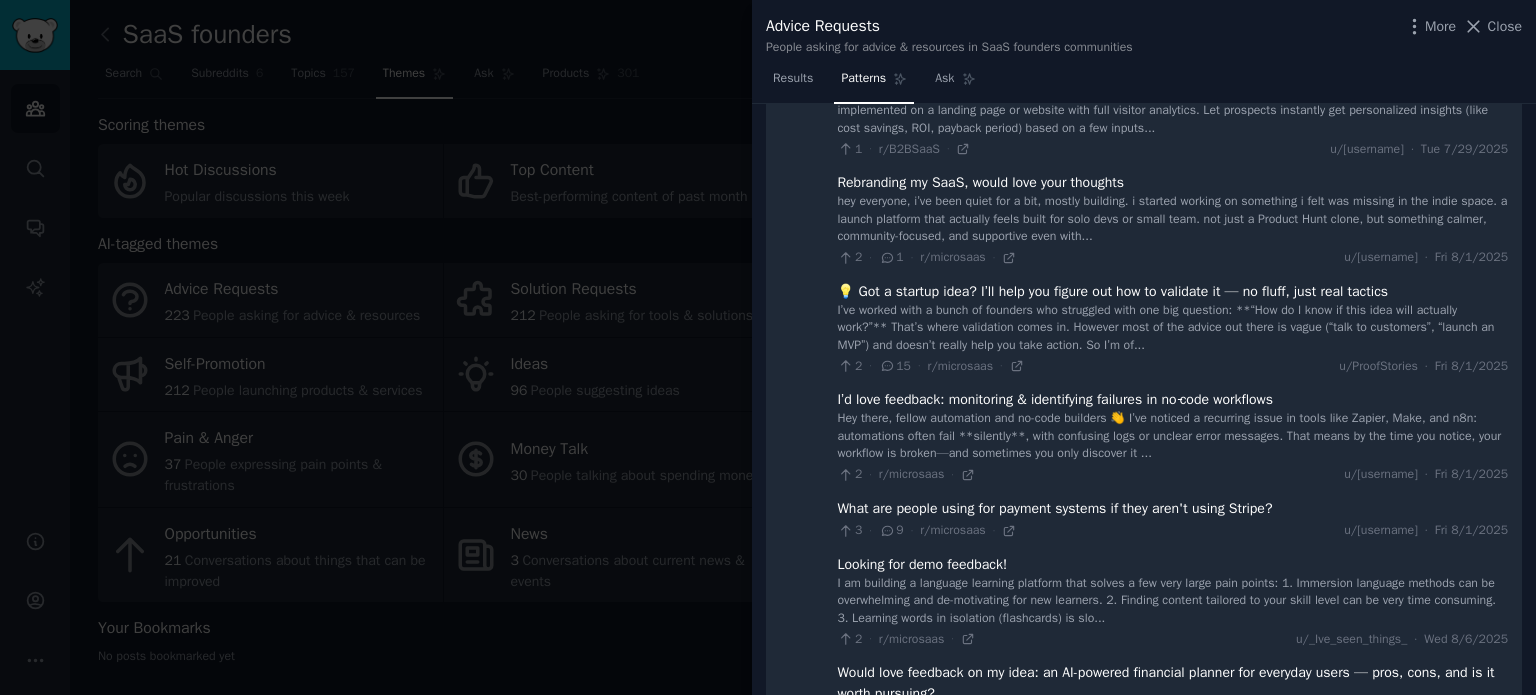scroll, scrollTop: 474, scrollLeft: 0, axis: vertical 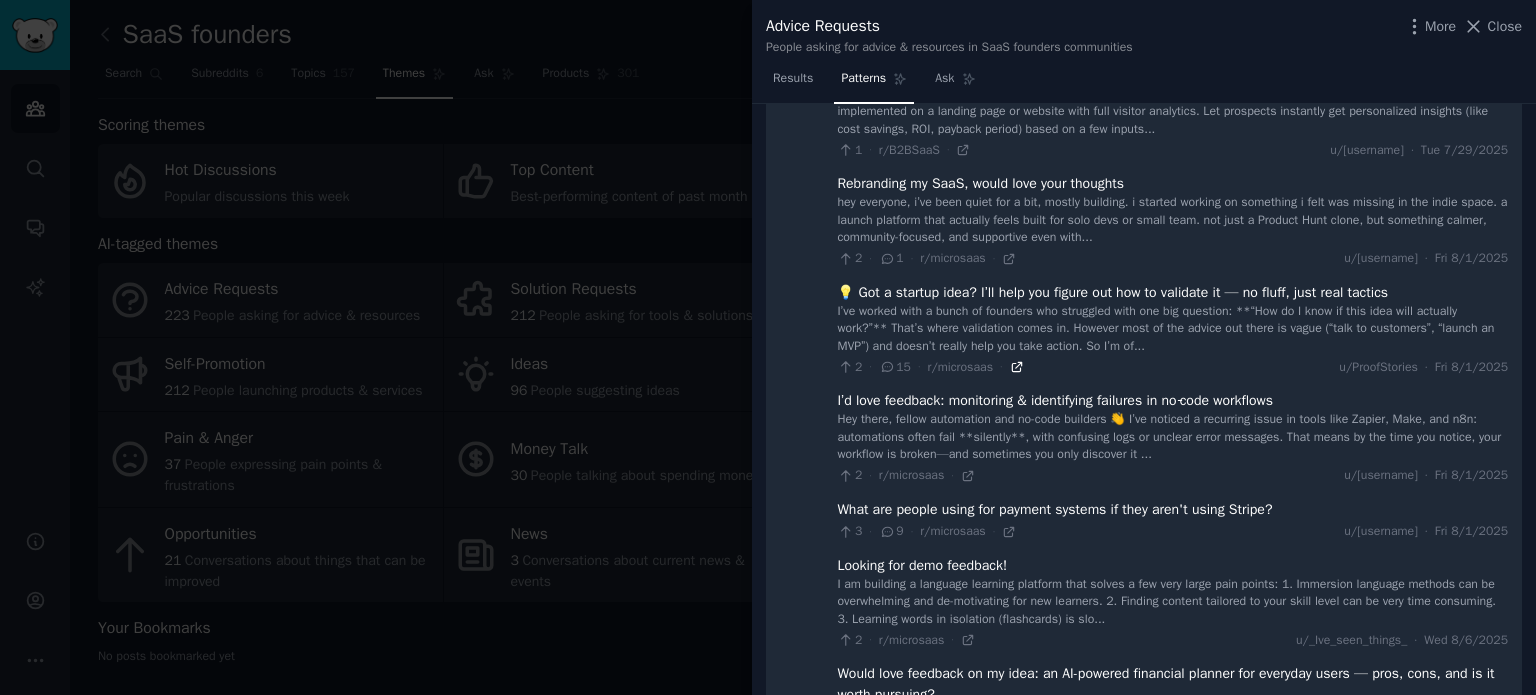 click 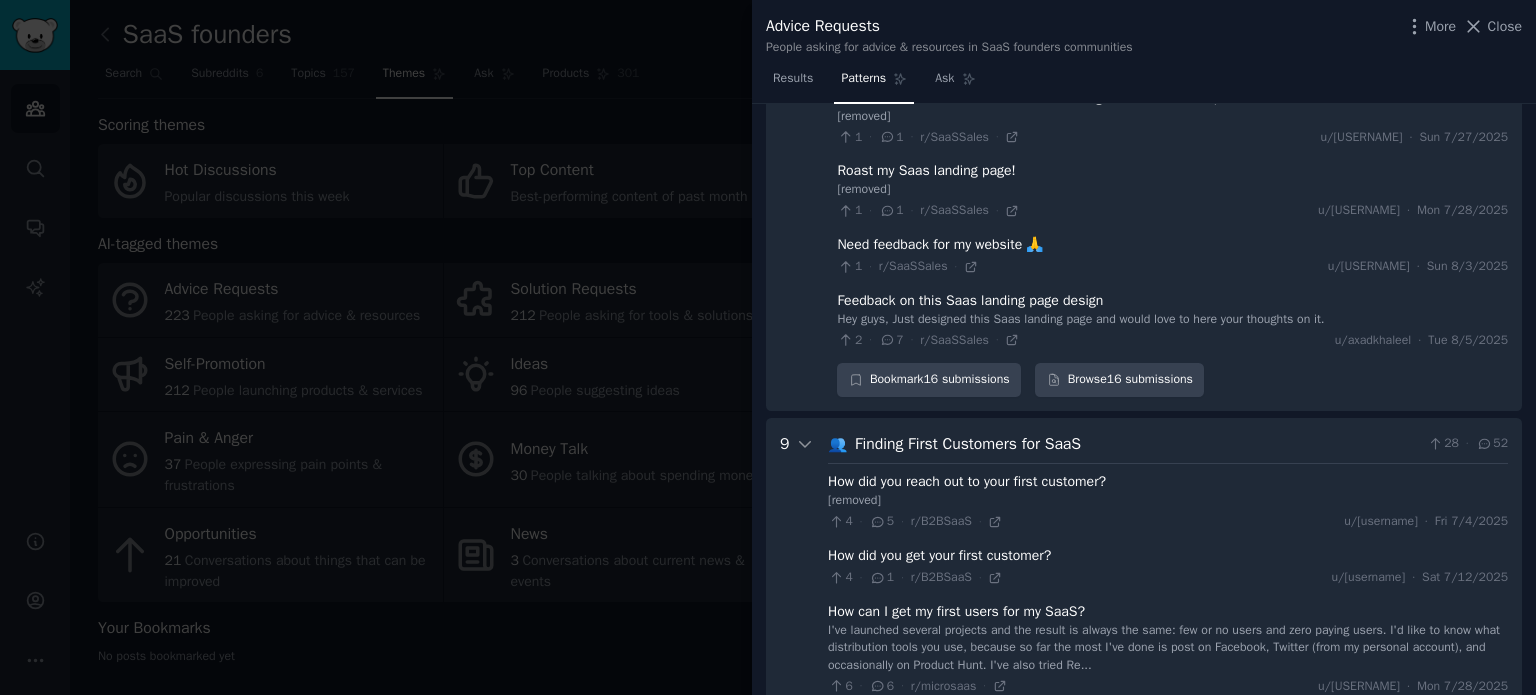 scroll, scrollTop: 1390, scrollLeft: 0, axis: vertical 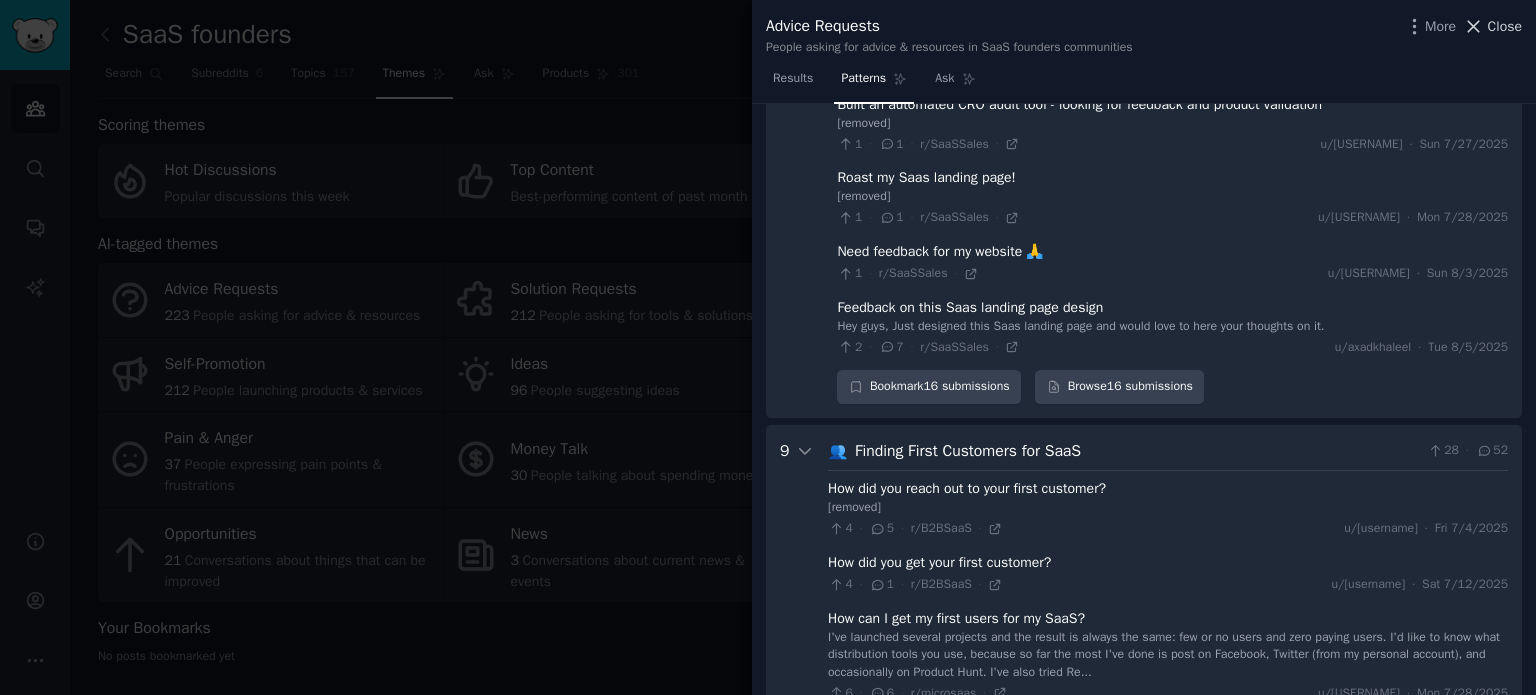 click on "Close" at bounding box center (1505, 26) 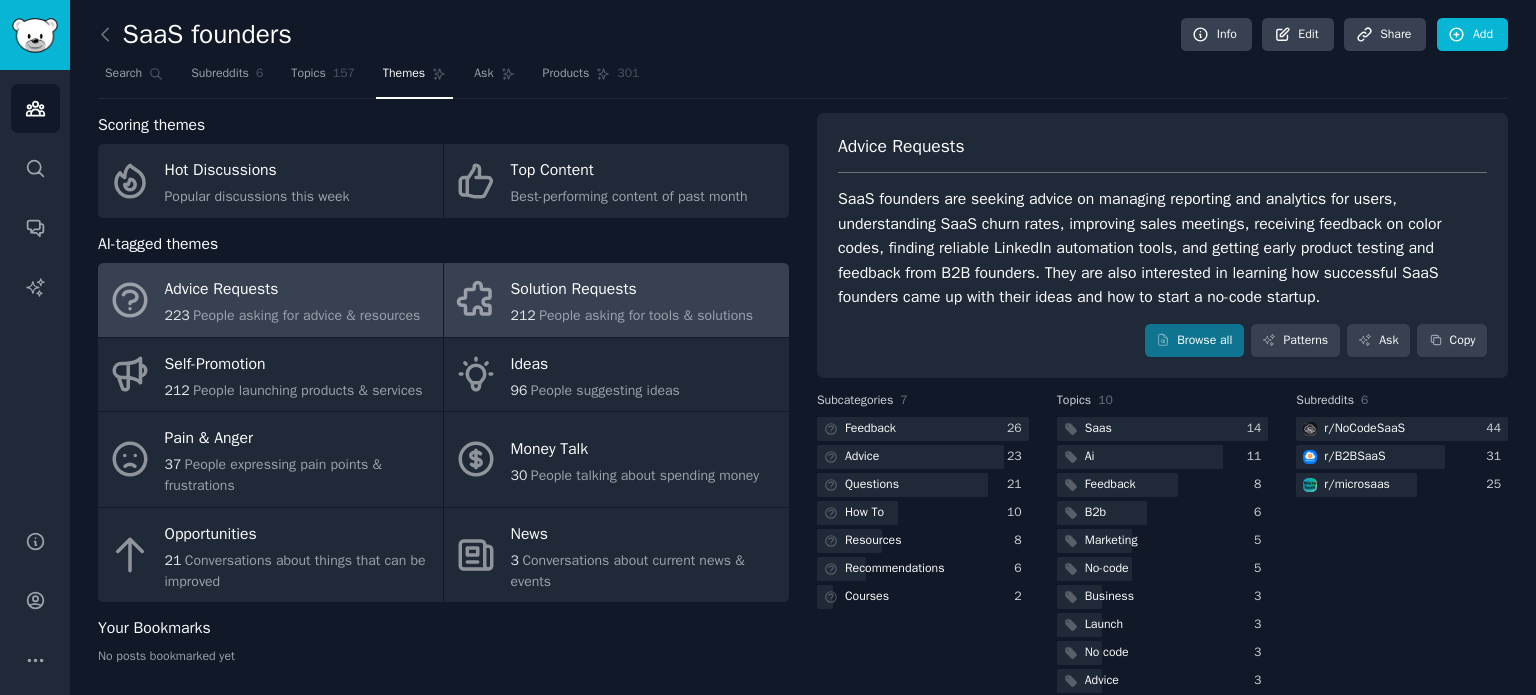 click on "Solution Requests 212 People asking for tools & solutions" at bounding box center (616, 300) 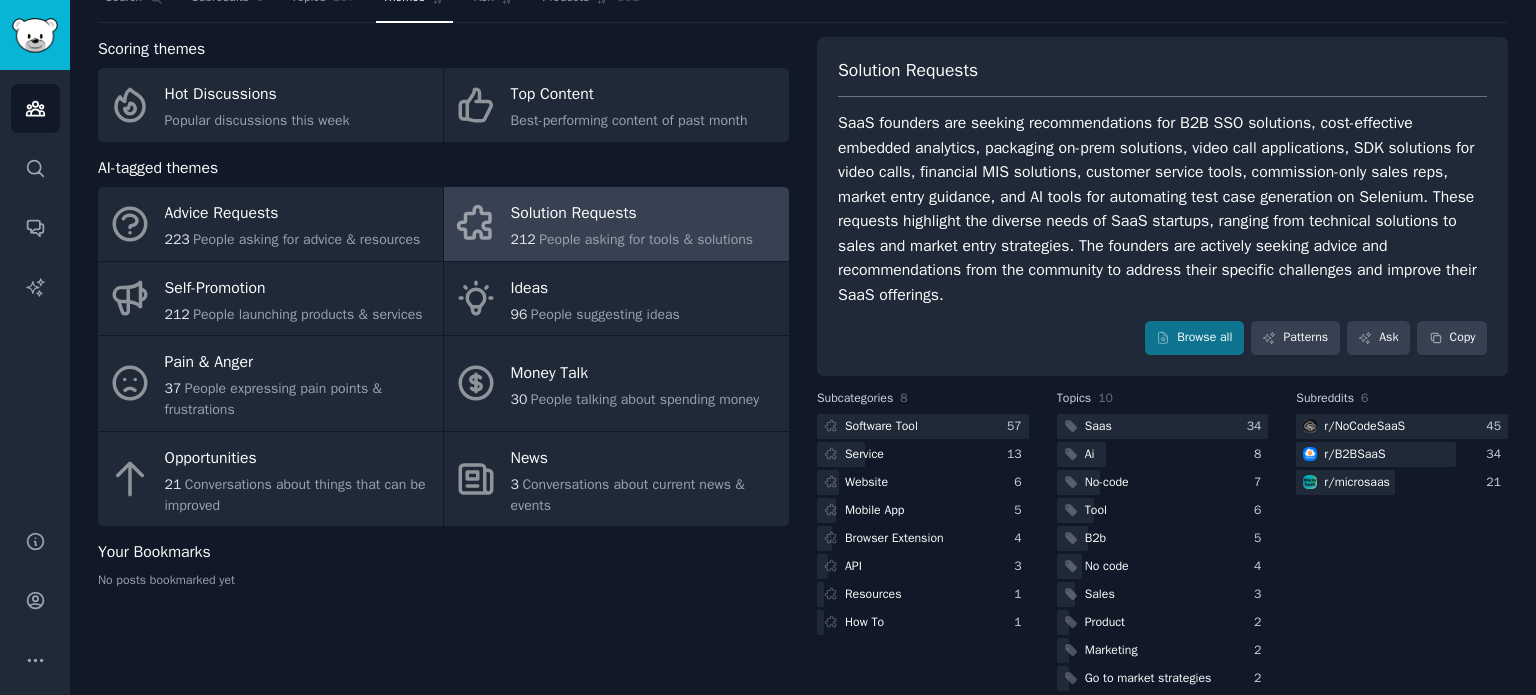 scroll, scrollTop: 54, scrollLeft: 0, axis: vertical 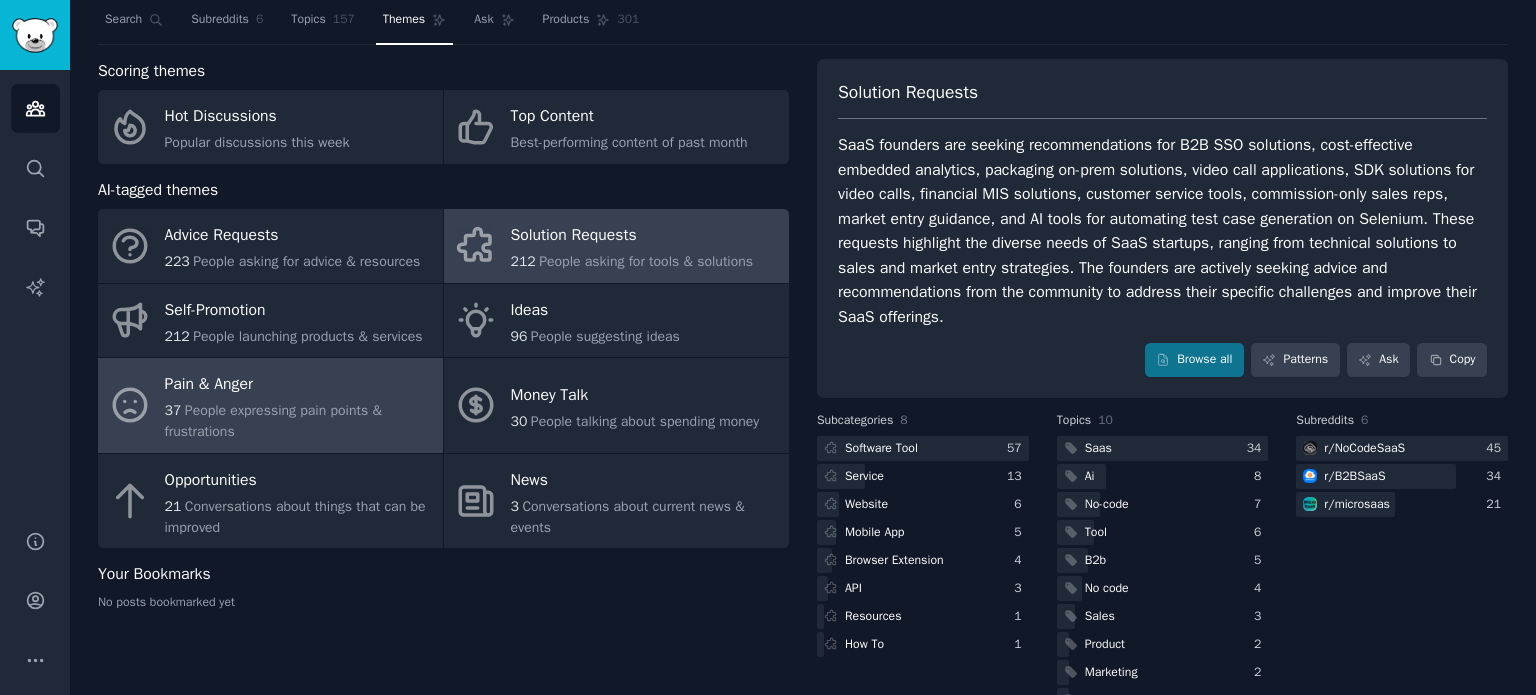 click on "37 People expressing pain points & frustrations" at bounding box center (299, 421) 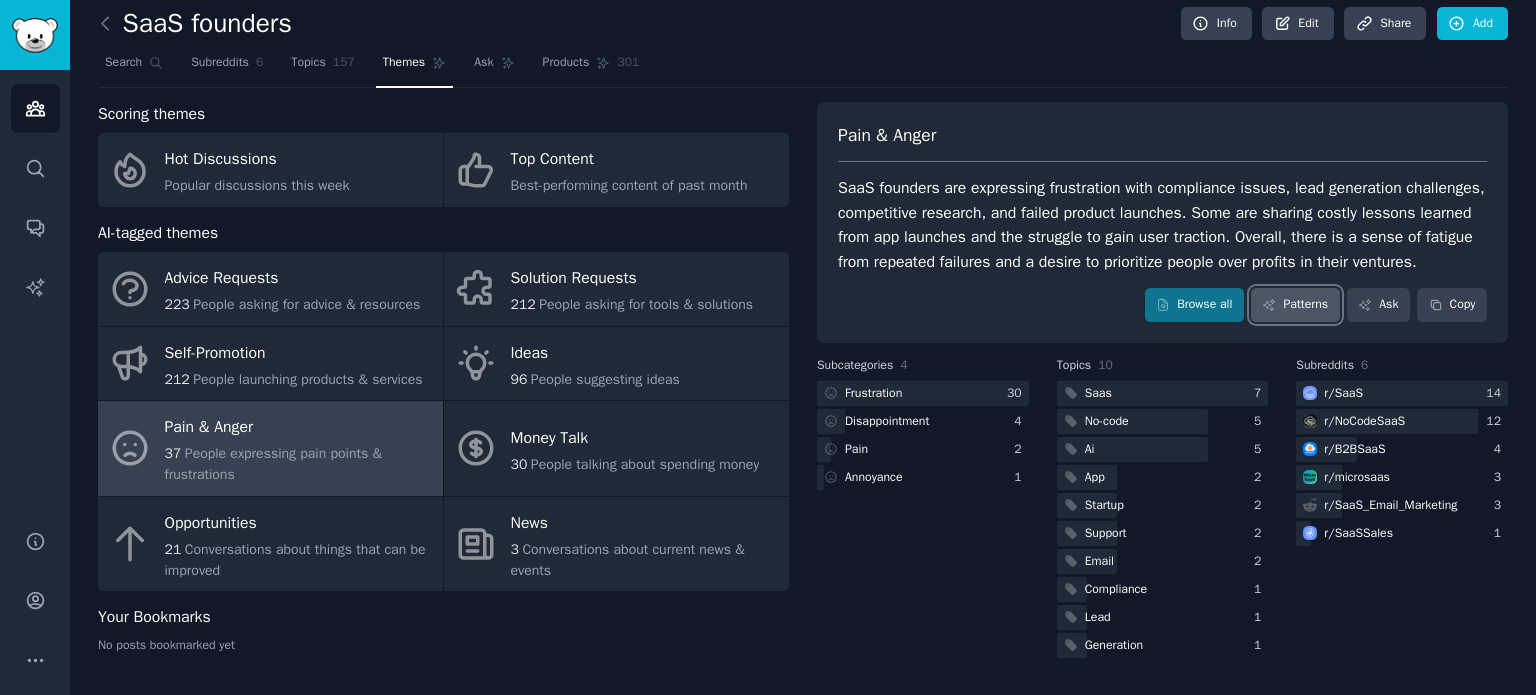 click on "Patterns" at bounding box center [1295, 305] 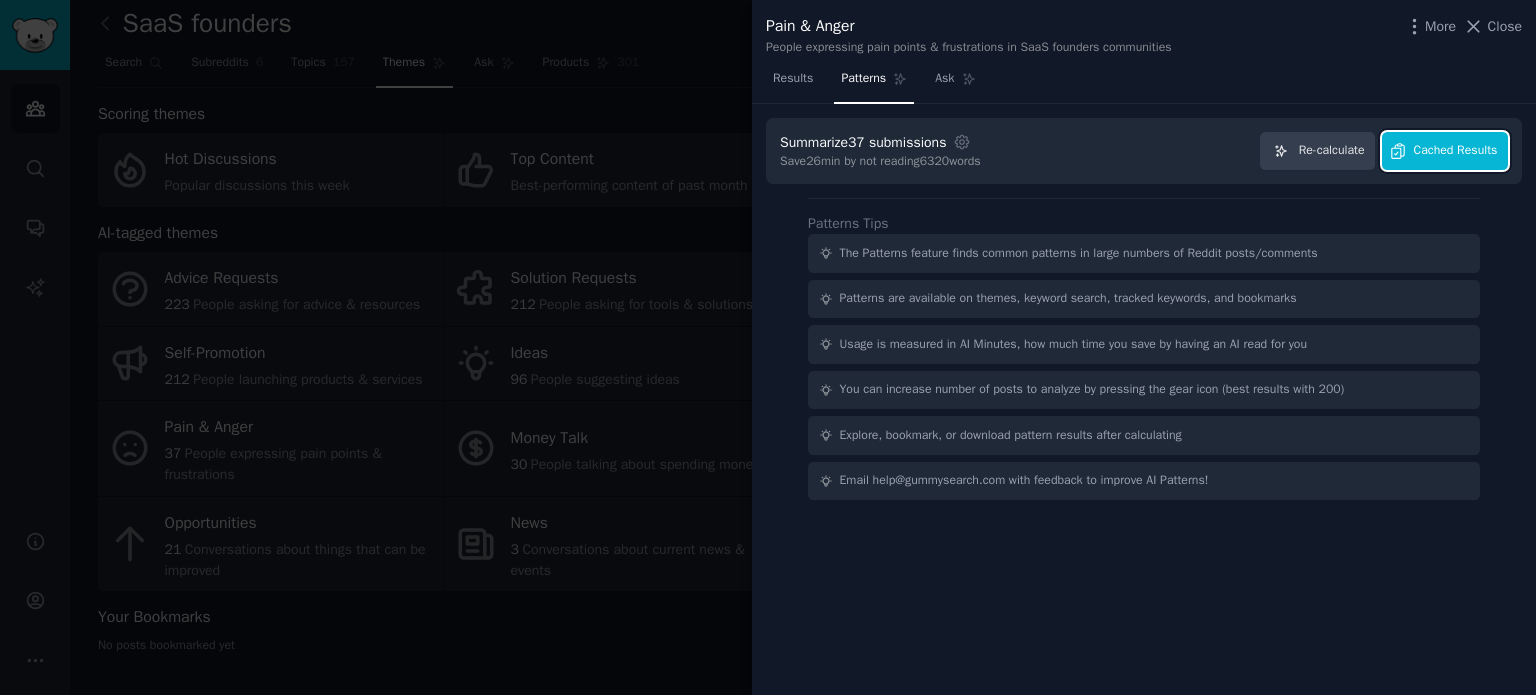 click on "Cached Results" at bounding box center (1445, 151) 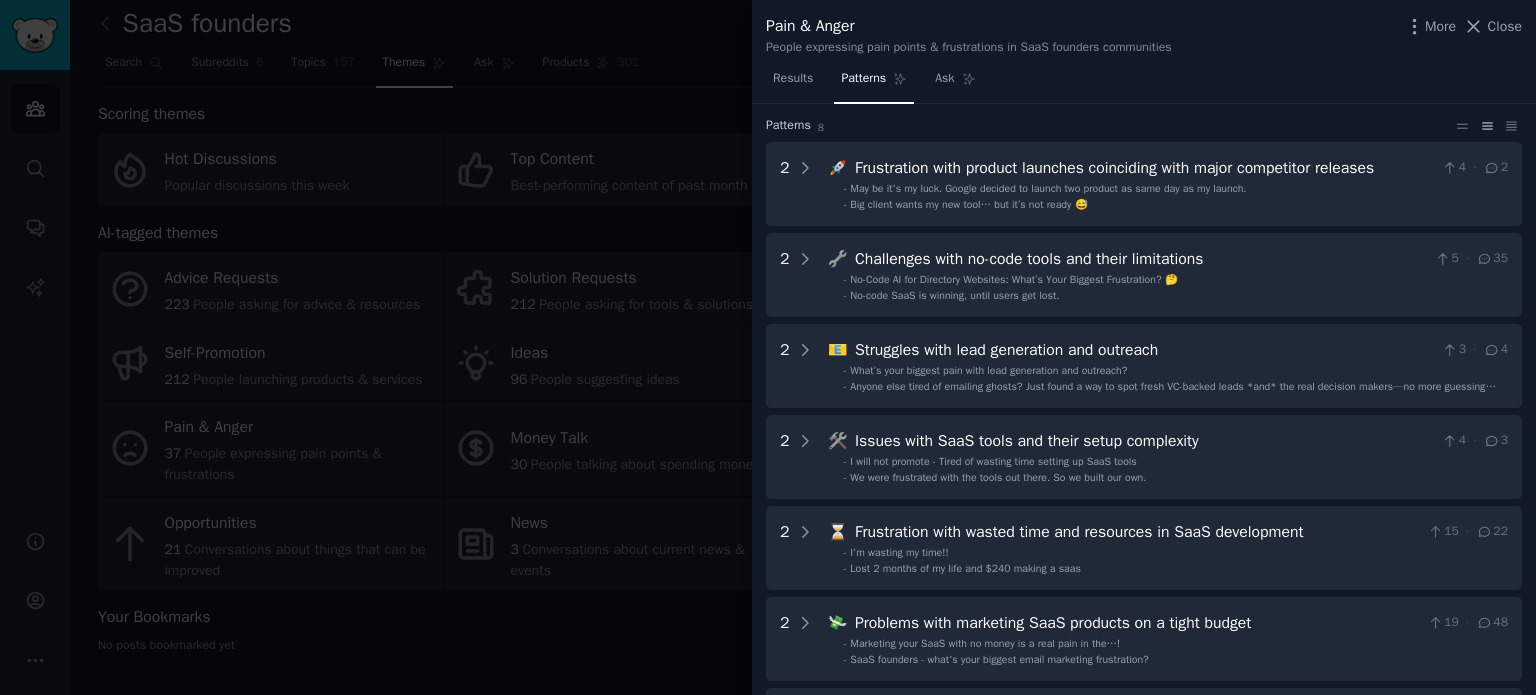 scroll, scrollTop: 0, scrollLeft: 0, axis: both 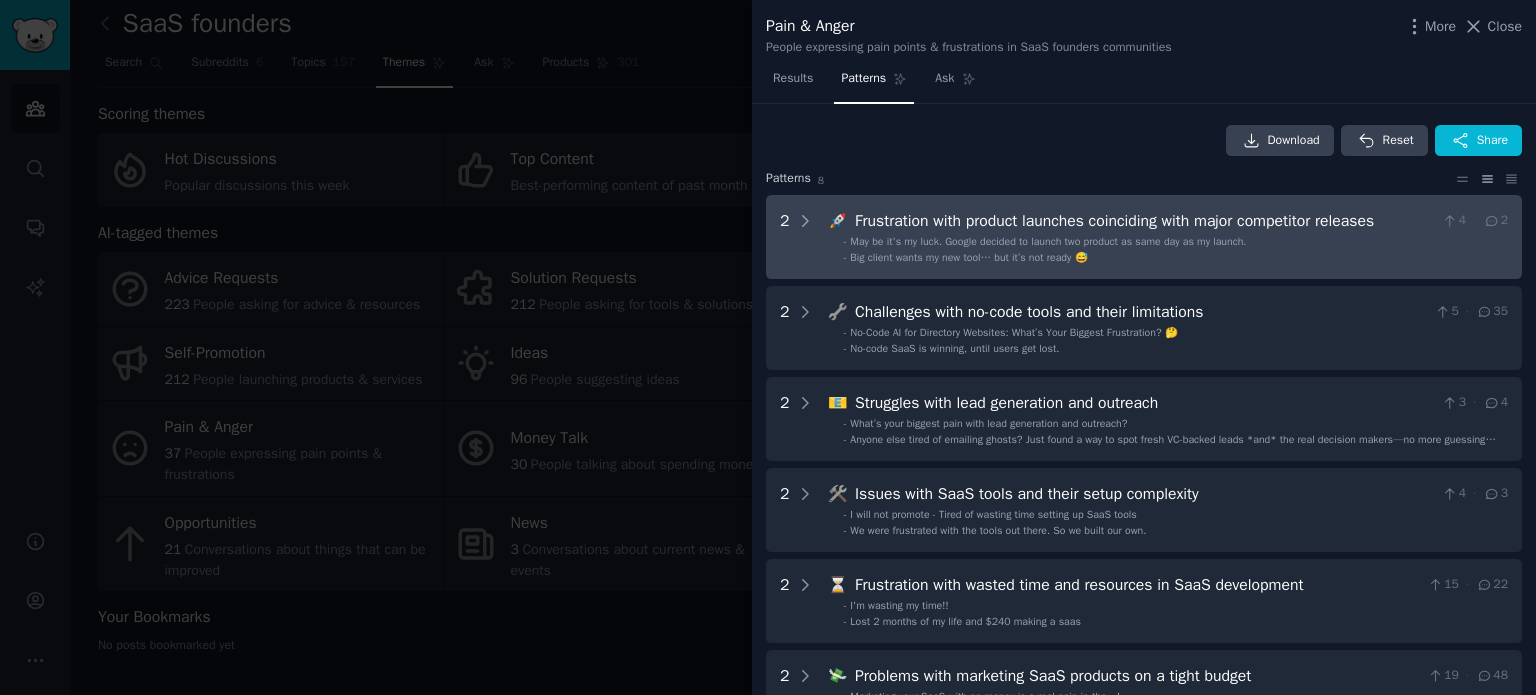 click on "- Big client wants my new tool… but it’s not ready 😅" at bounding box center (1176, 258) 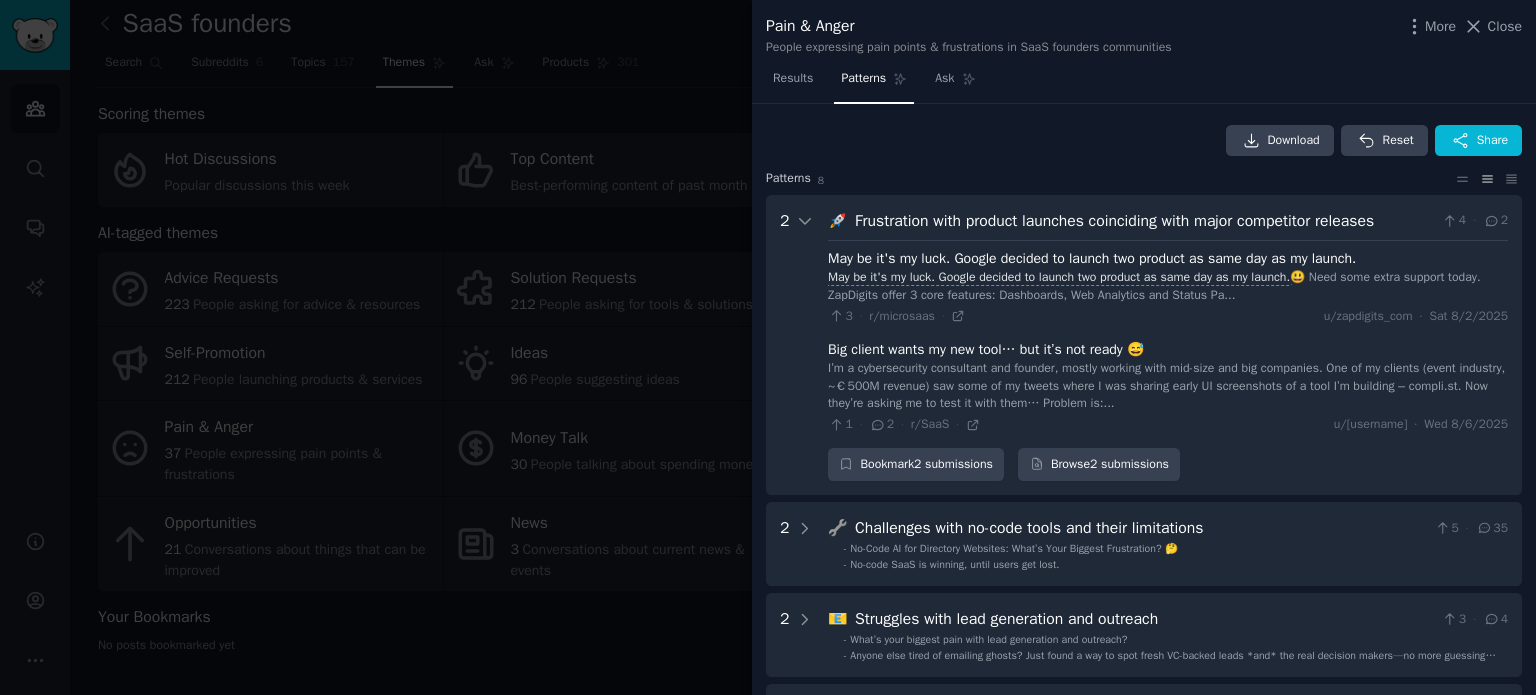 scroll, scrollTop: 91, scrollLeft: 0, axis: vertical 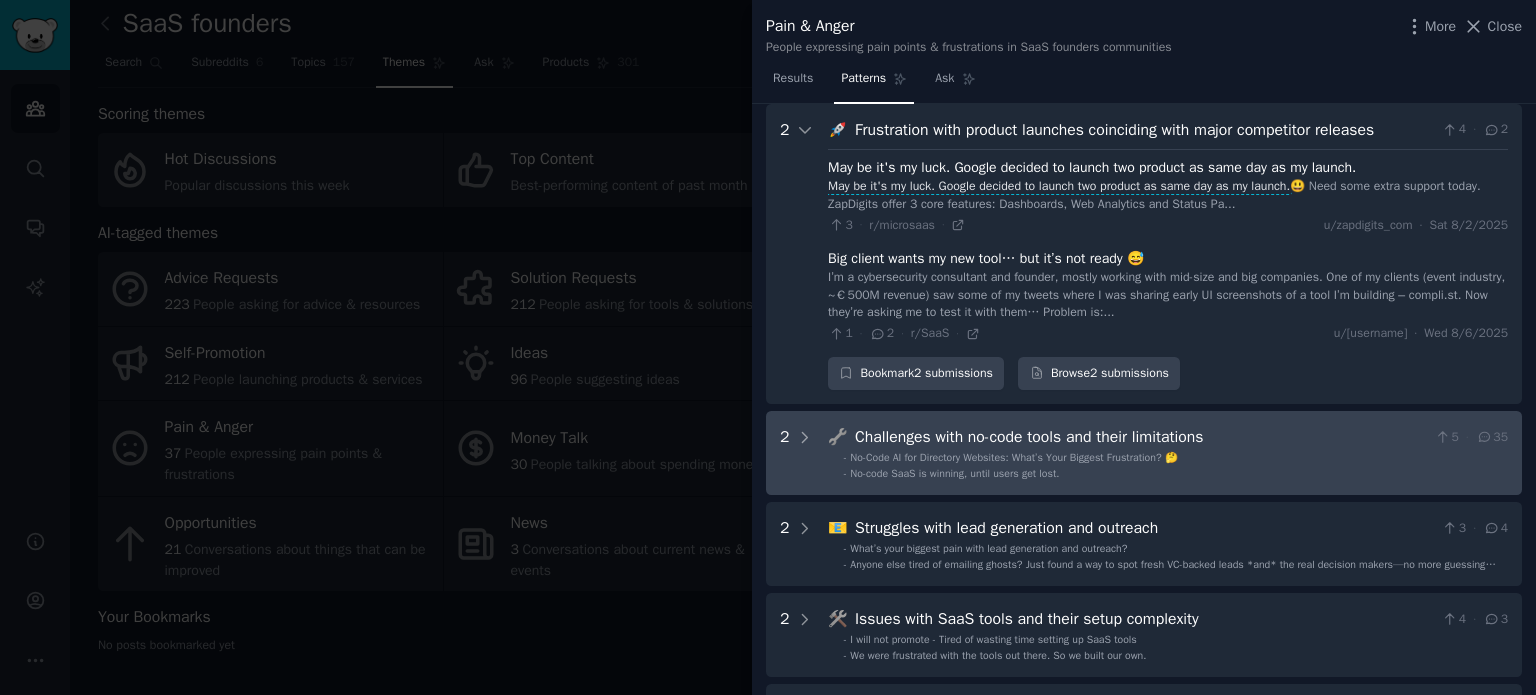 click on "Challenges with no-code tools and their limitations" at bounding box center (1141, 437) 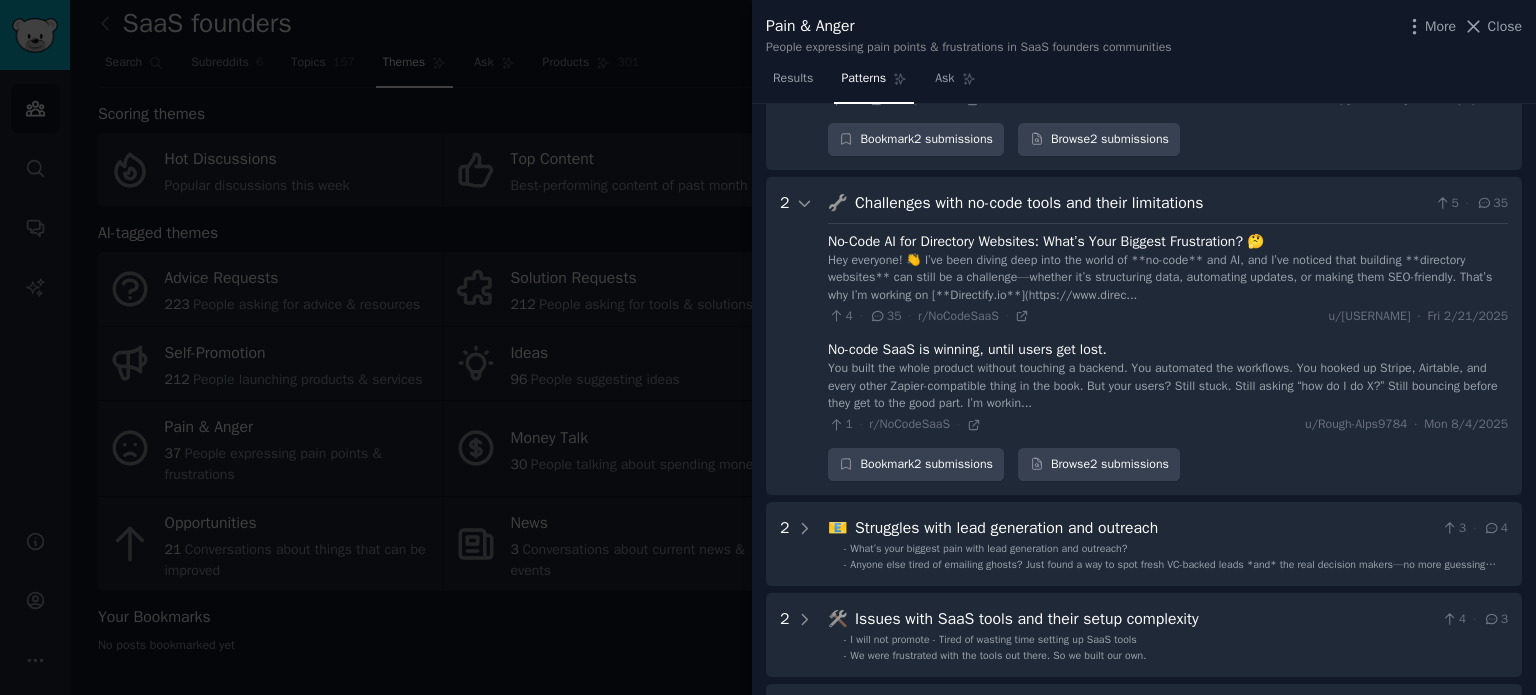 scroll, scrollTop: 397, scrollLeft: 0, axis: vertical 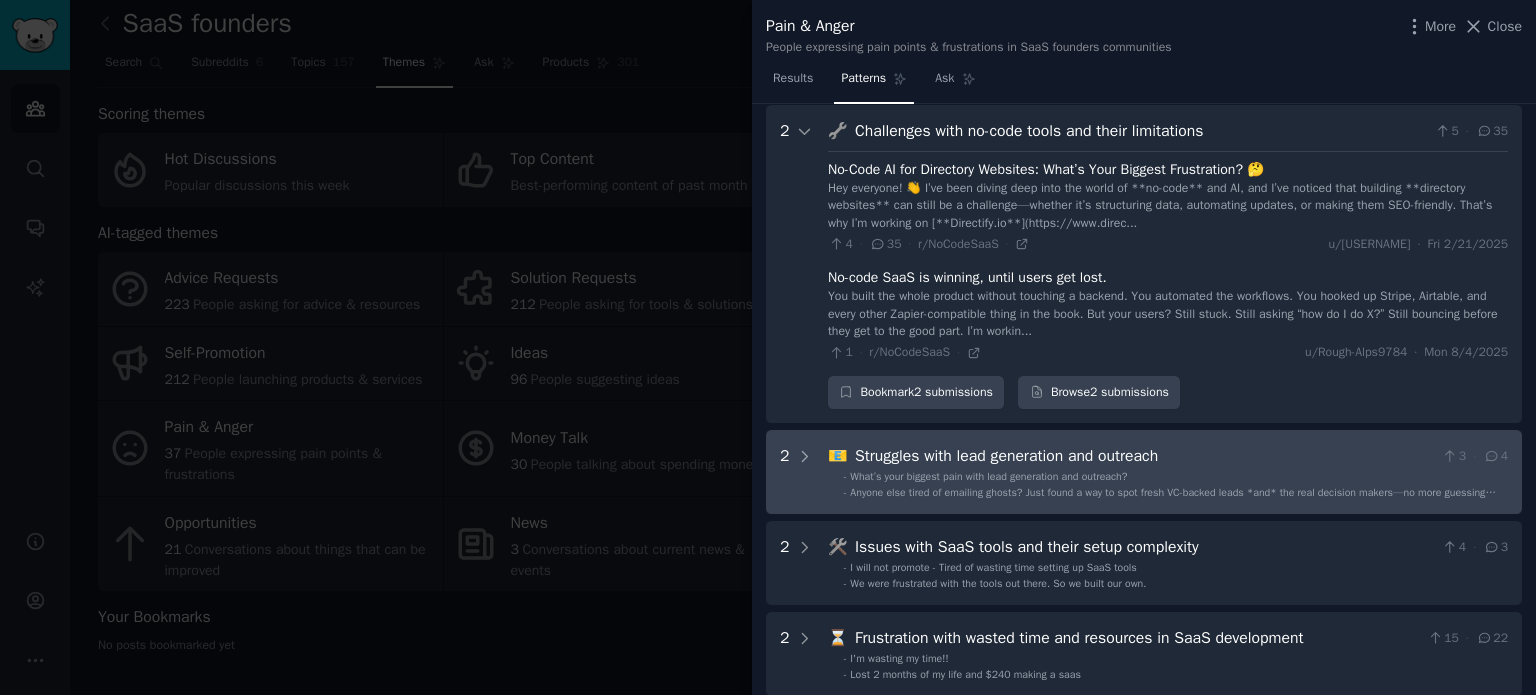 click on "2 📧 Struggles with lead generation and outreach 3 · 4 - What’s your biggest pain with lead generation and outreach? - Anyone else tired of emailing ghosts? Just found a way to spot fresh VC-backed leads *and* the real decision makers—no more guessing games. Has anyone tried this yet? Worth the hype or nah?" at bounding box center (1144, 472) 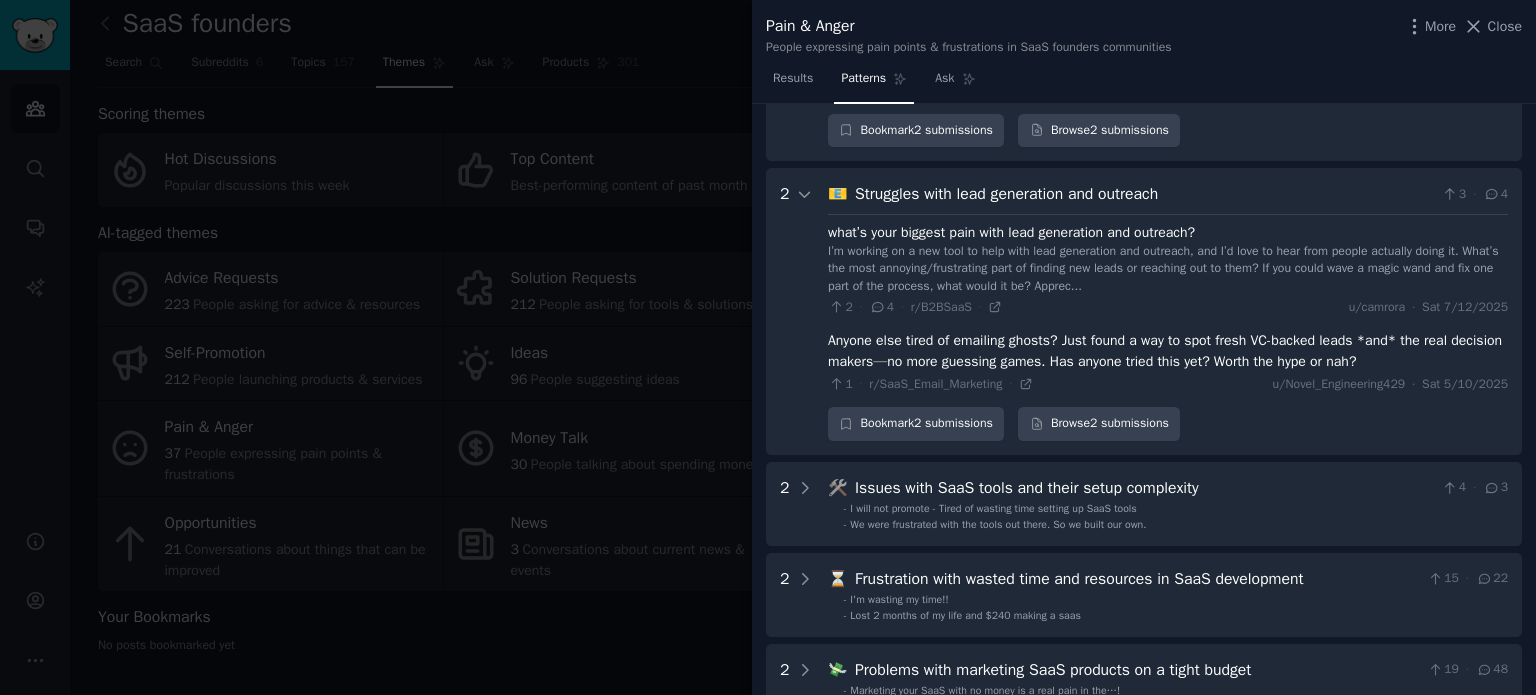 scroll, scrollTop: 722, scrollLeft: 0, axis: vertical 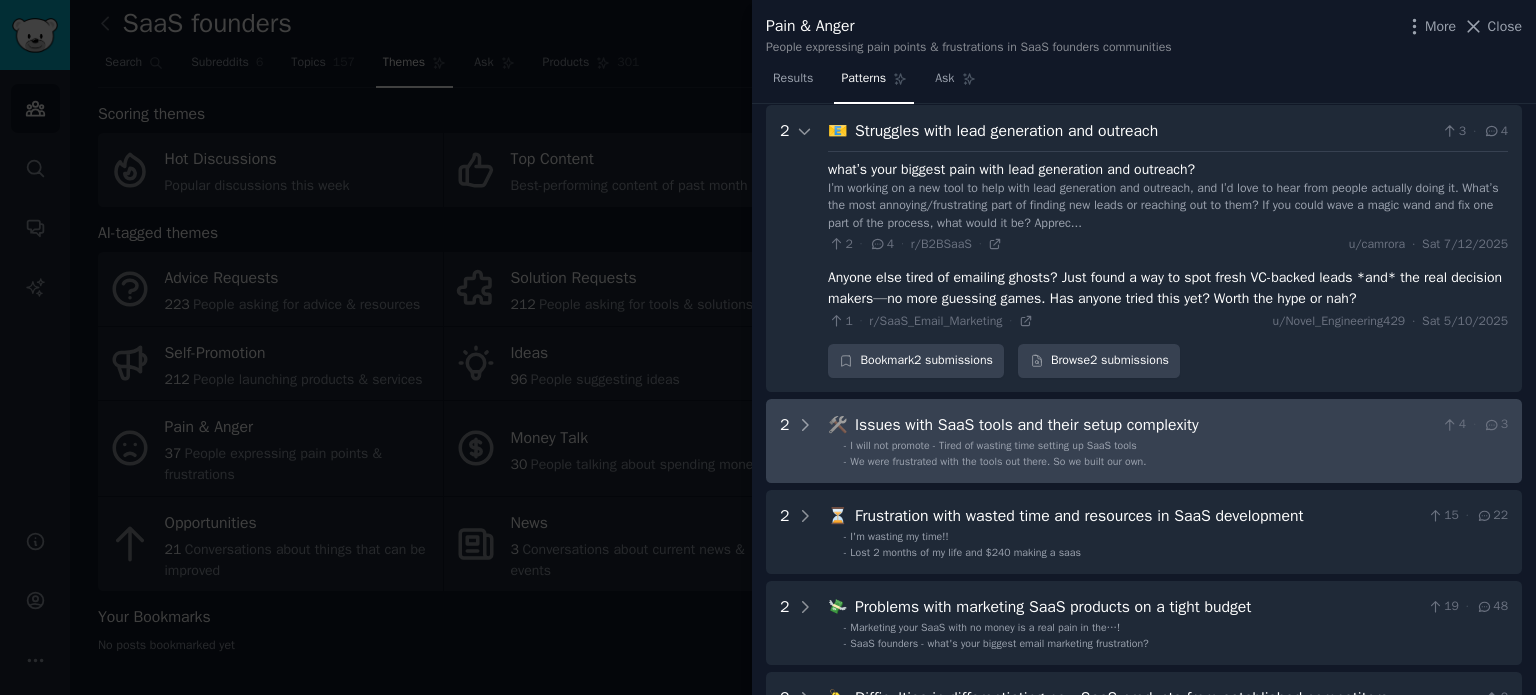 click on "2 🛠️ Issues with SaaS tools and their setup complexity 4 · 3 - I will not promote - Tired of wasting time setting up SaaS tools - We were frustrated with the tools out there.
So we built our own." at bounding box center [1144, 441] 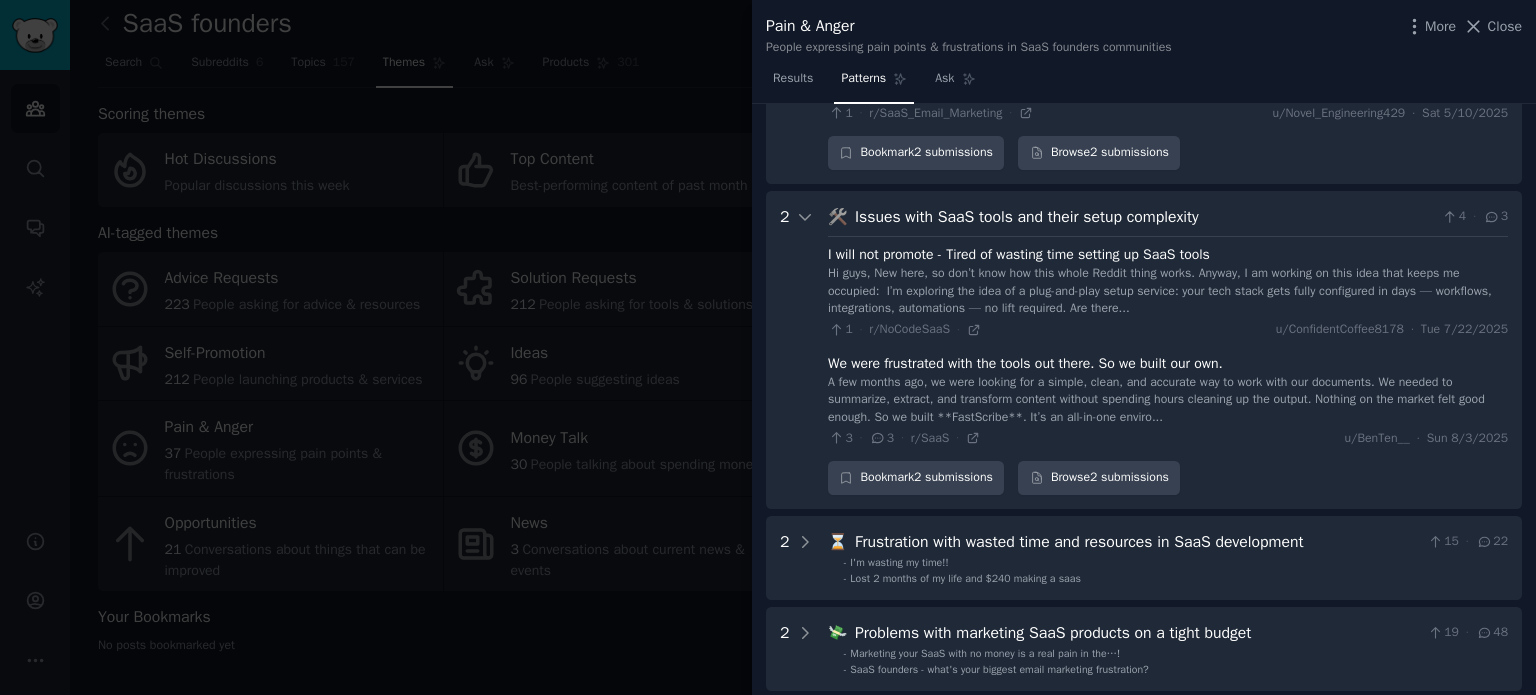 scroll, scrollTop: 1015, scrollLeft: 0, axis: vertical 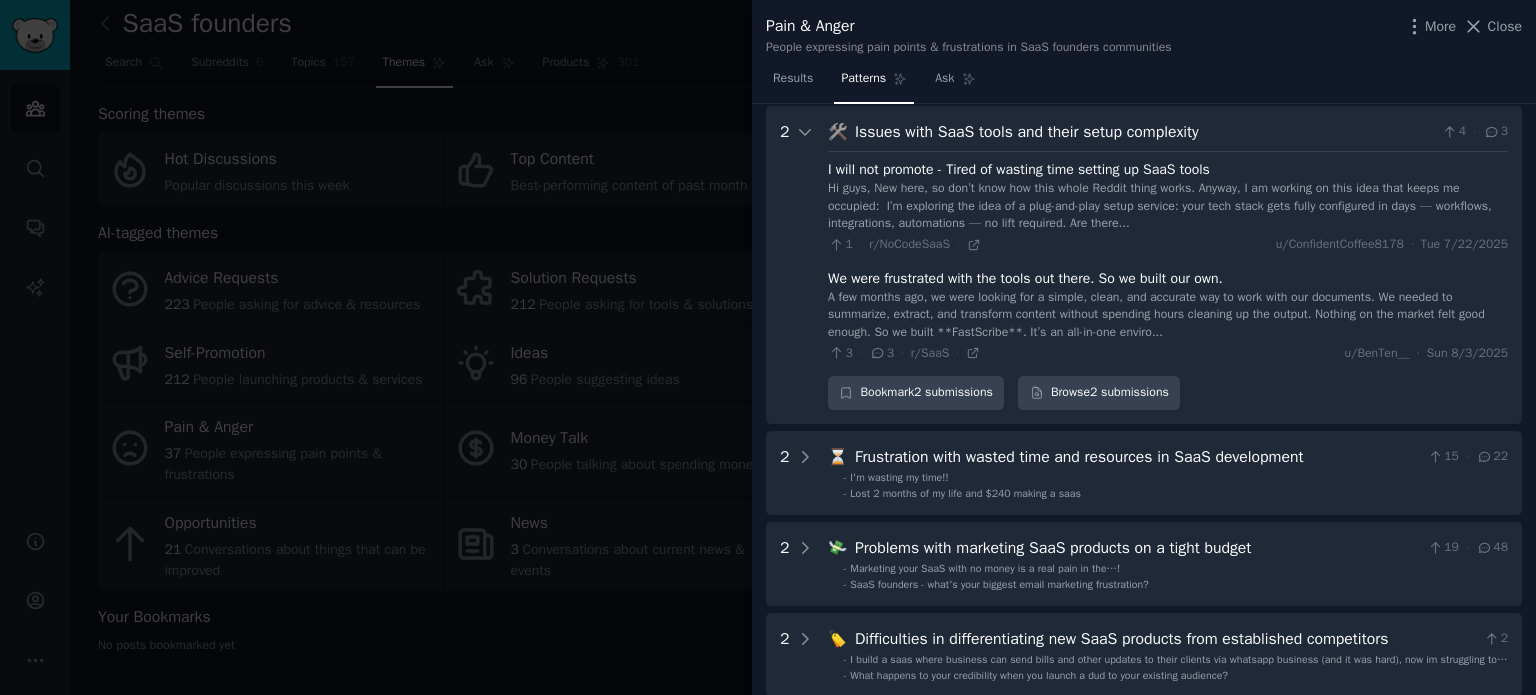 click on "- I'm wasting my time!!" at bounding box center [1176, 478] 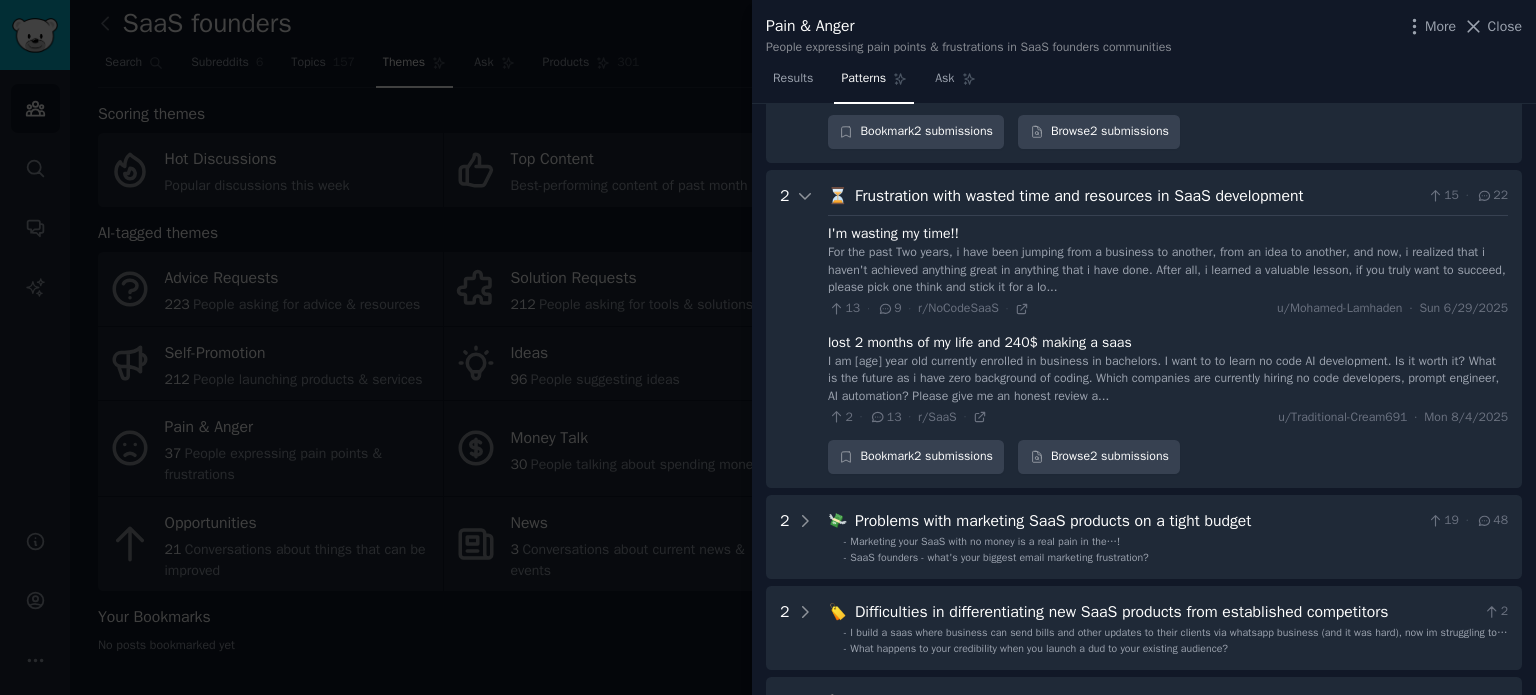 scroll, scrollTop: 1340, scrollLeft: 0, axis: vertical 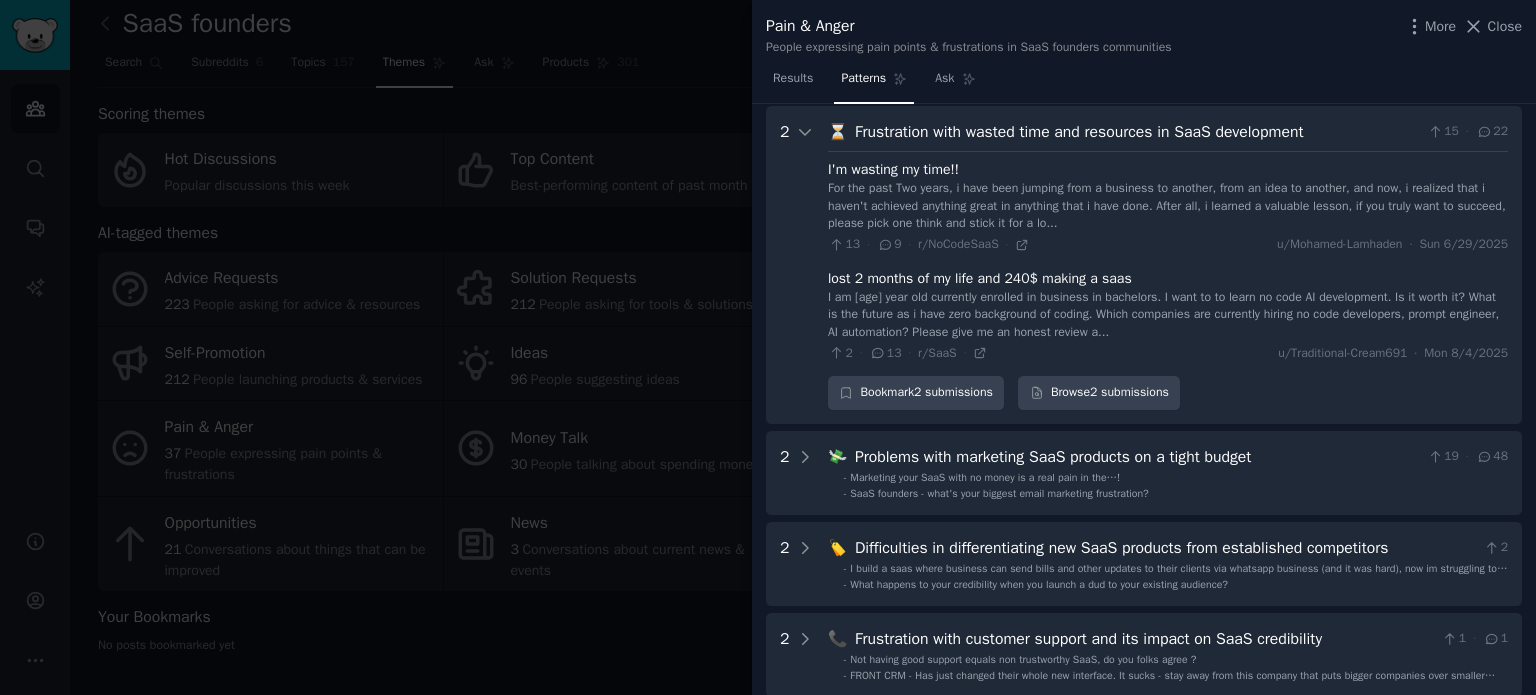 click on "- Marketing your SaaS with no money is a real pain in the…!" at bounding box center [1176, 478] 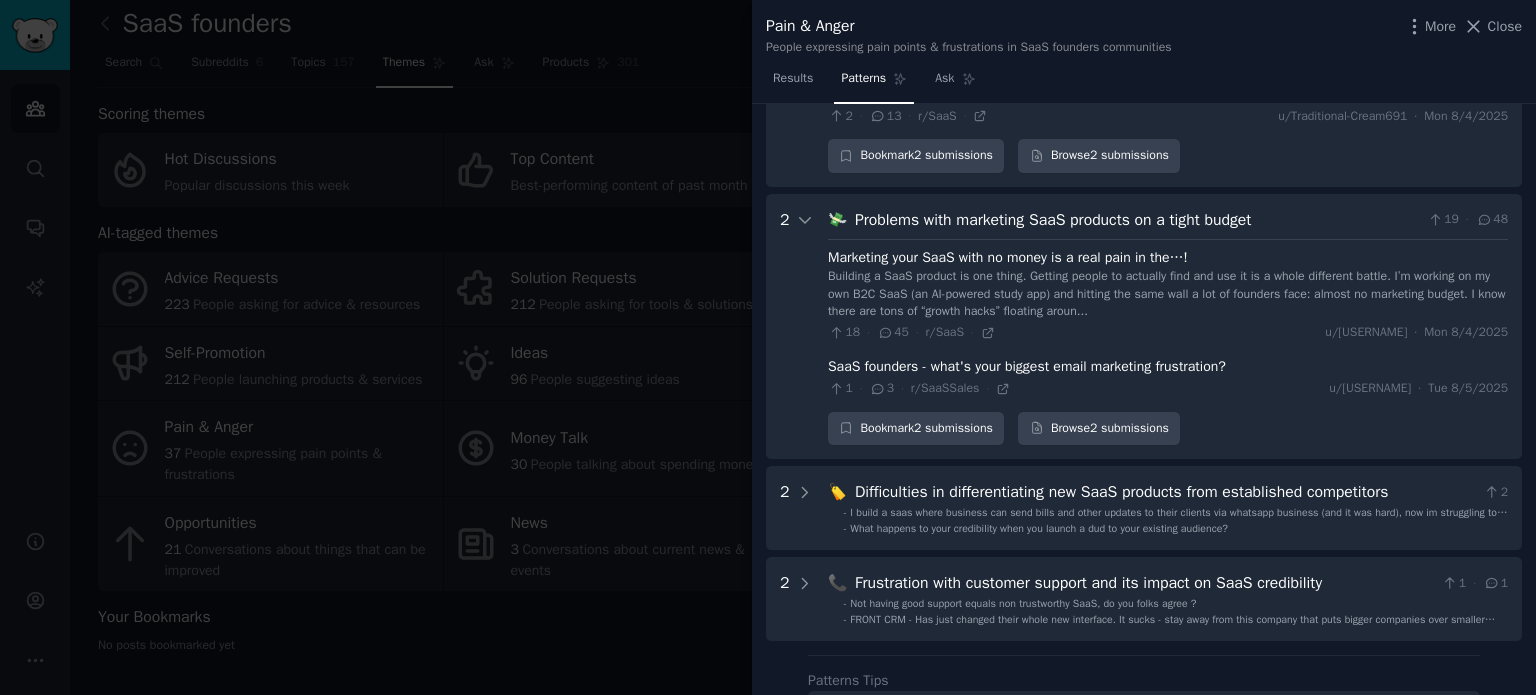 scroll, scrollTop: 1664, scrollLeft: 0, axis: vertical 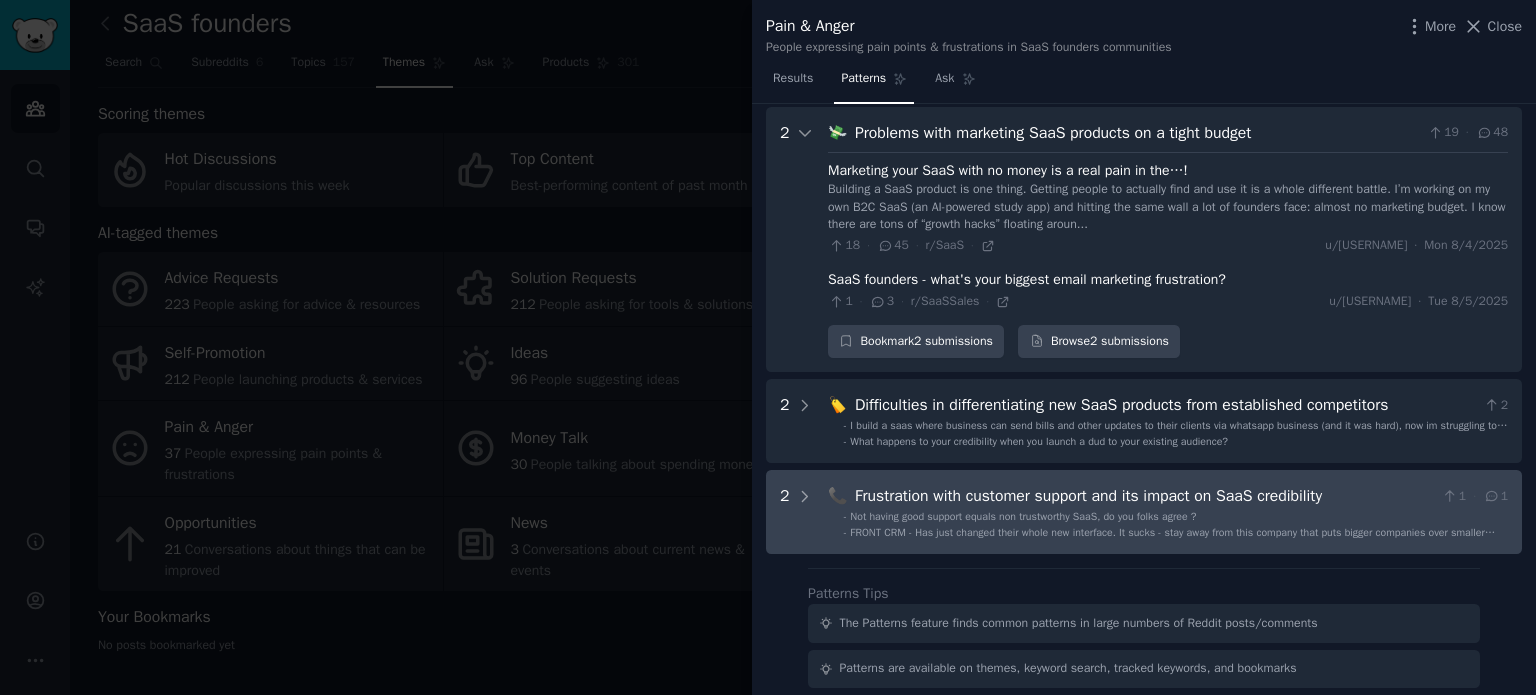 click on "Not having good support equals non trustworthy SaaS, do you folks agree ?" at bounding box center (1023, 516) 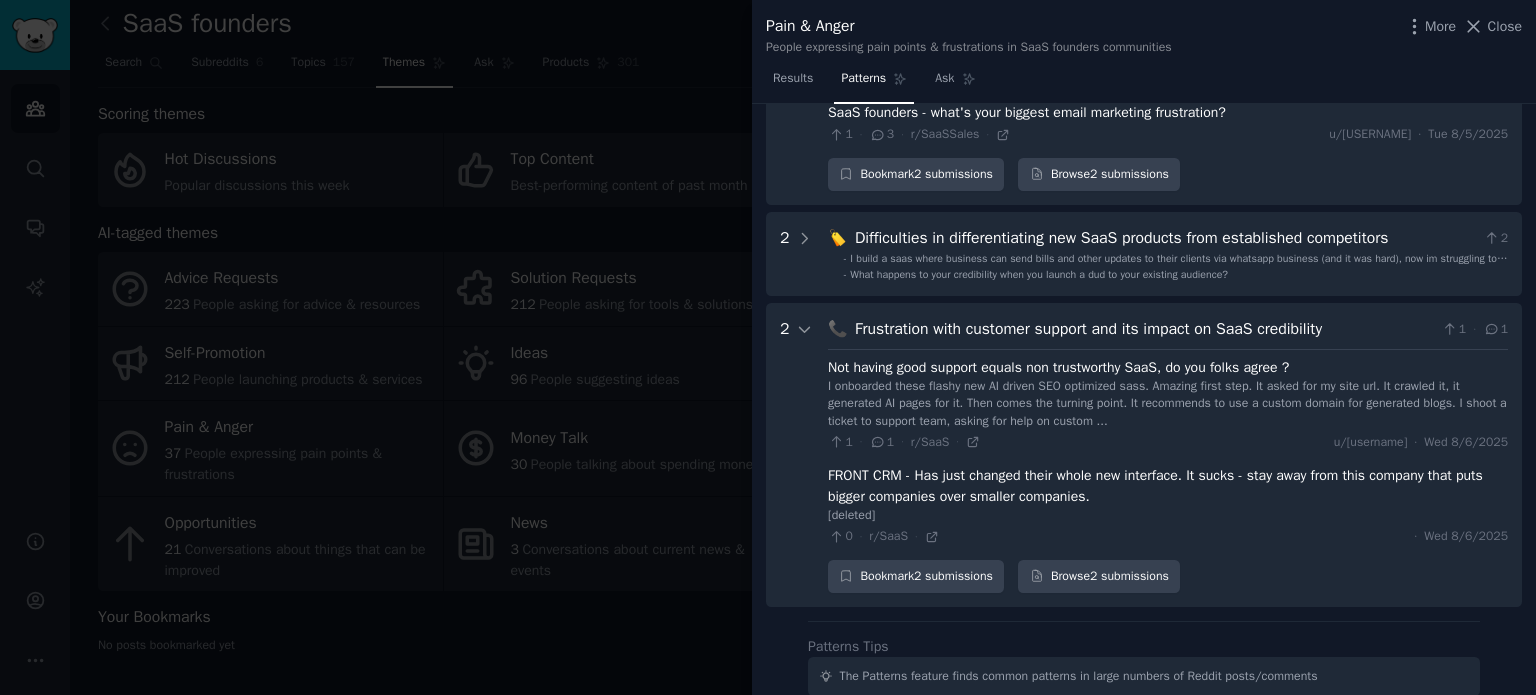 scroll, scrollTop: 1830, scrollLeft: 0, axis: vertical 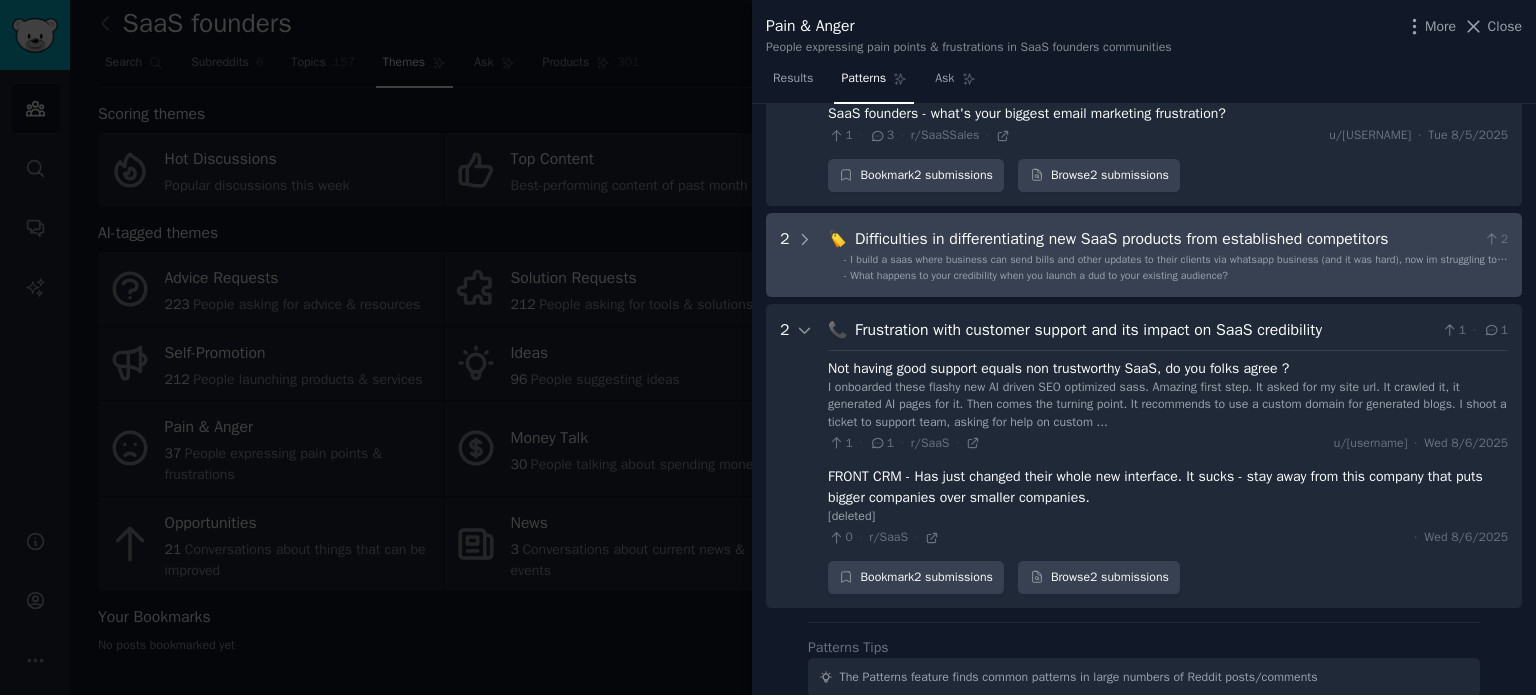 click on "What happens to your credibility when you launch a dud to your existing audience?" at bounding box center (1039, 275) 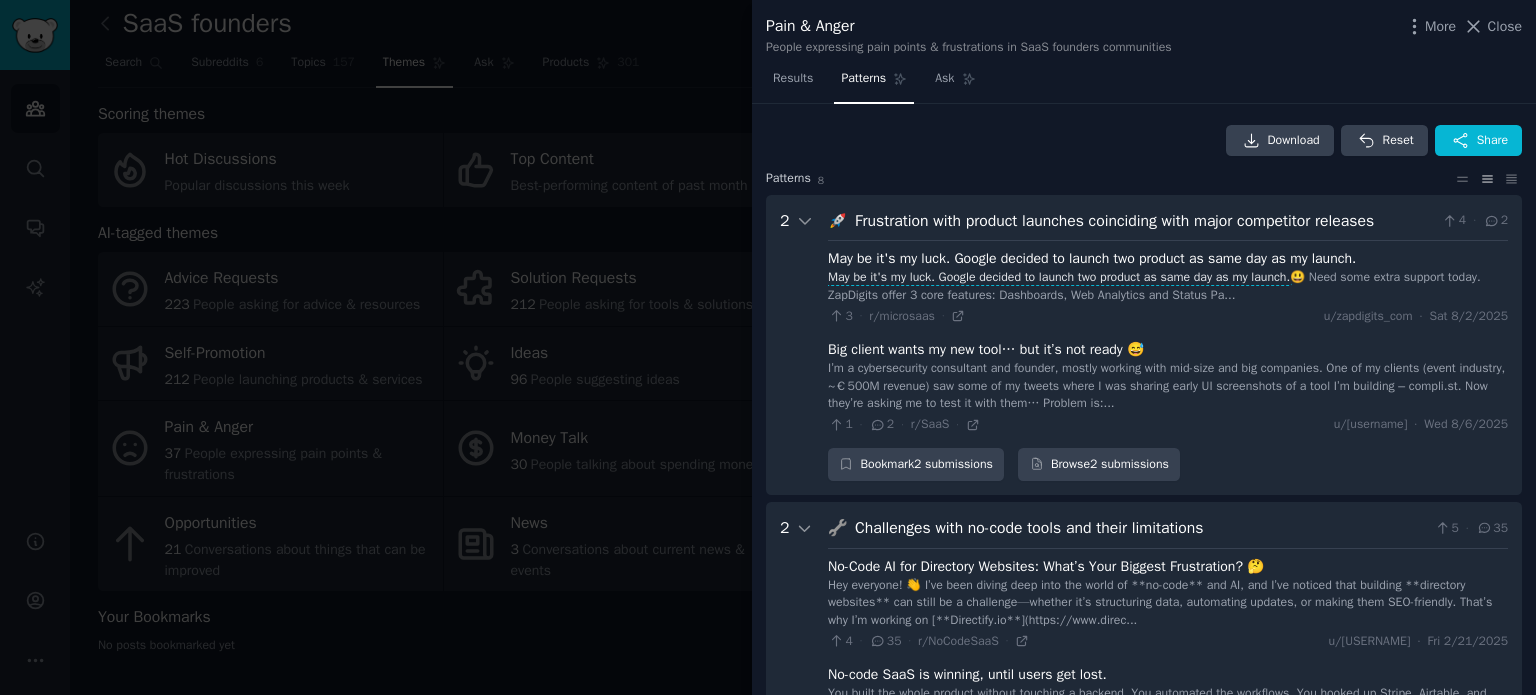 scroll, scrollTop: 0, scrollLeft: 0, axis: both 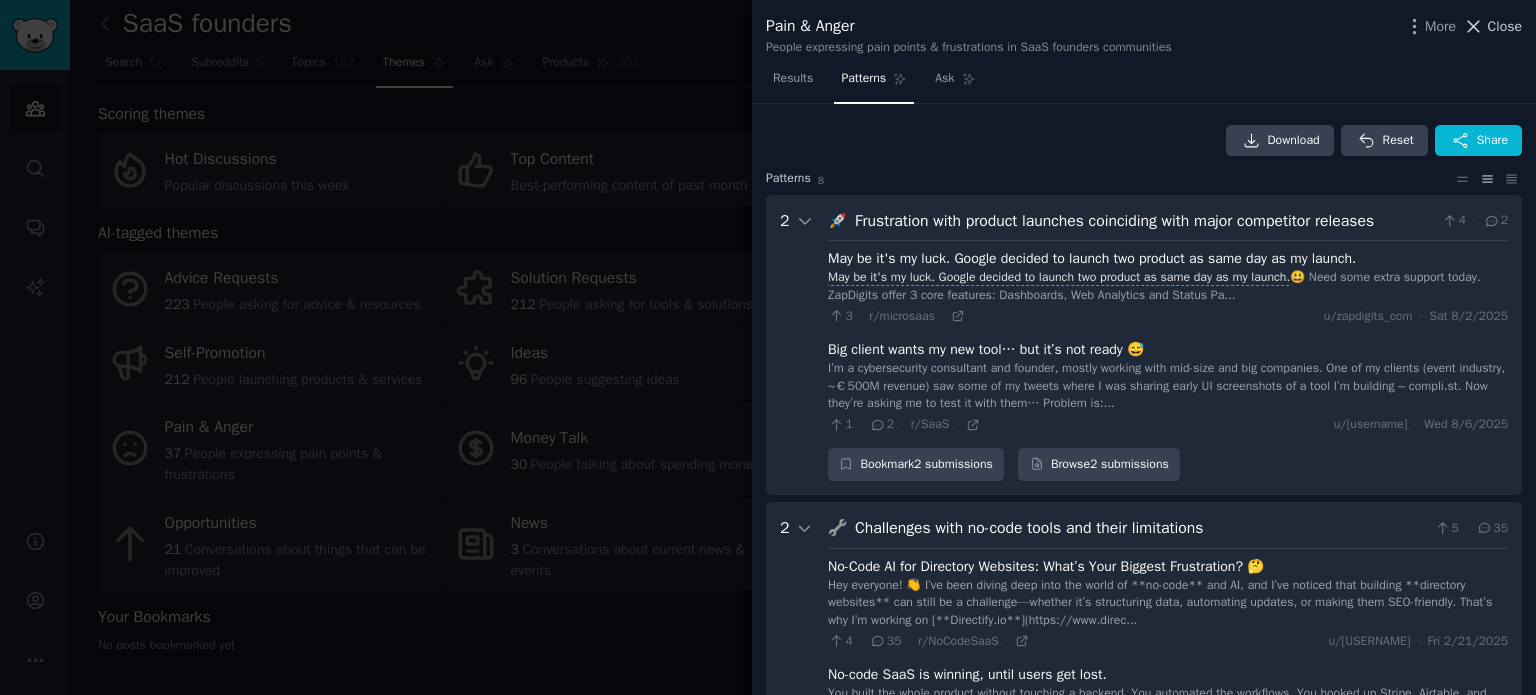 click on "Close" at bounding box center [1505, 26] 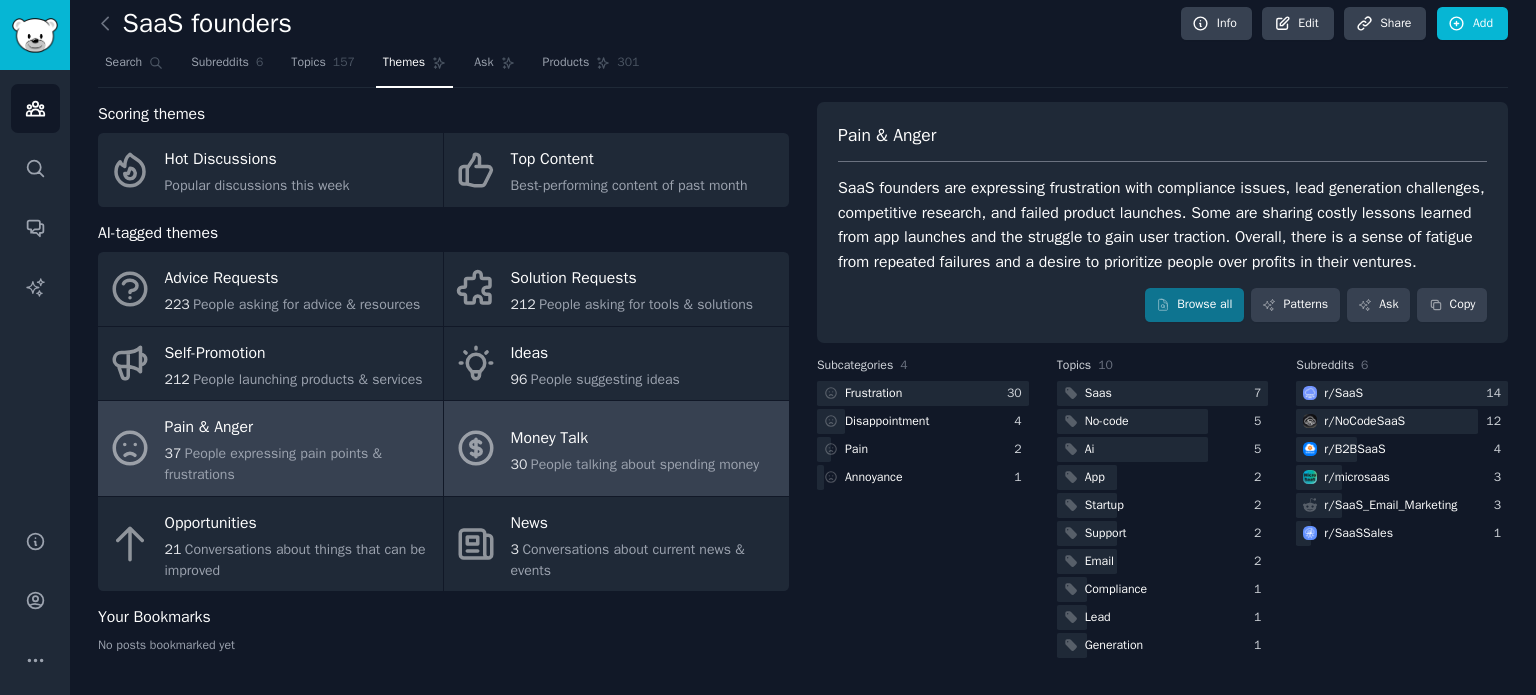 click on "Money Talk 30 People talking about spending money" at bounding box center [616, 448] 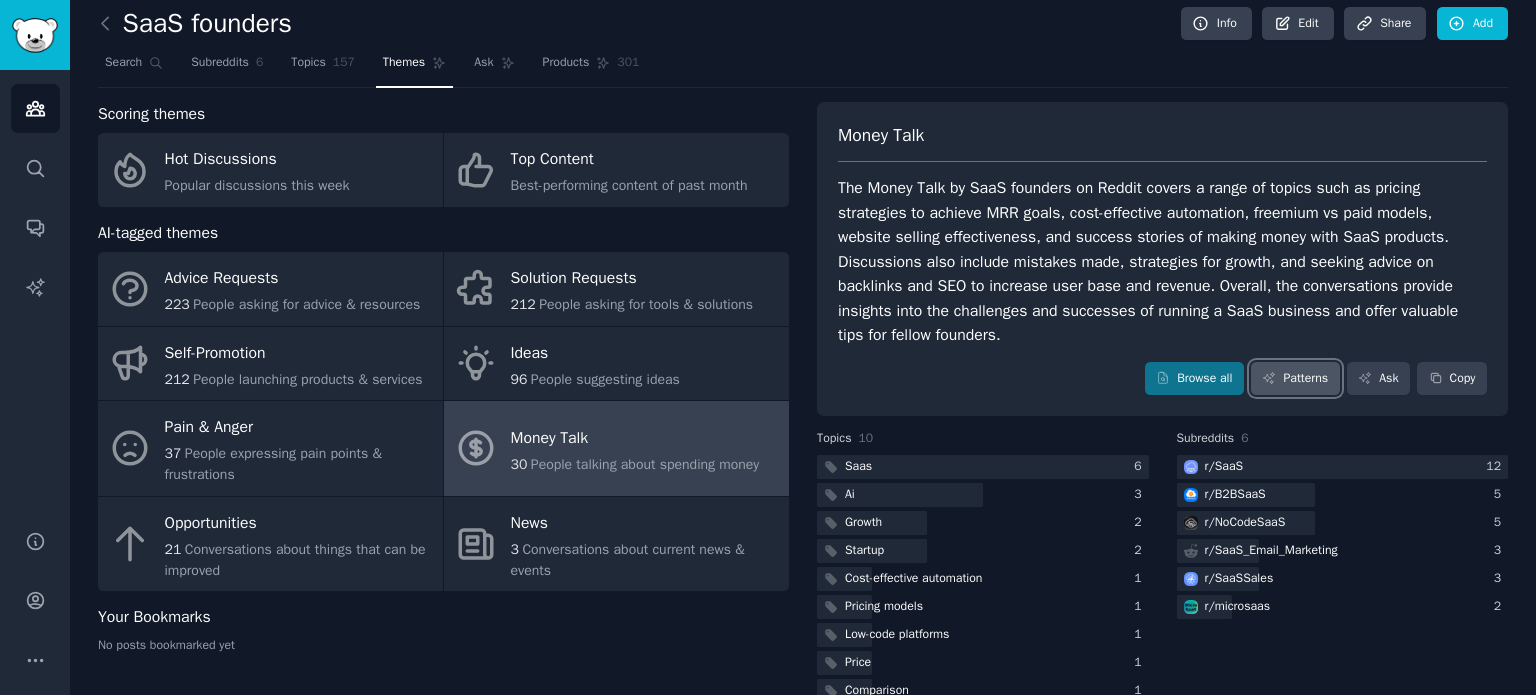 click on "Patterns" at bounding box center (1295, 379) 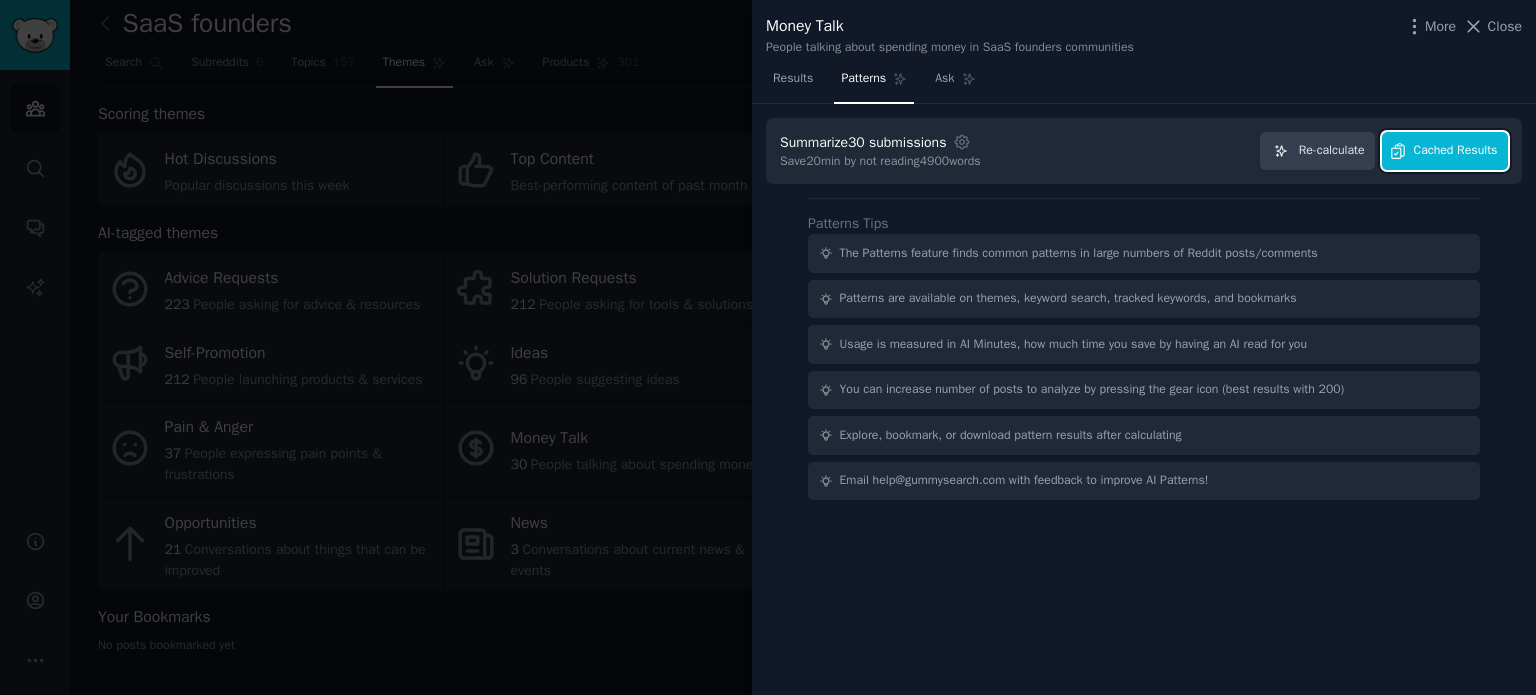 click on "Cached Results" at bounding box center [1456, 151] 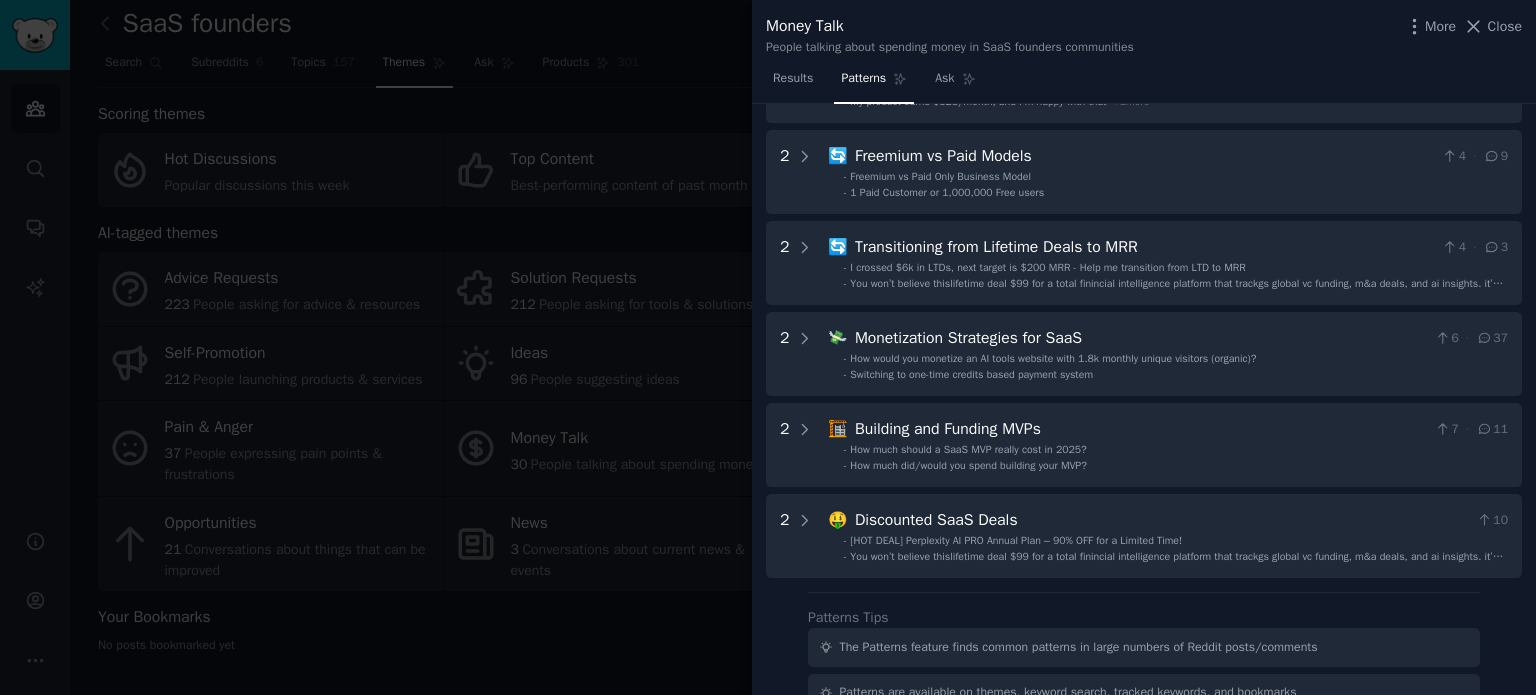 scroll, scrollTop: 286, scrollLeft: 0, axis: vertical 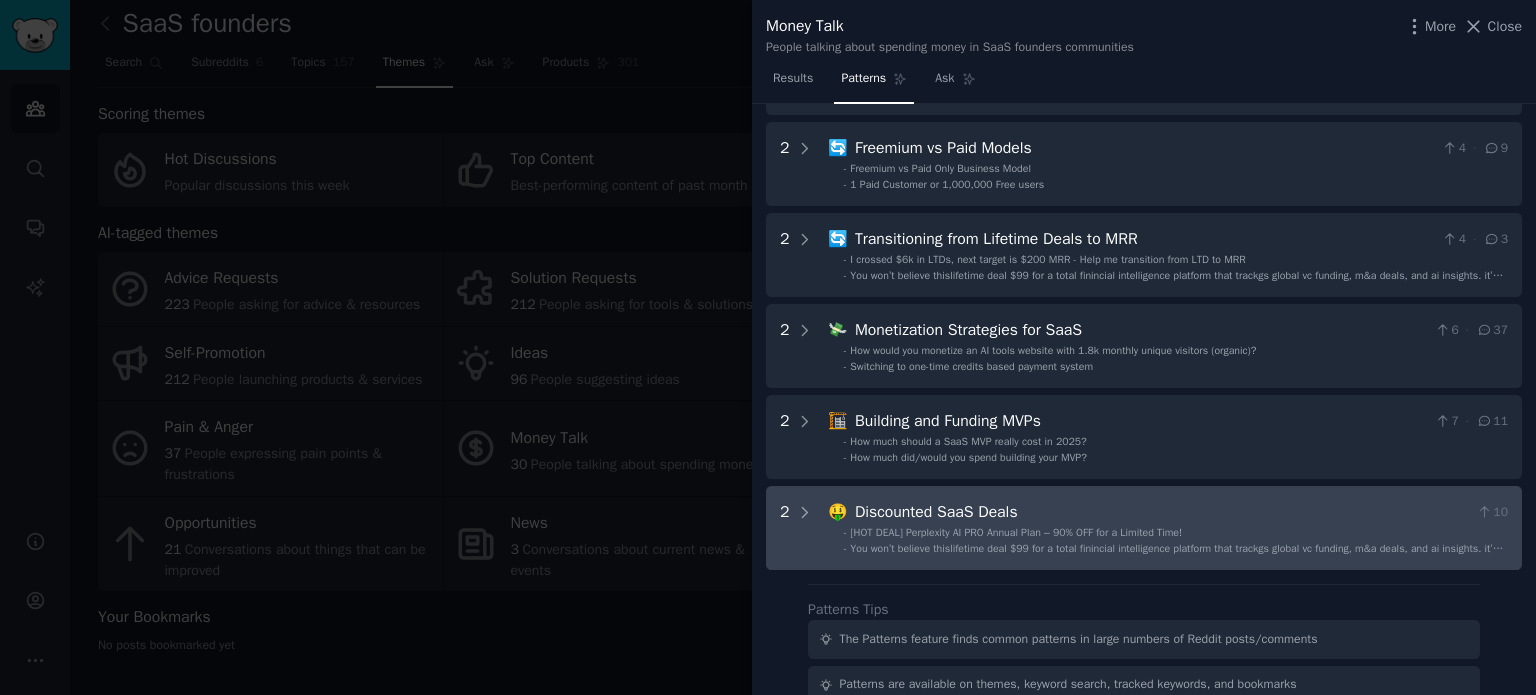 click on "[HOT DEAL] Perplexity AI PRO Annual Plan – 90% OFF for a Limited Time!" at bounding box center [1016, 532] 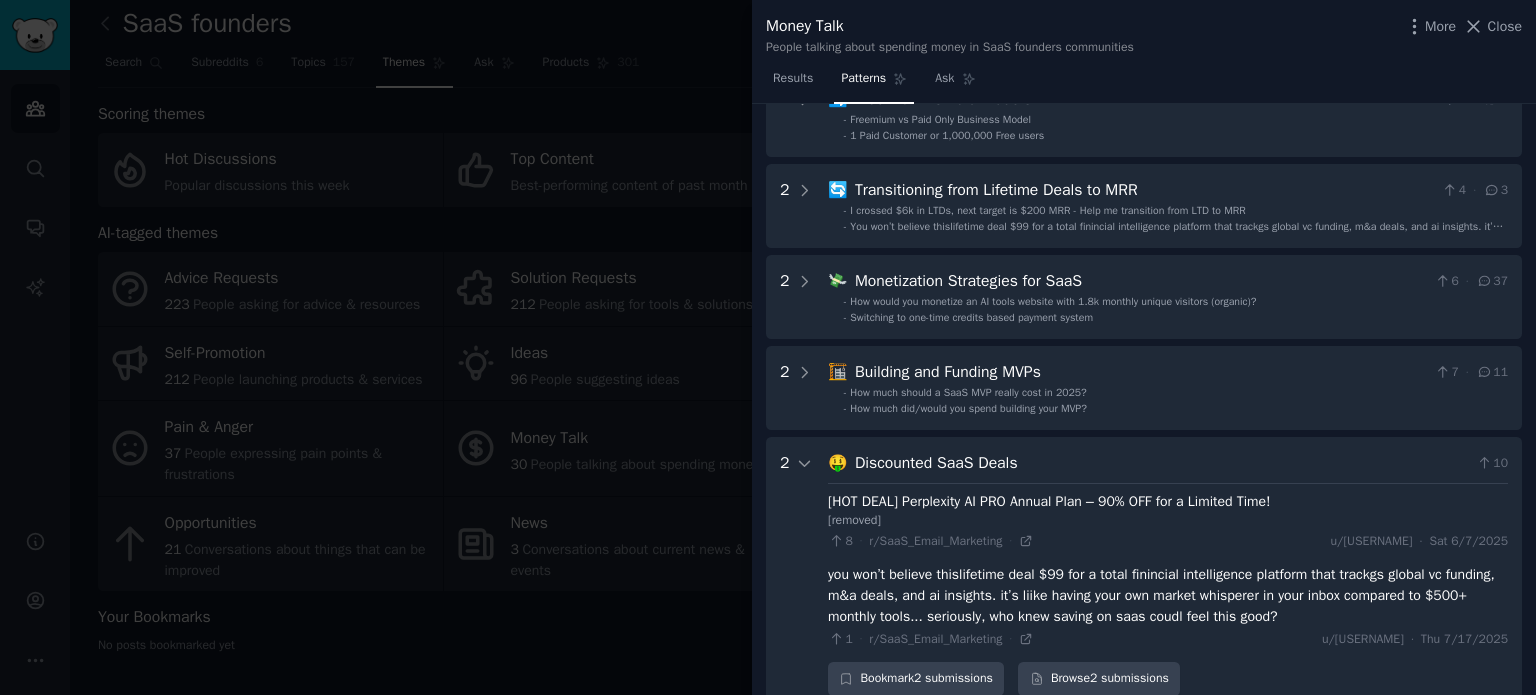scroll, scrollTop: 336, scrollLeft: 0, axis: vertical 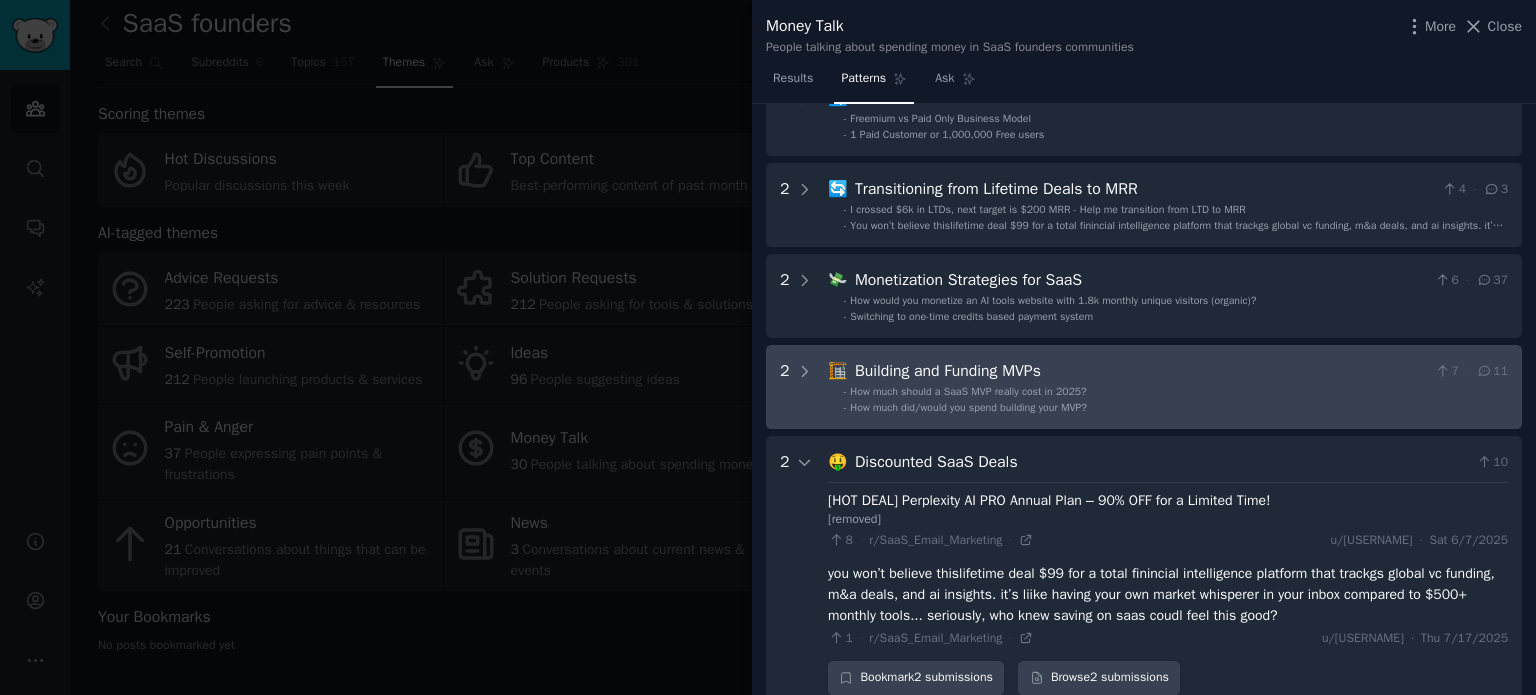 click on "Building and Funding MVPs" at bounding box center [1141, 371] 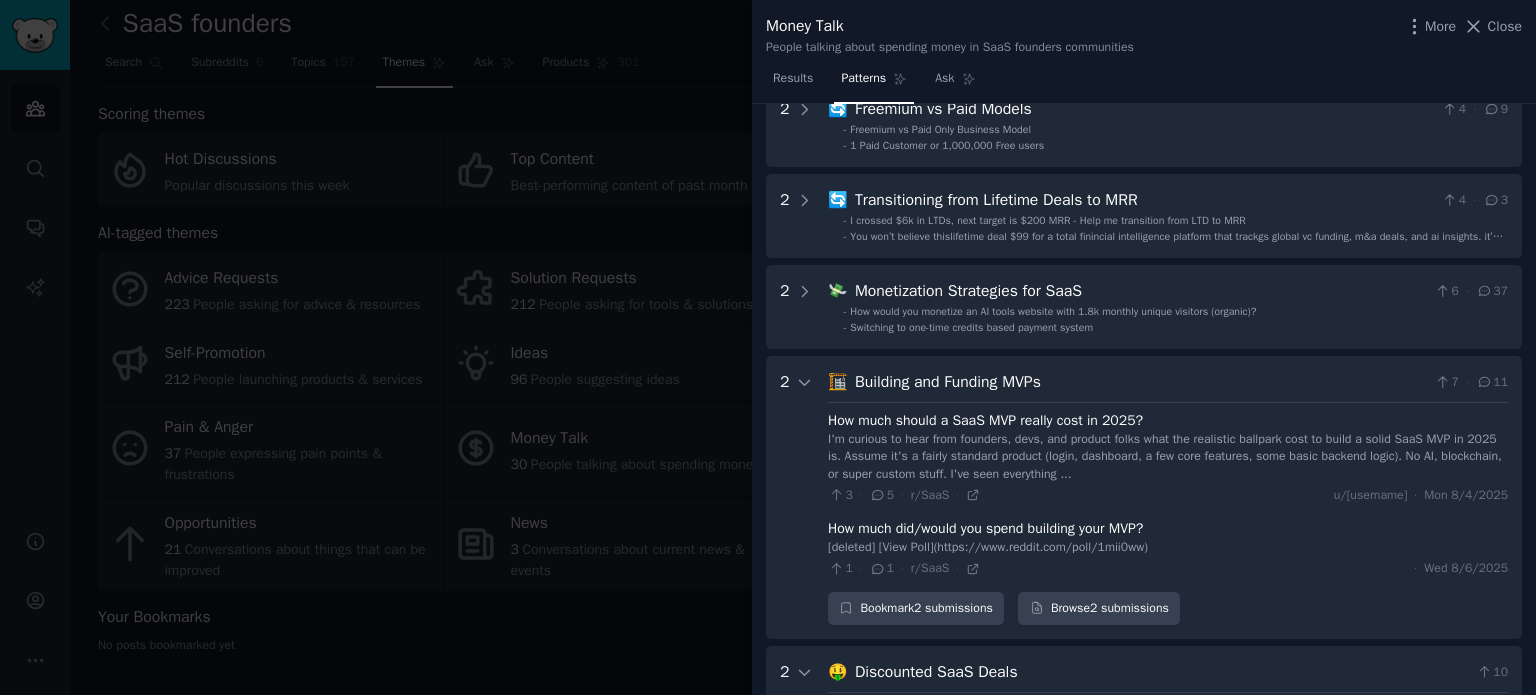 scroll, scrollTop: 325, scrollLeft: 0, axis: vertical 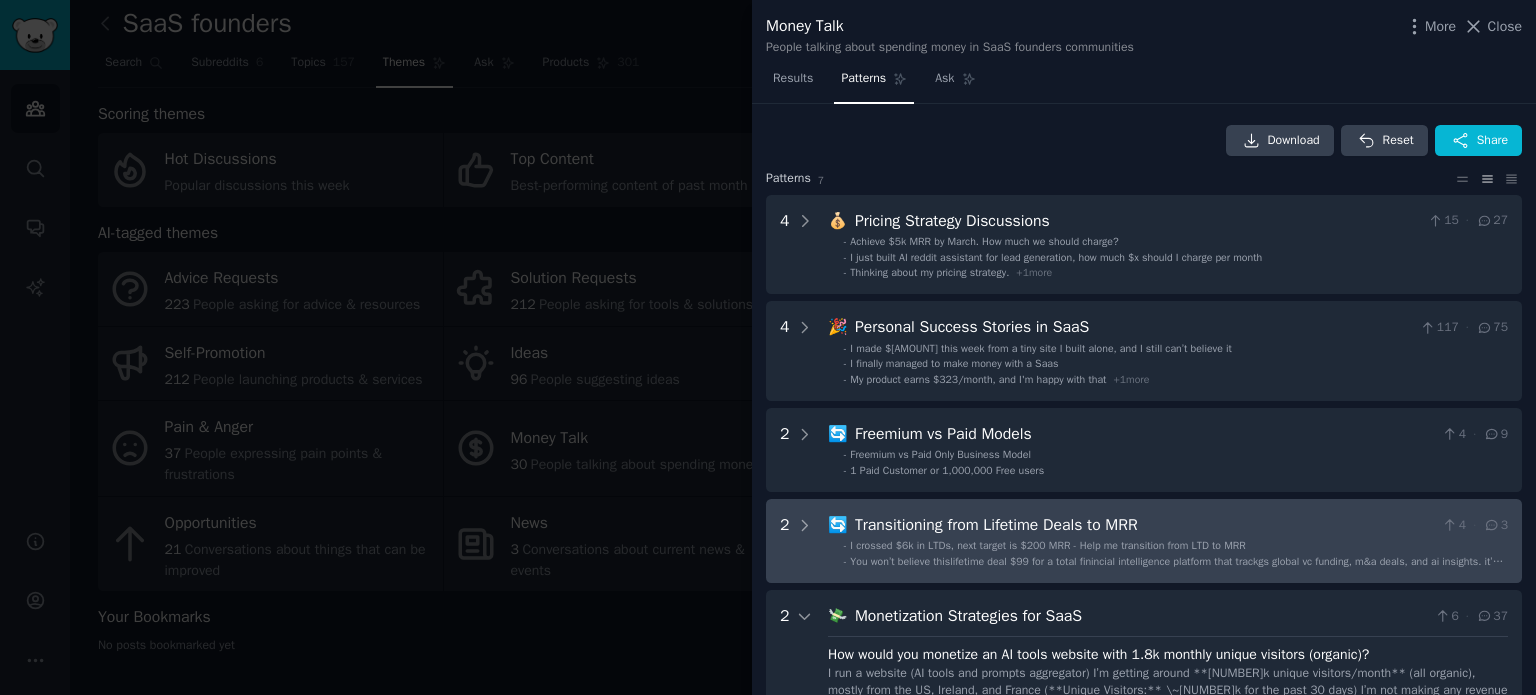 click on "Transitioning from Lifetime Deals to MRR" at bounding box center [1144, 525] 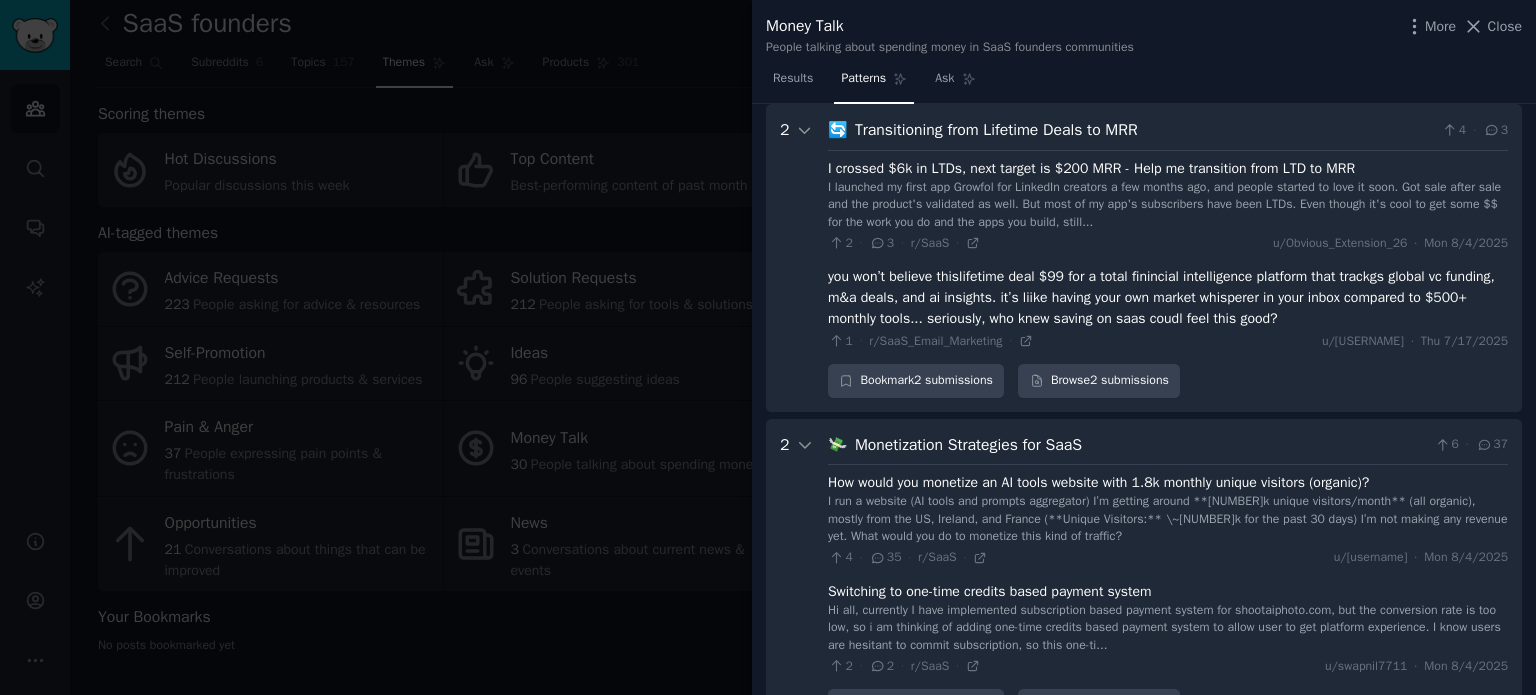 scroll, scrollTop: 295, scrollLeft: 0, axis: vertical 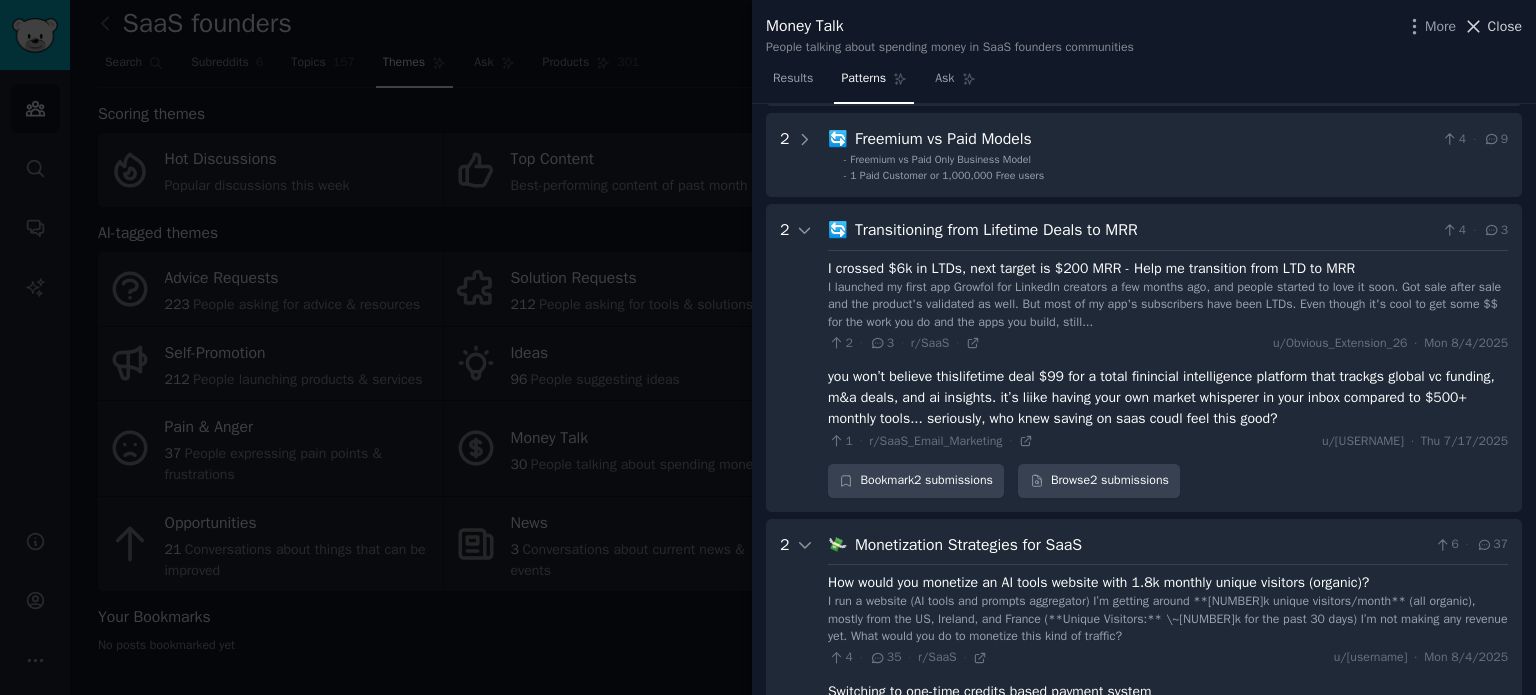 click 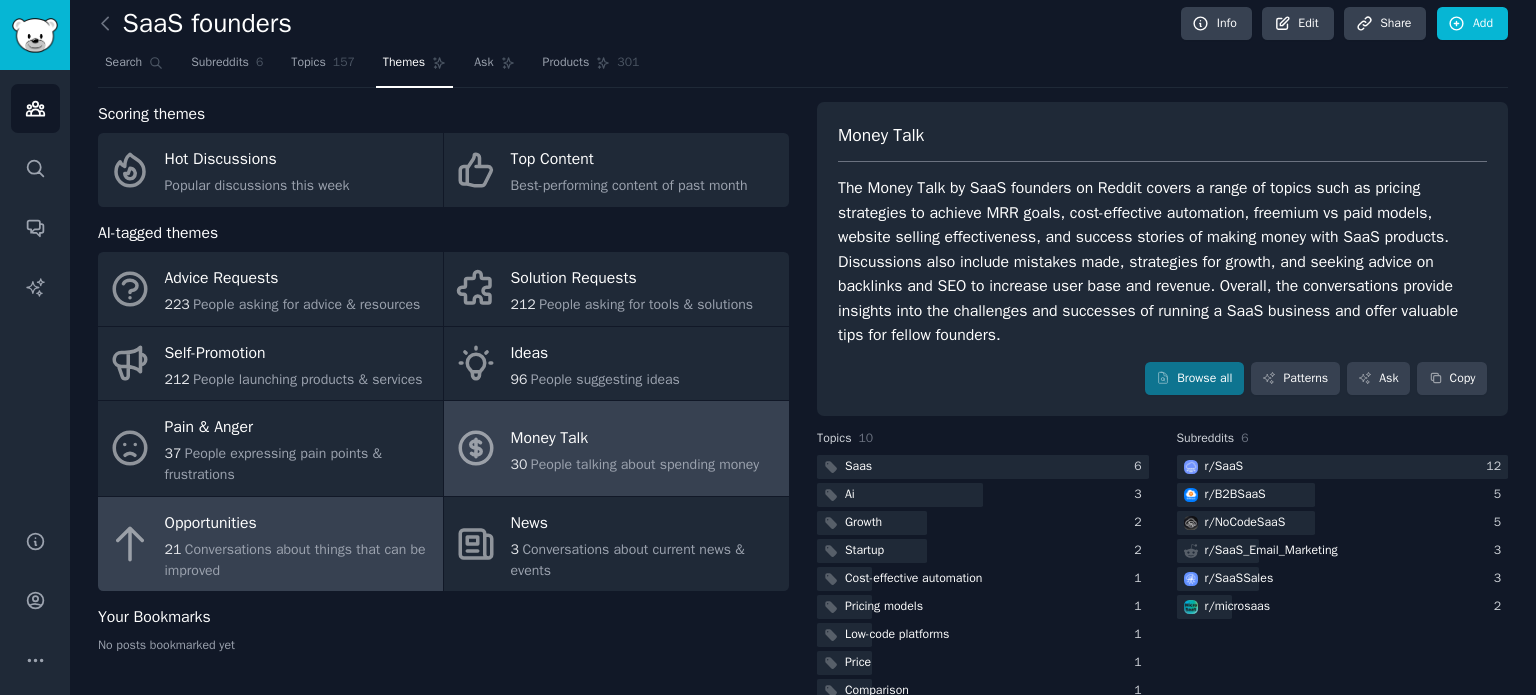 click on "Conversations about things that can be improved" at bounding box center [295, 560] 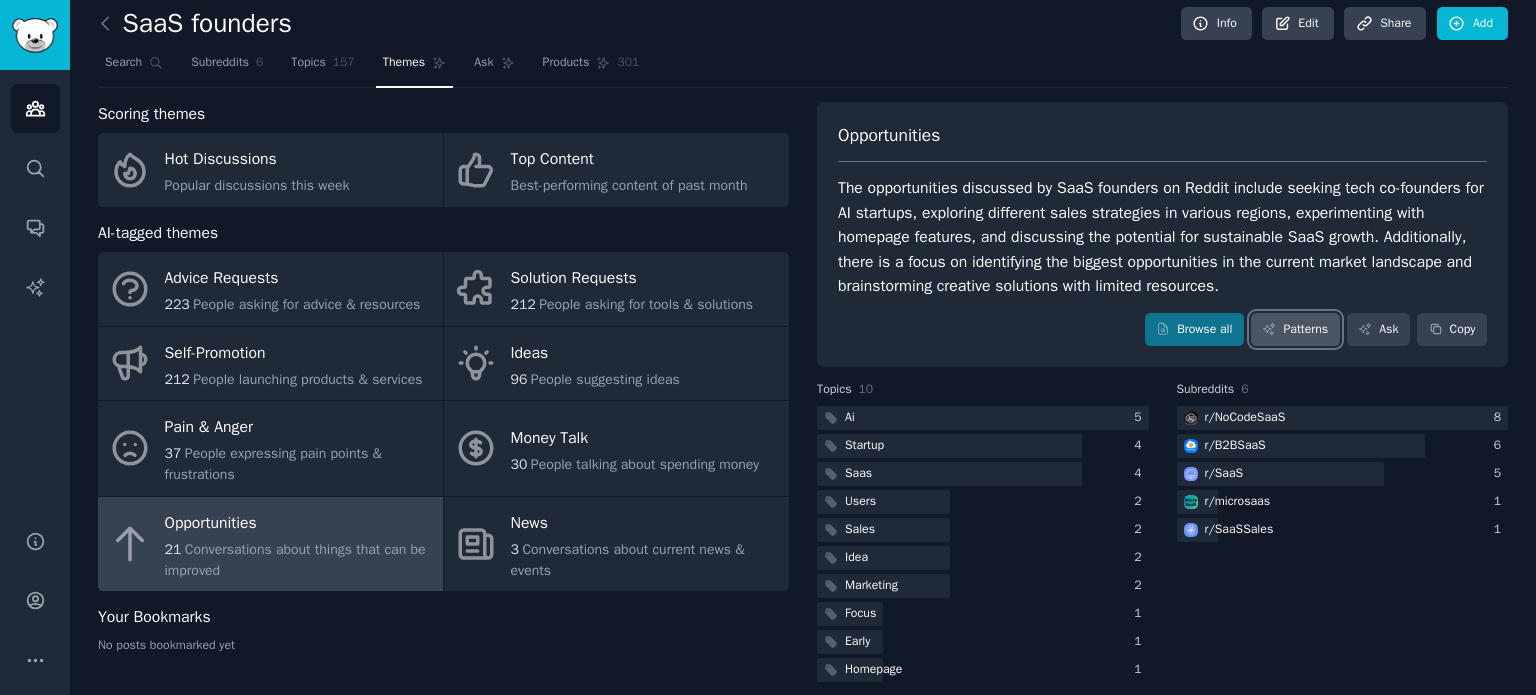 click on "Patterns" at bounding box center (1295, 330) 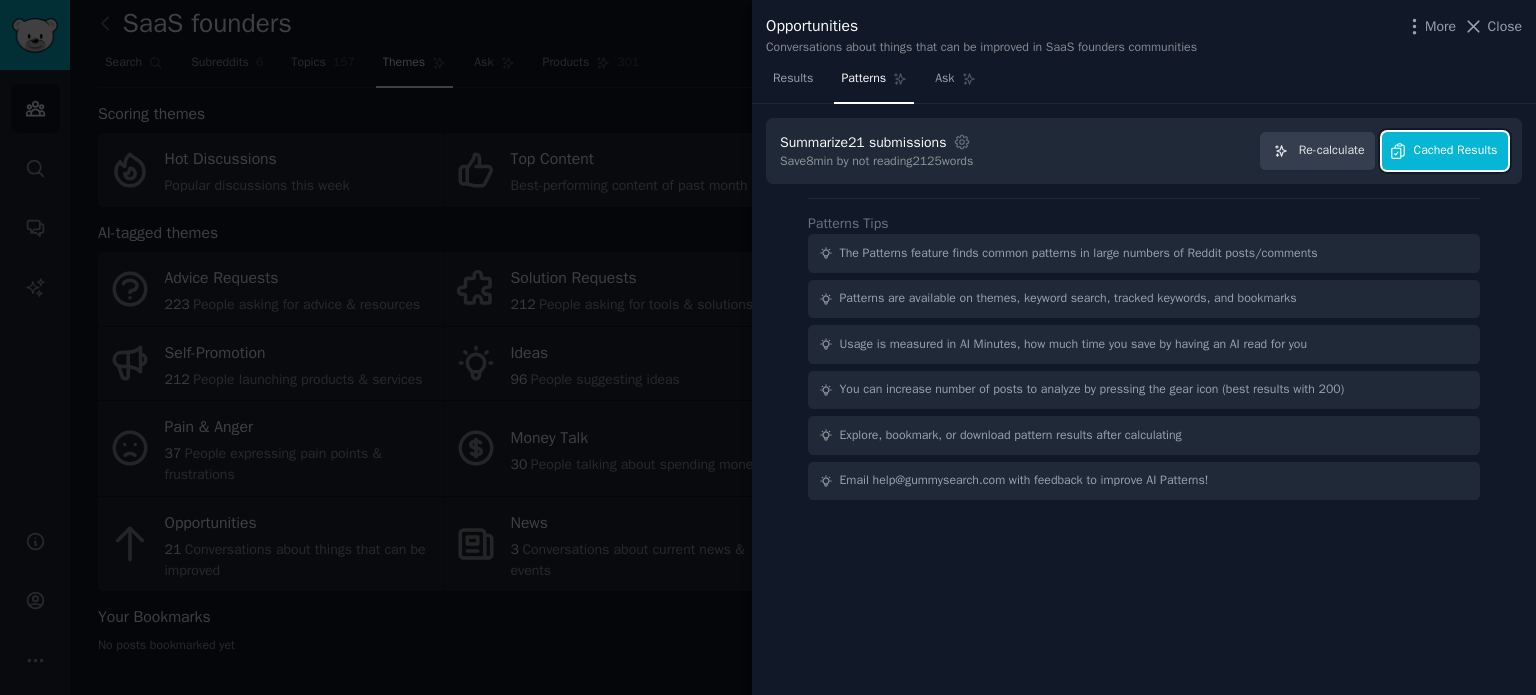 click on "Cached Results" at bounding box center [1456, 151] 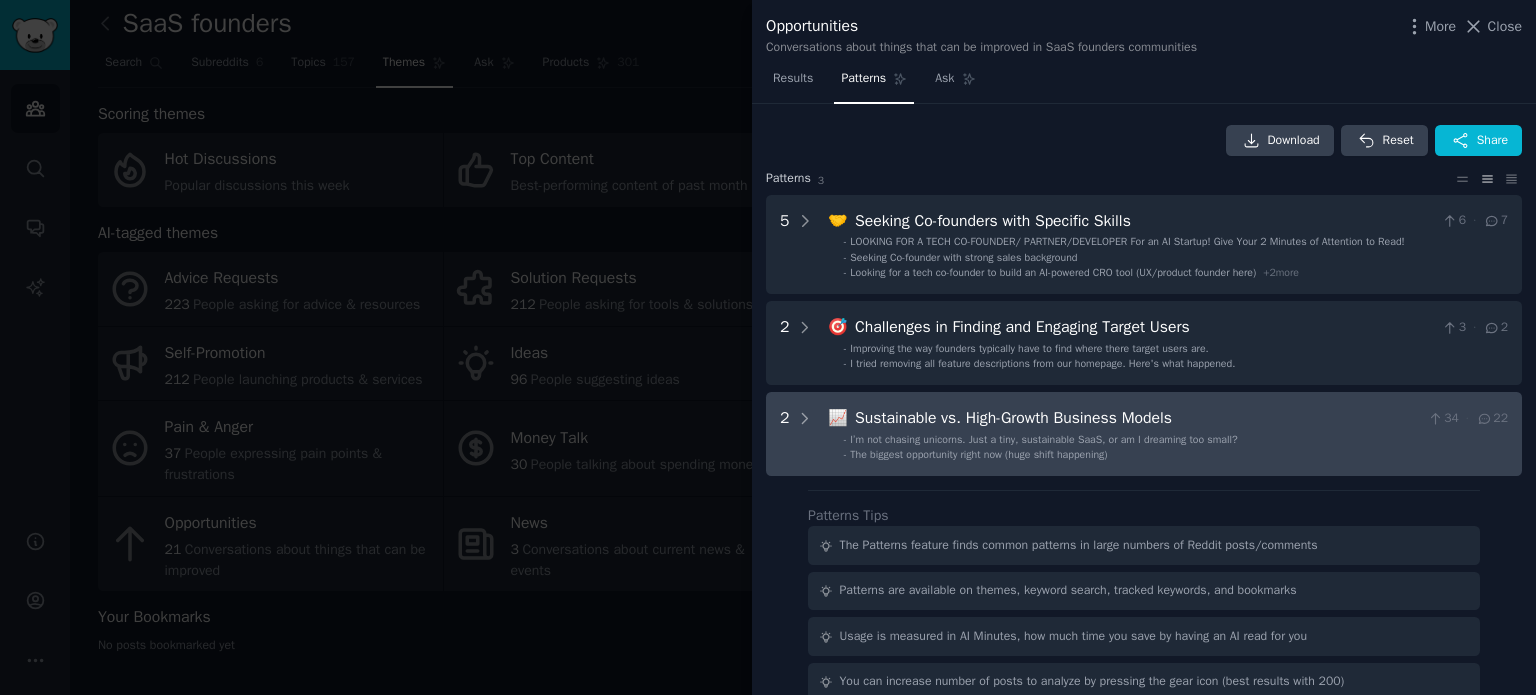 click on "The biggest opportunity right now (huge shift happening)" at bounding box center [978, 454] 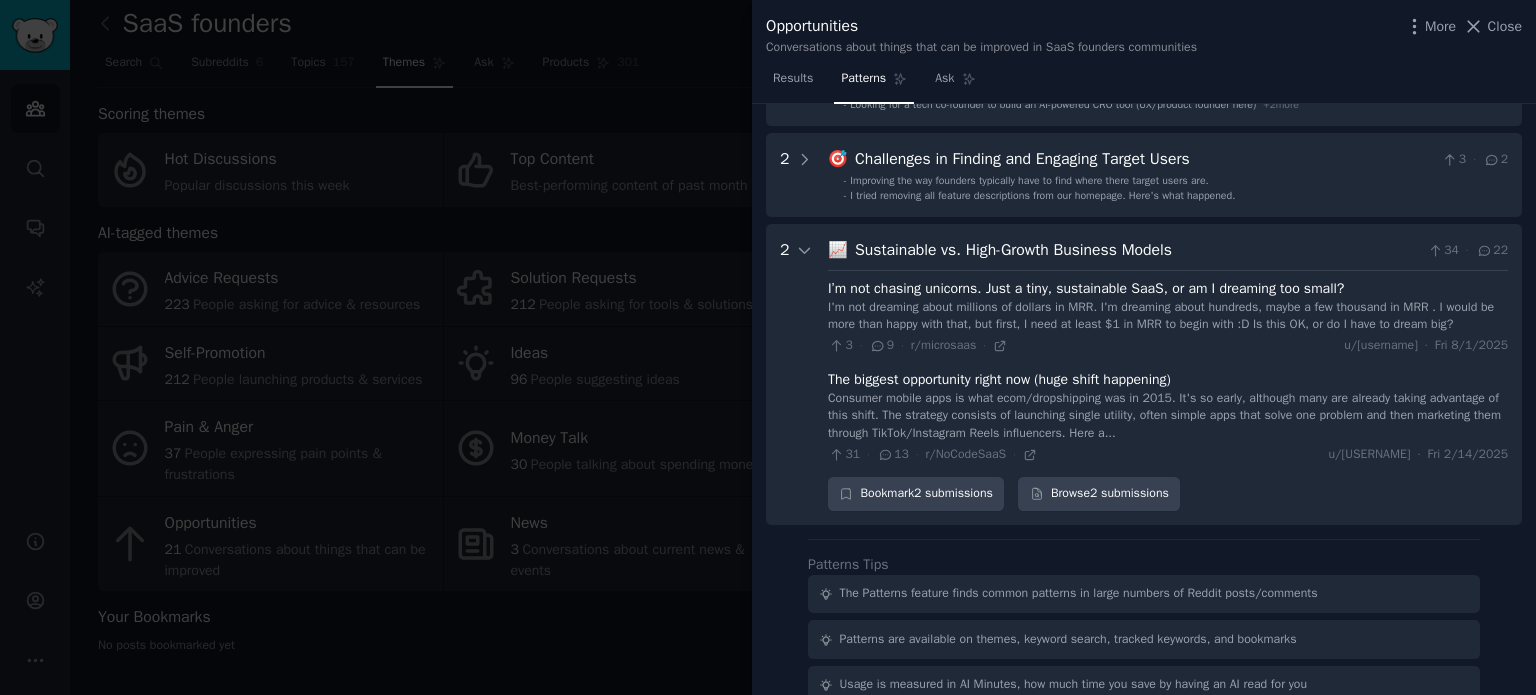 scroll, scrollTop: 0, scrollLeft: 0, axis: both 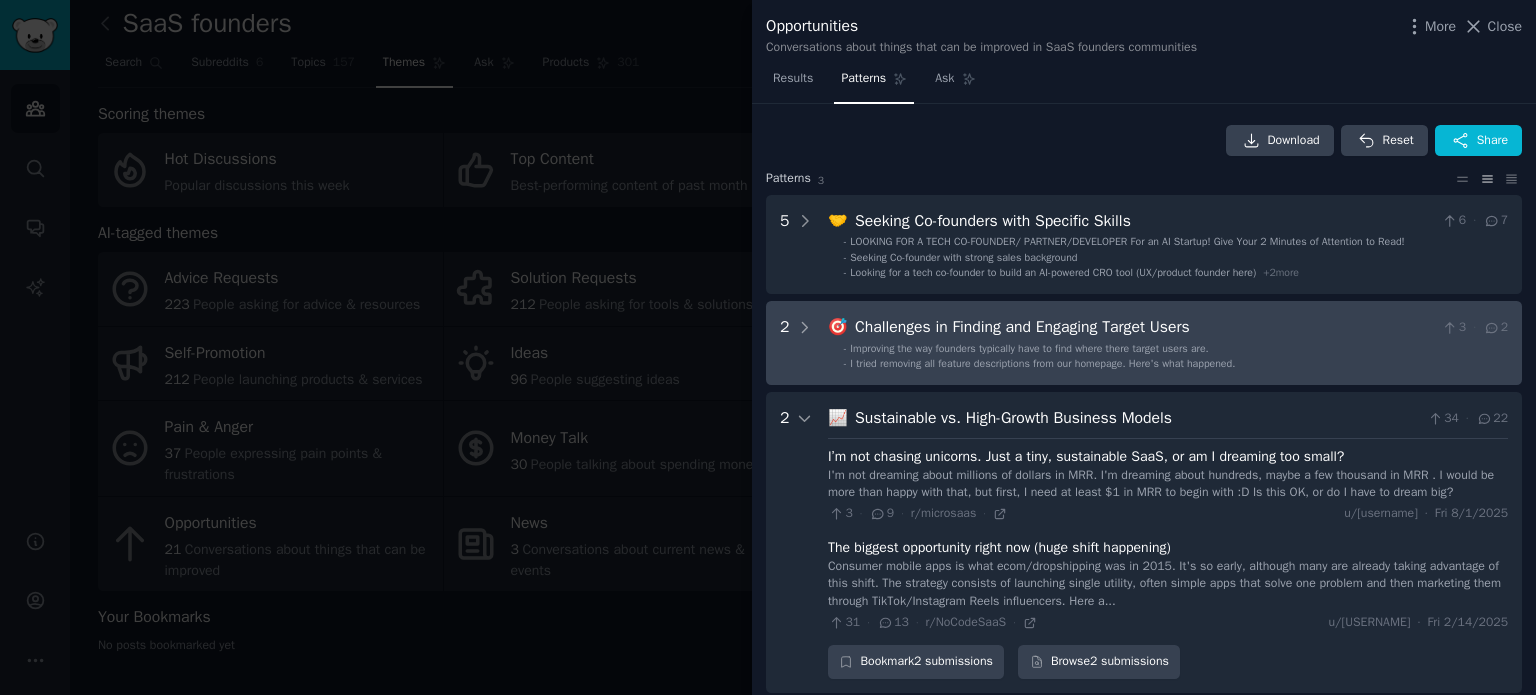 click on "Challenges in Finding and Engaging Target Users" at bounding box center [1144, 327] 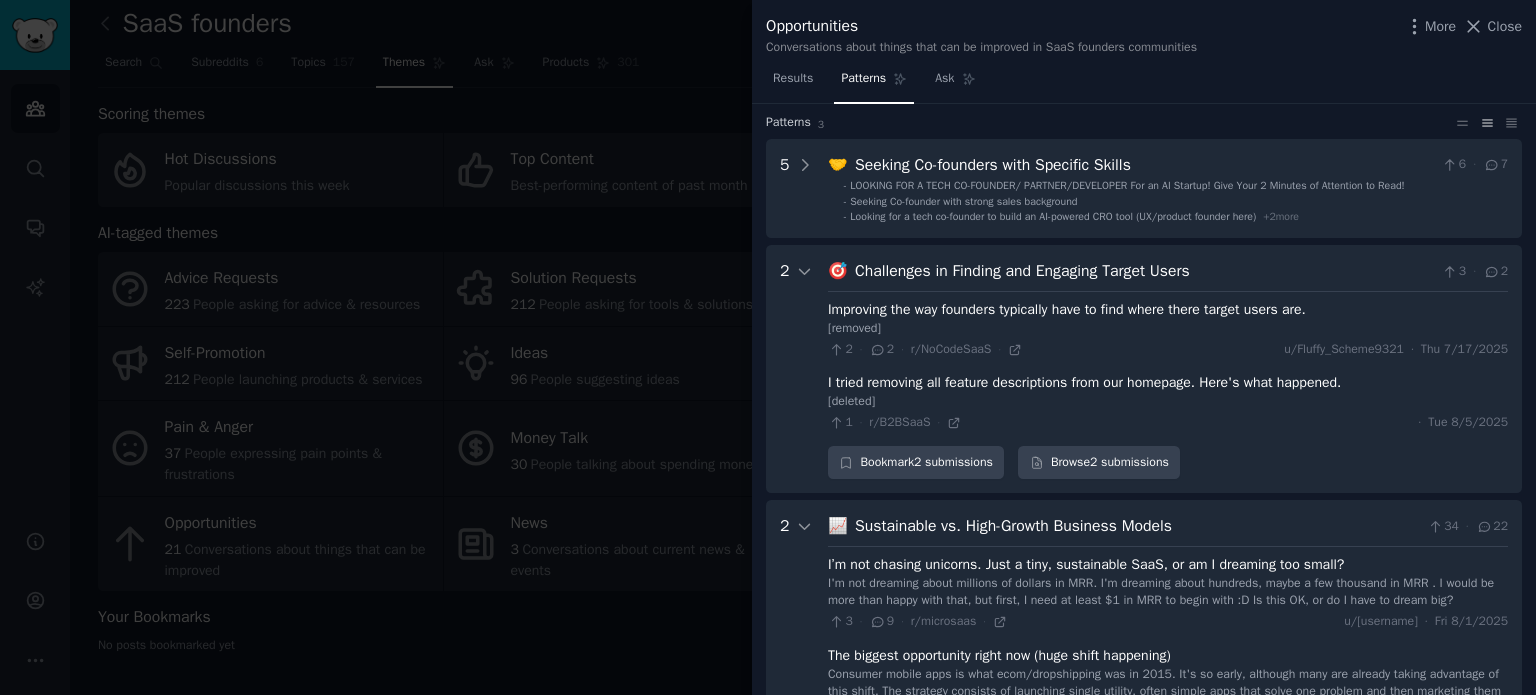 scroll, scrollTop: 53, scrollLeft: 0, axis: vertical 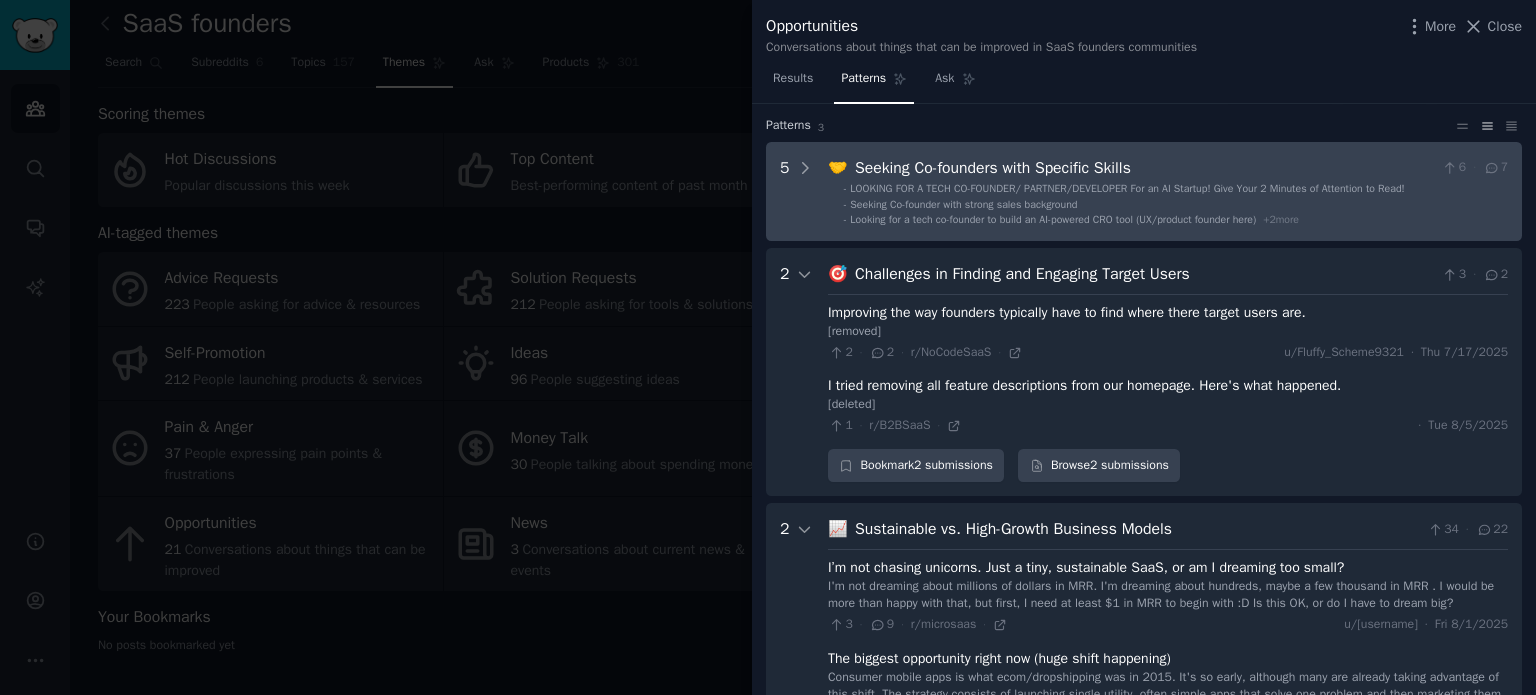 click on "Looking for a tech co-founder to build an AI-powered CRO tool (UX/product founder here)" at bounding box center [1053, 219] 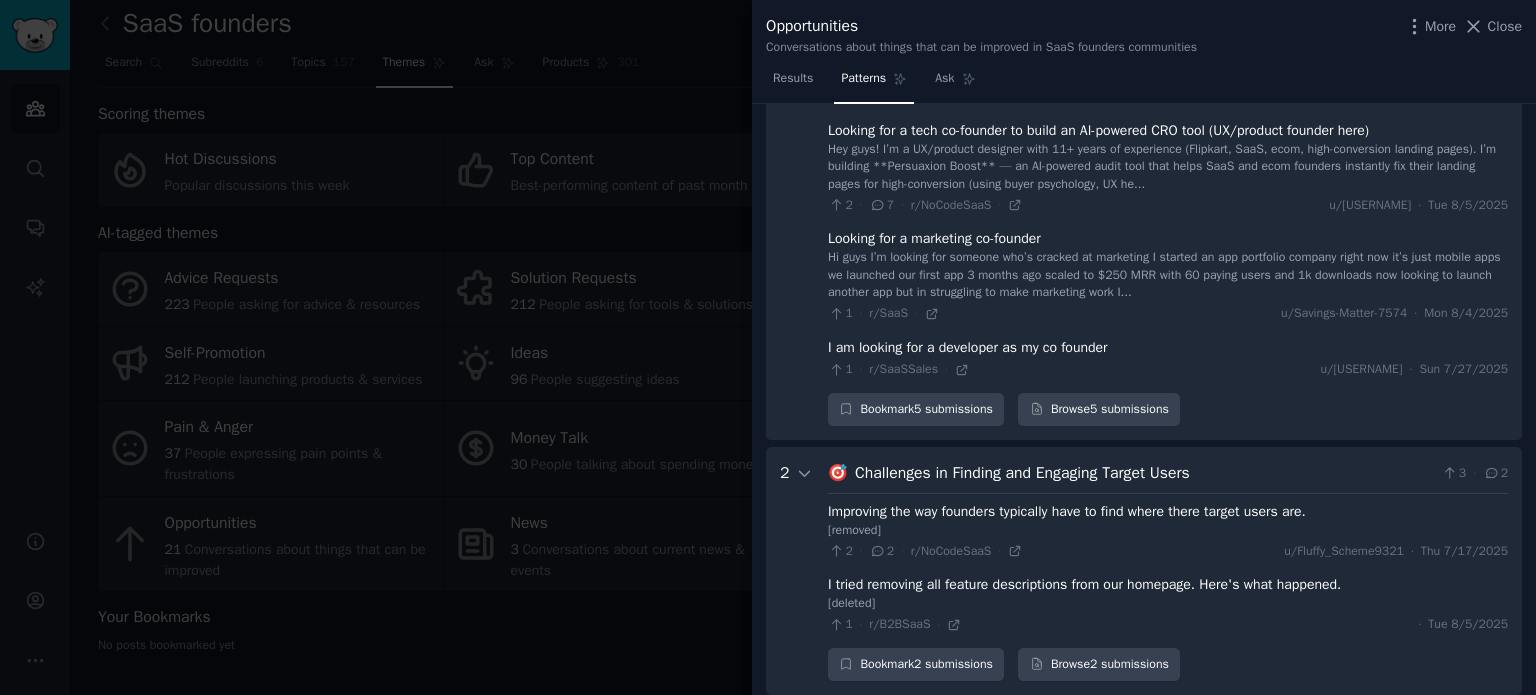 scroll, scrollTop: 120, scrollLeft: 0, axis: vertical 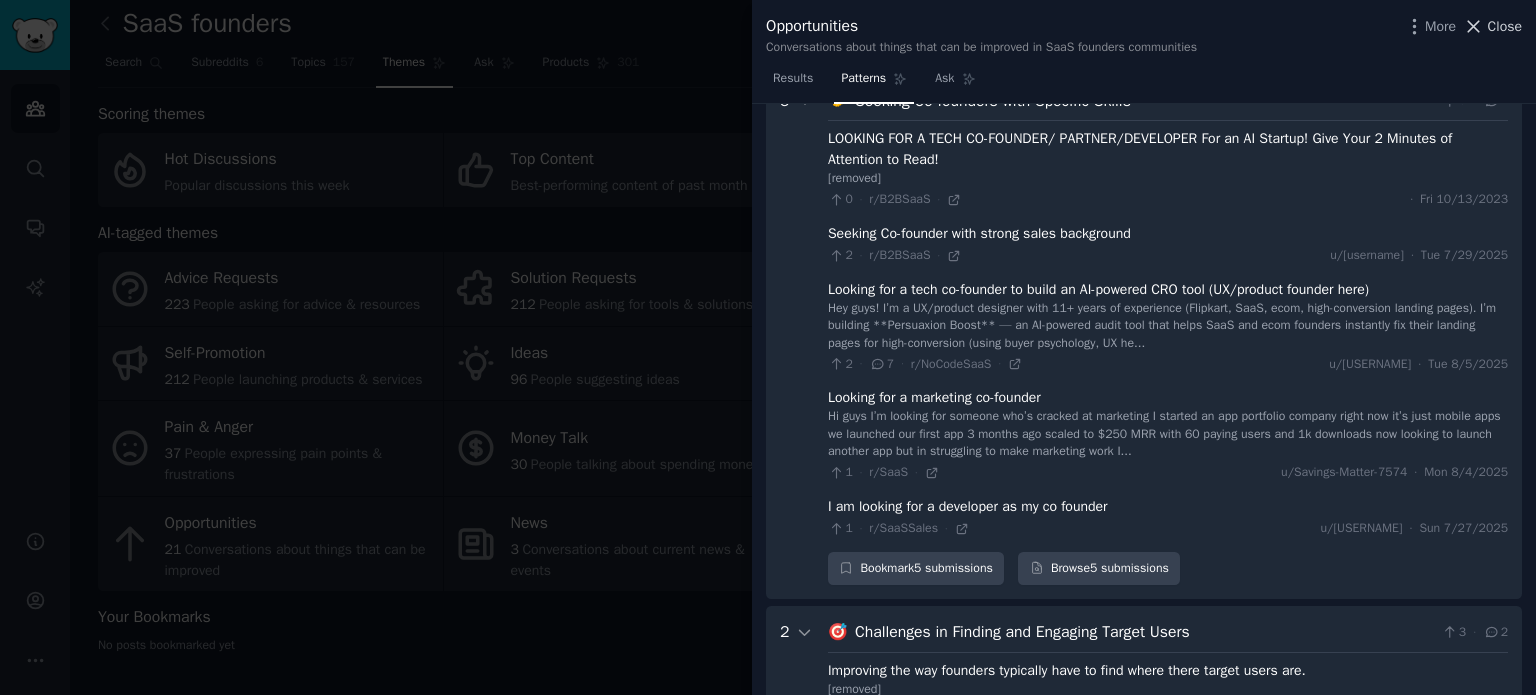 click on "Close" at bounding box center (1505, 26) 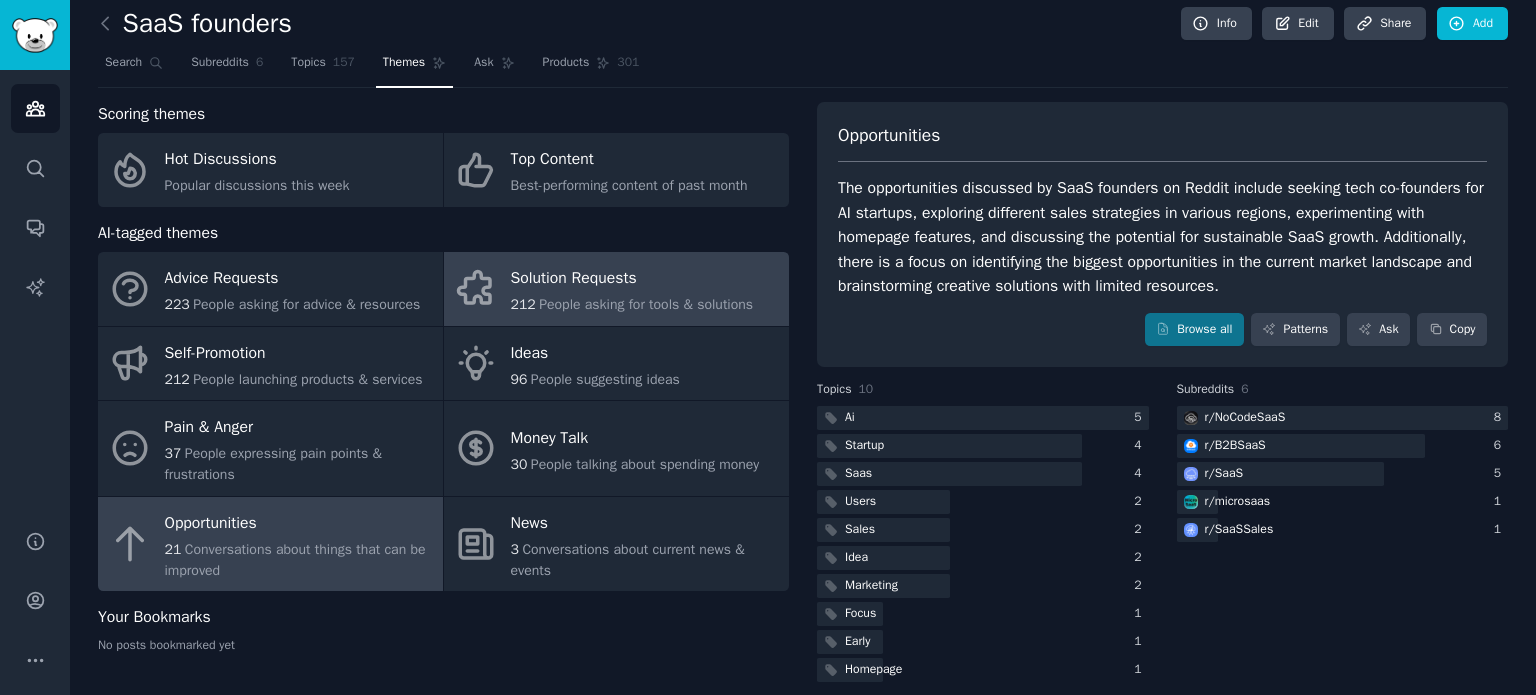 click on "People asking for tools & solutions" at bounding box center (646, 304) 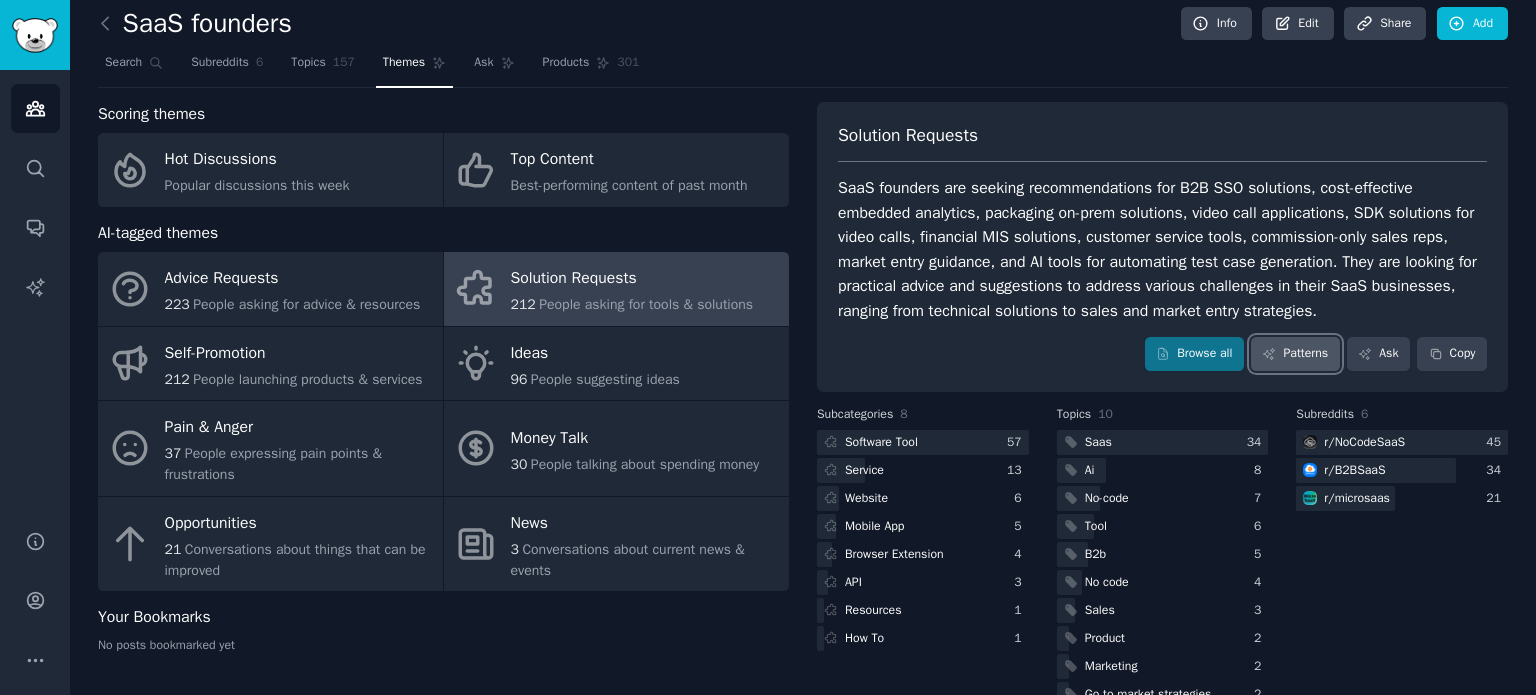 click on "Patterns" at bounding box center [1295, 354] 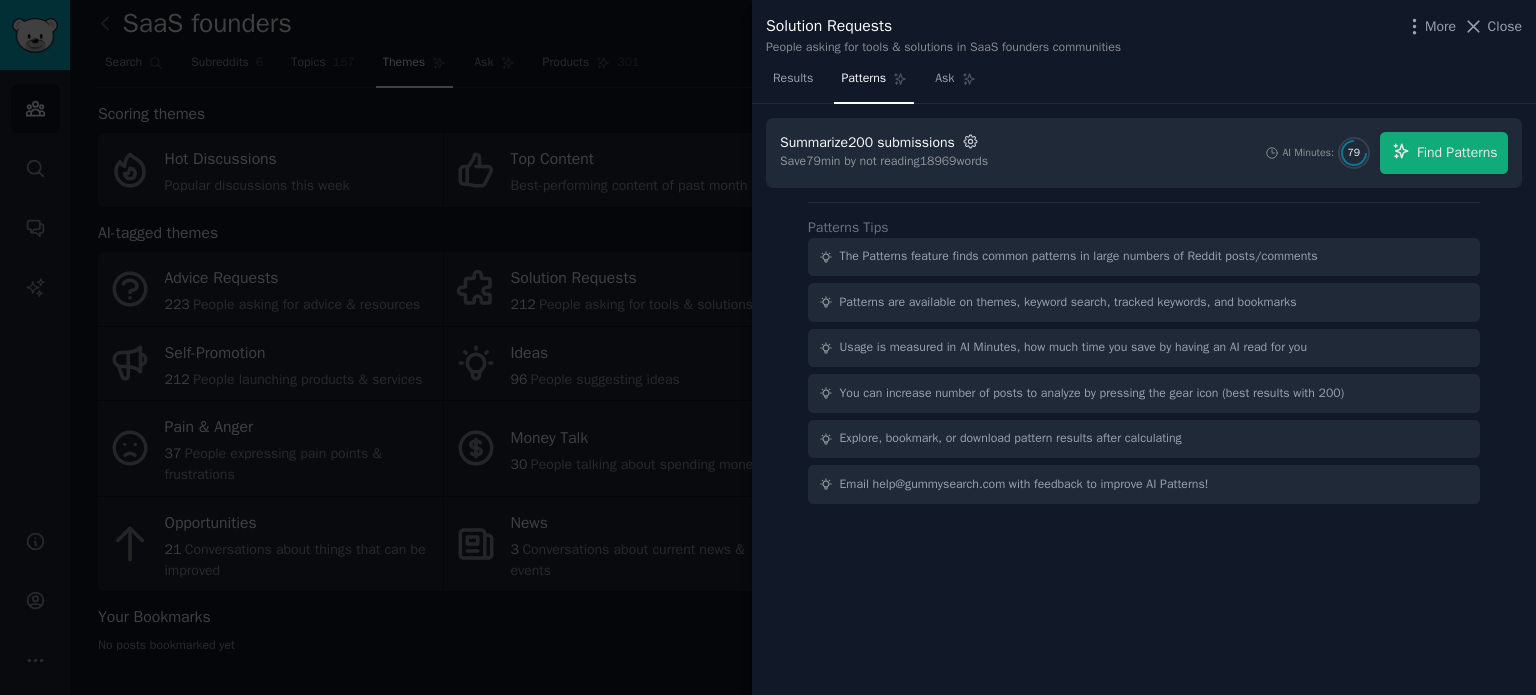 click 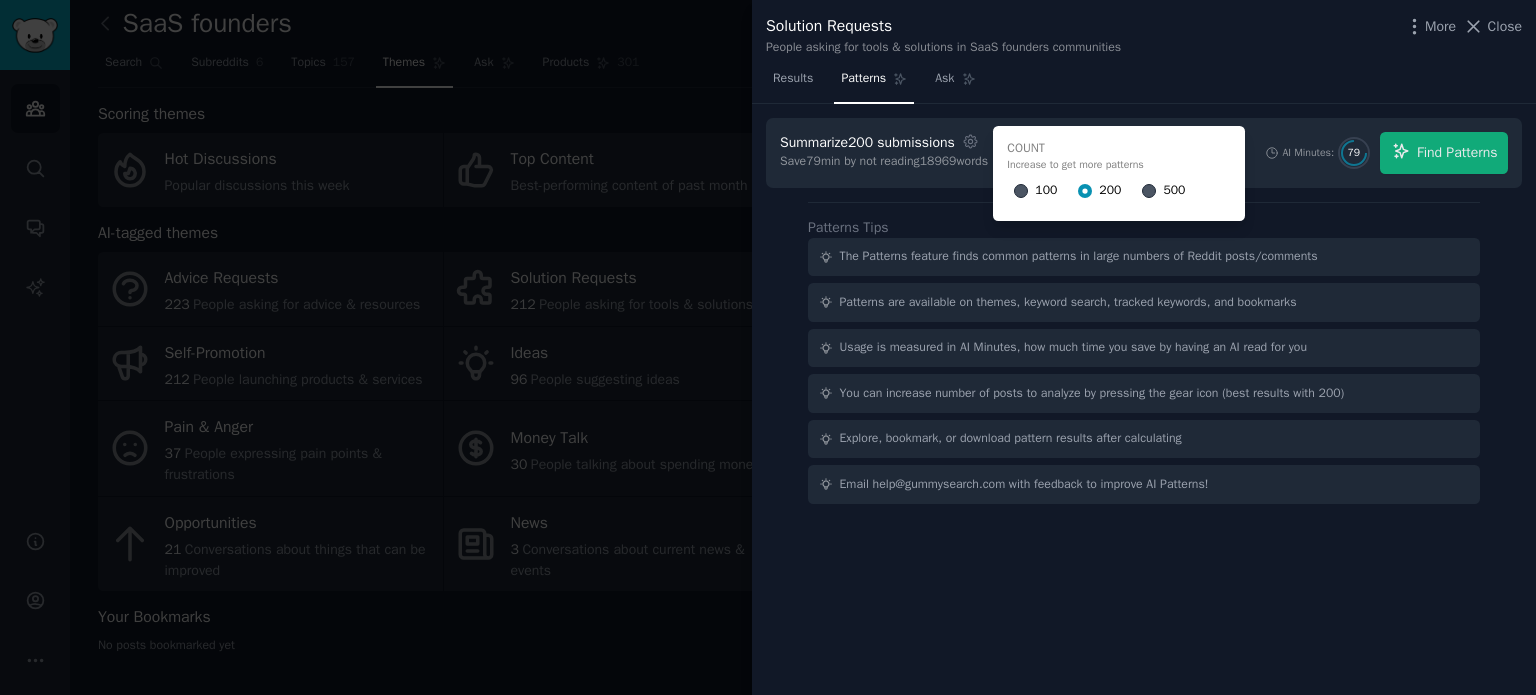 click on "500" at bounding box center (1174, 191) 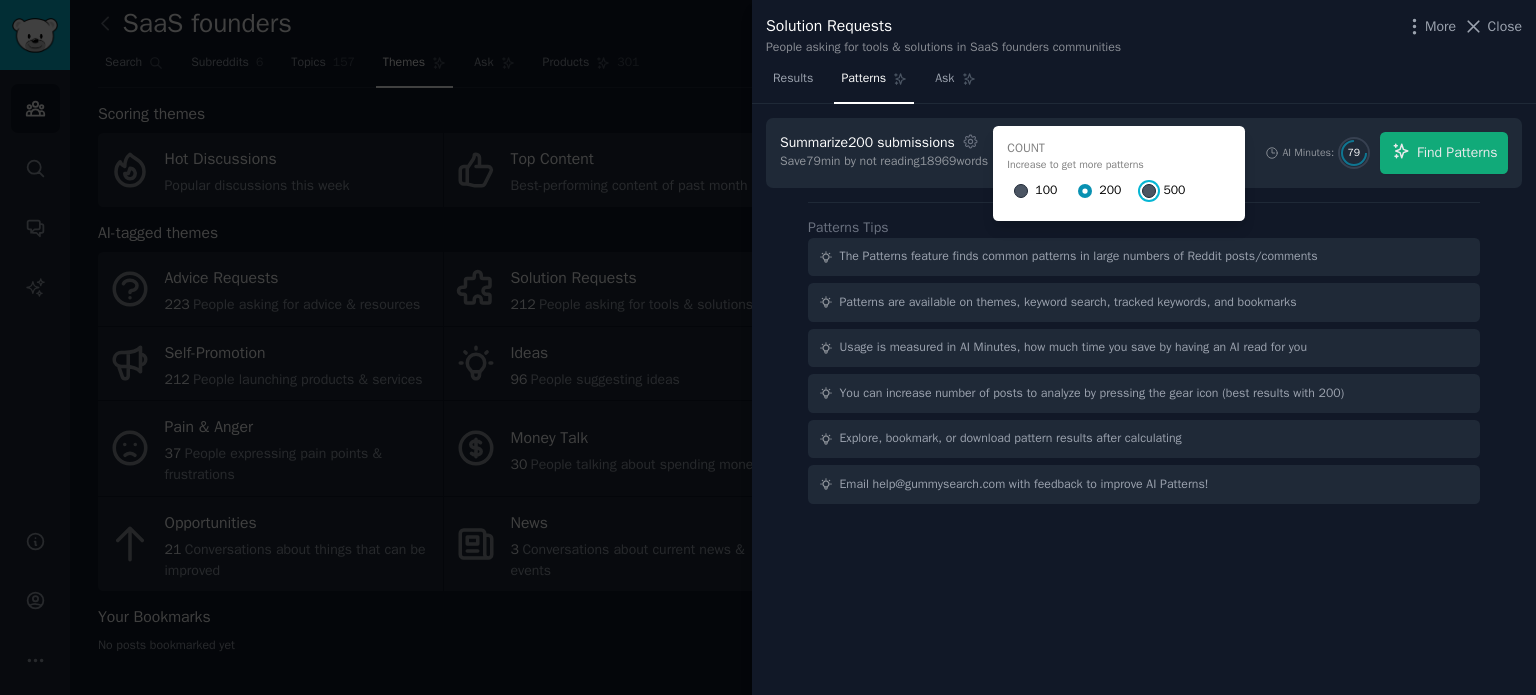 click on "500" at bounding box center (1149, 191) 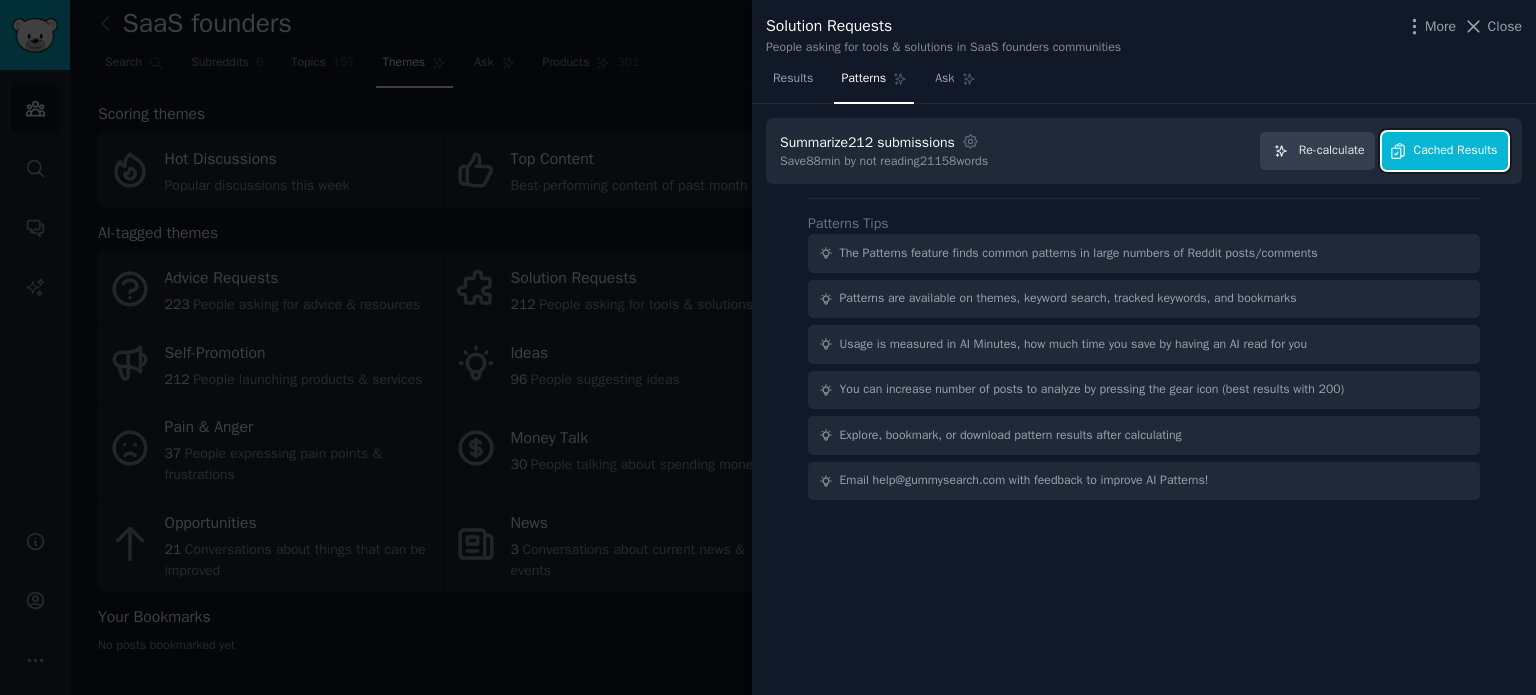 click on "Cached Results" at bounding box center [1456, 151] 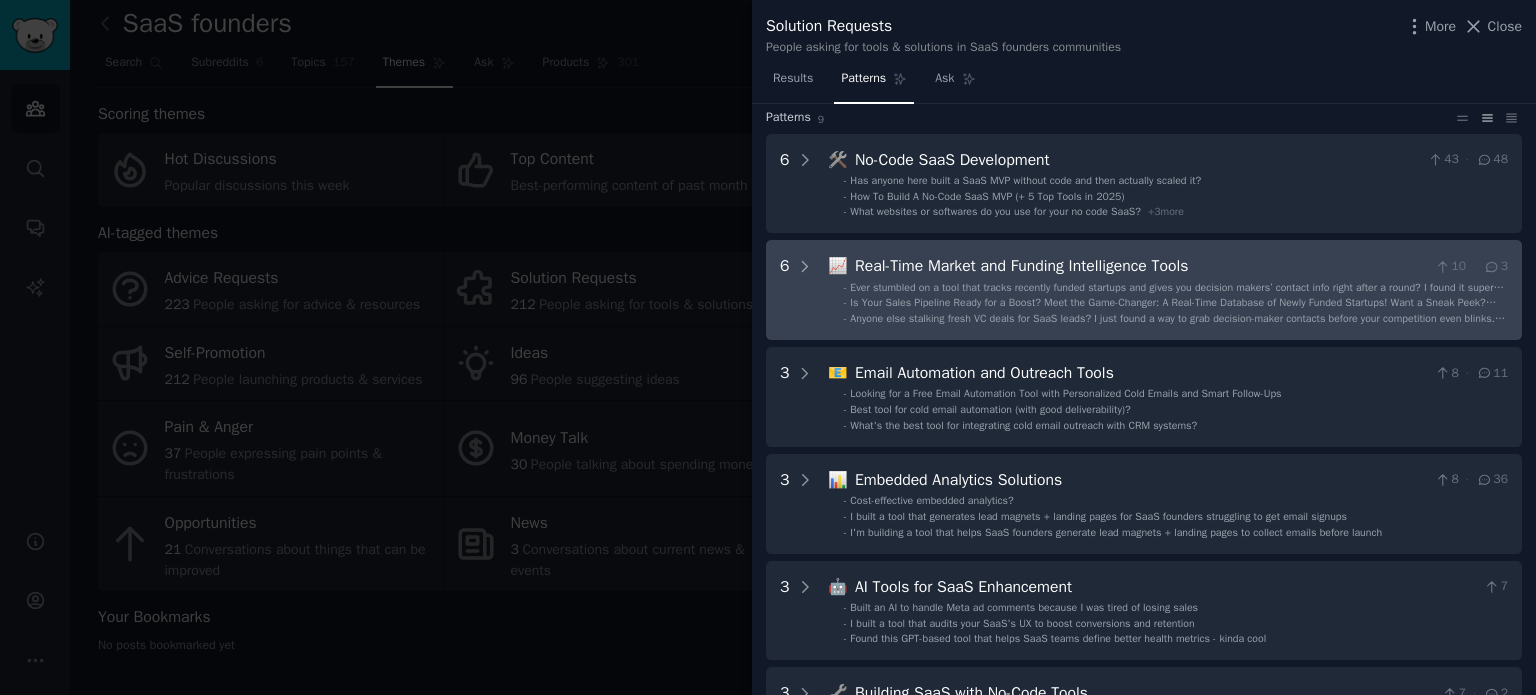 scroll, scrollTop: 0, scrollLeft: 0, axis: both 